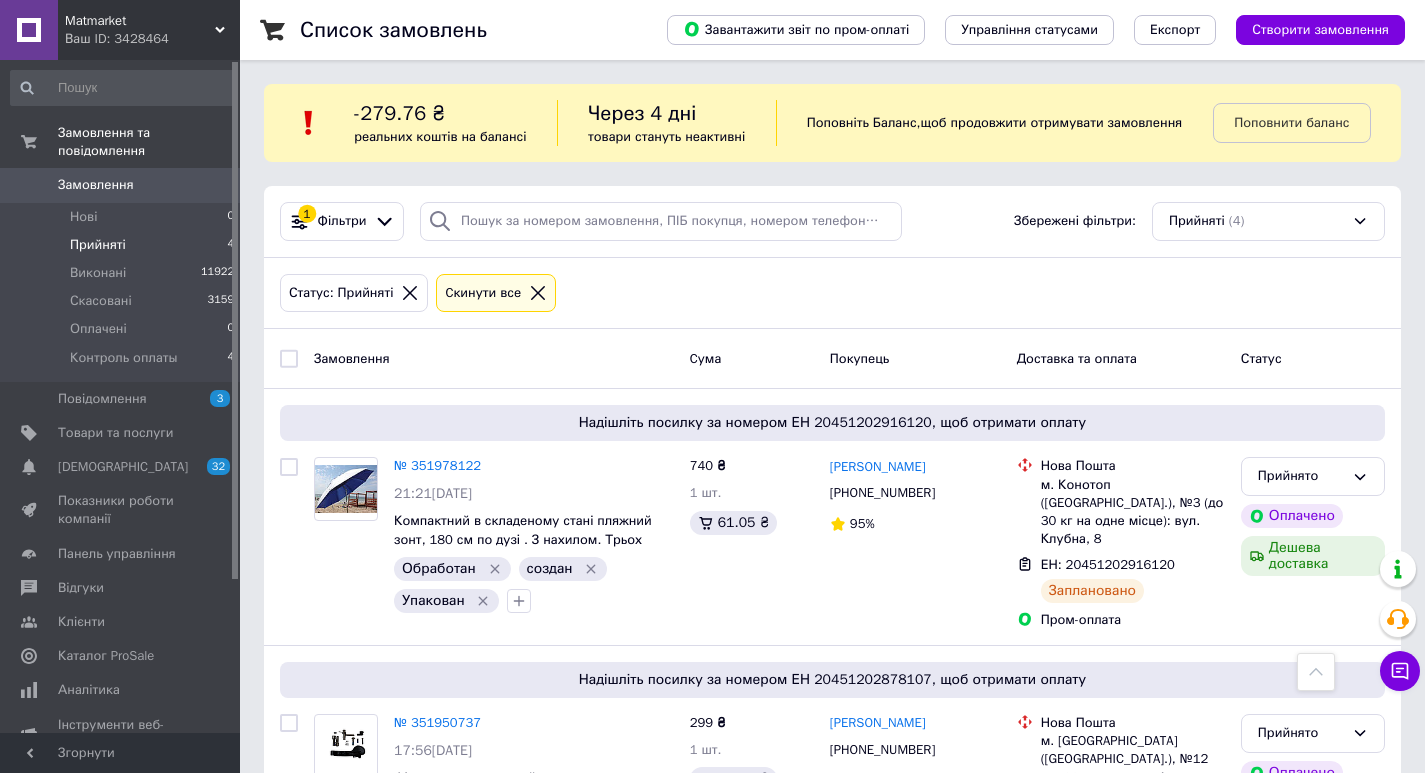 scroll, scrollTop: 517, scrollLeft: 0, axis: vertical 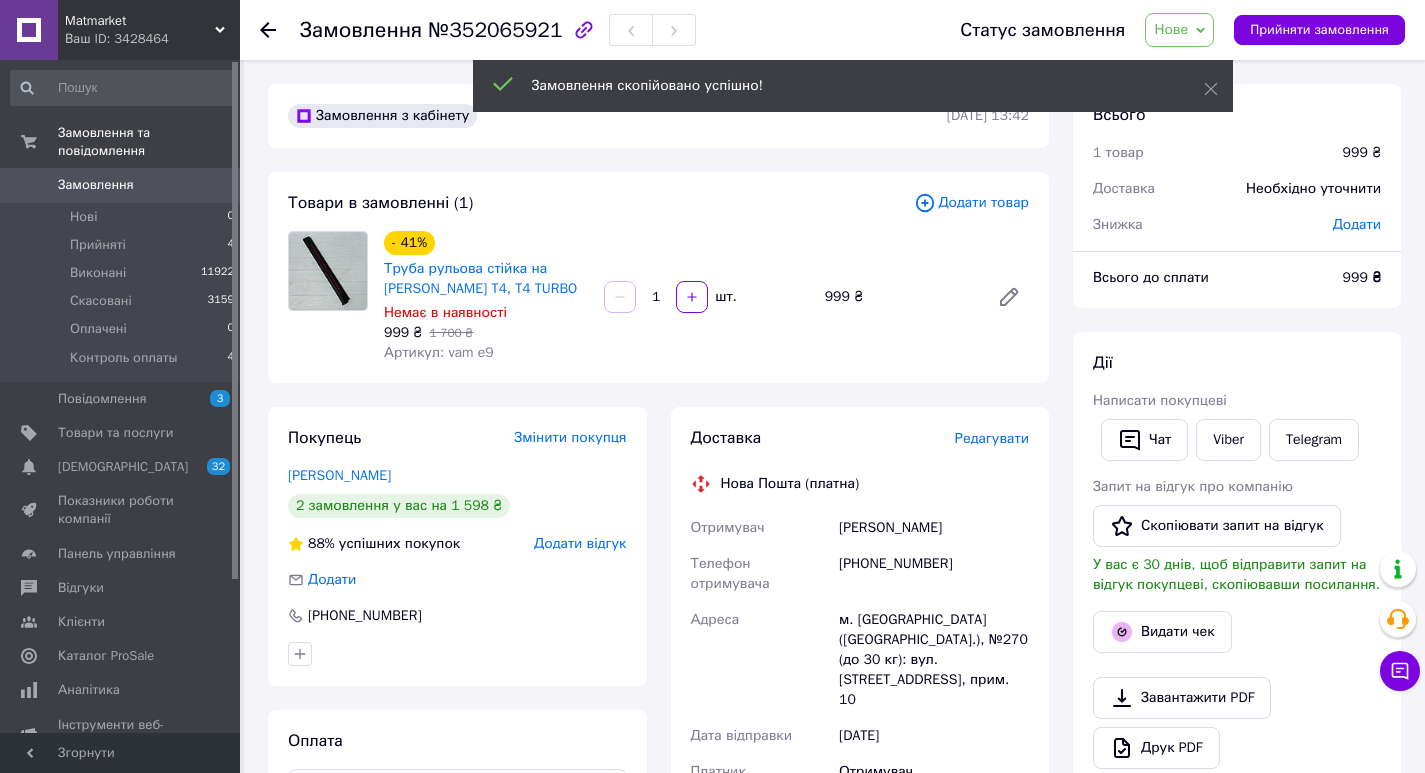 click on "Редагувати" at bounding box center [992, 438] 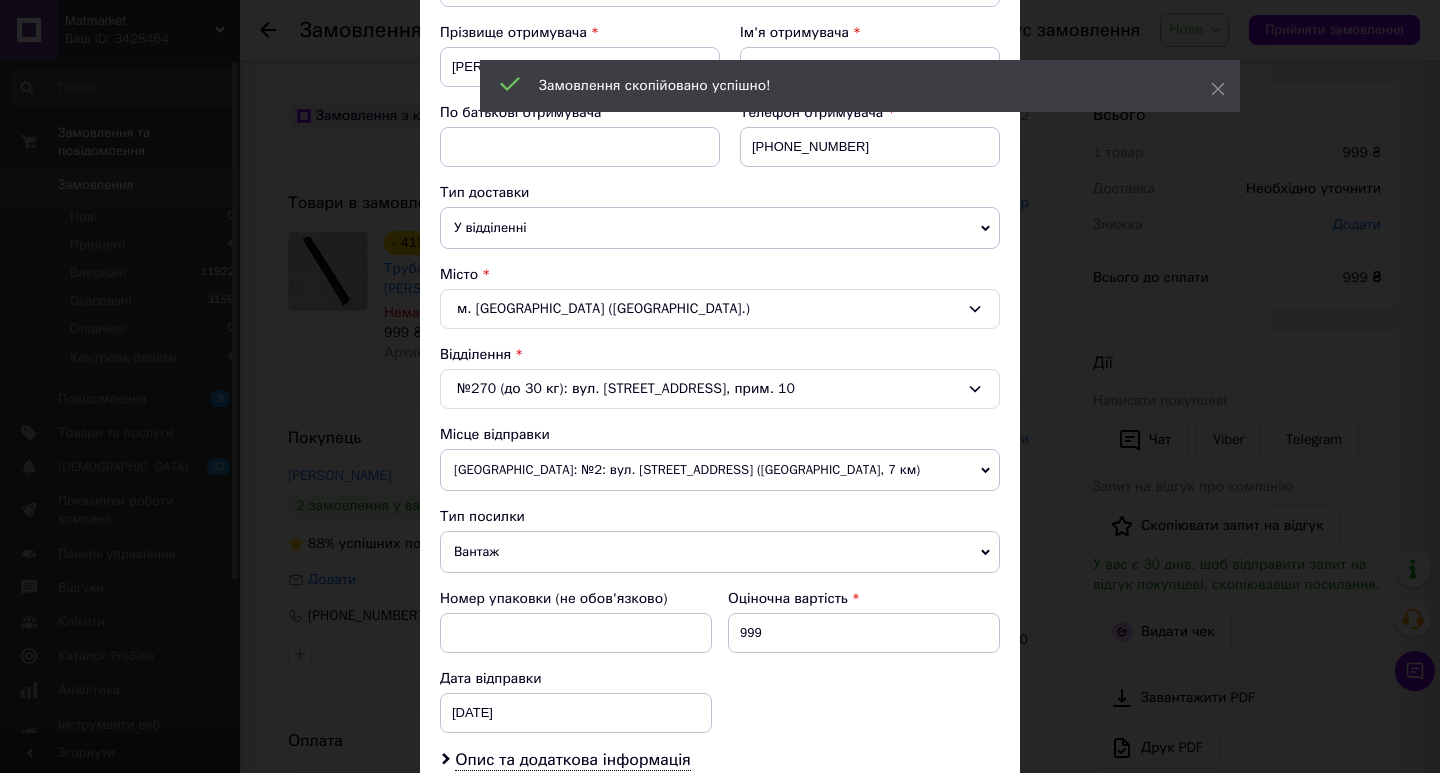scroll, scrollTop: 300, scrollLeft: 0, axis: vertical 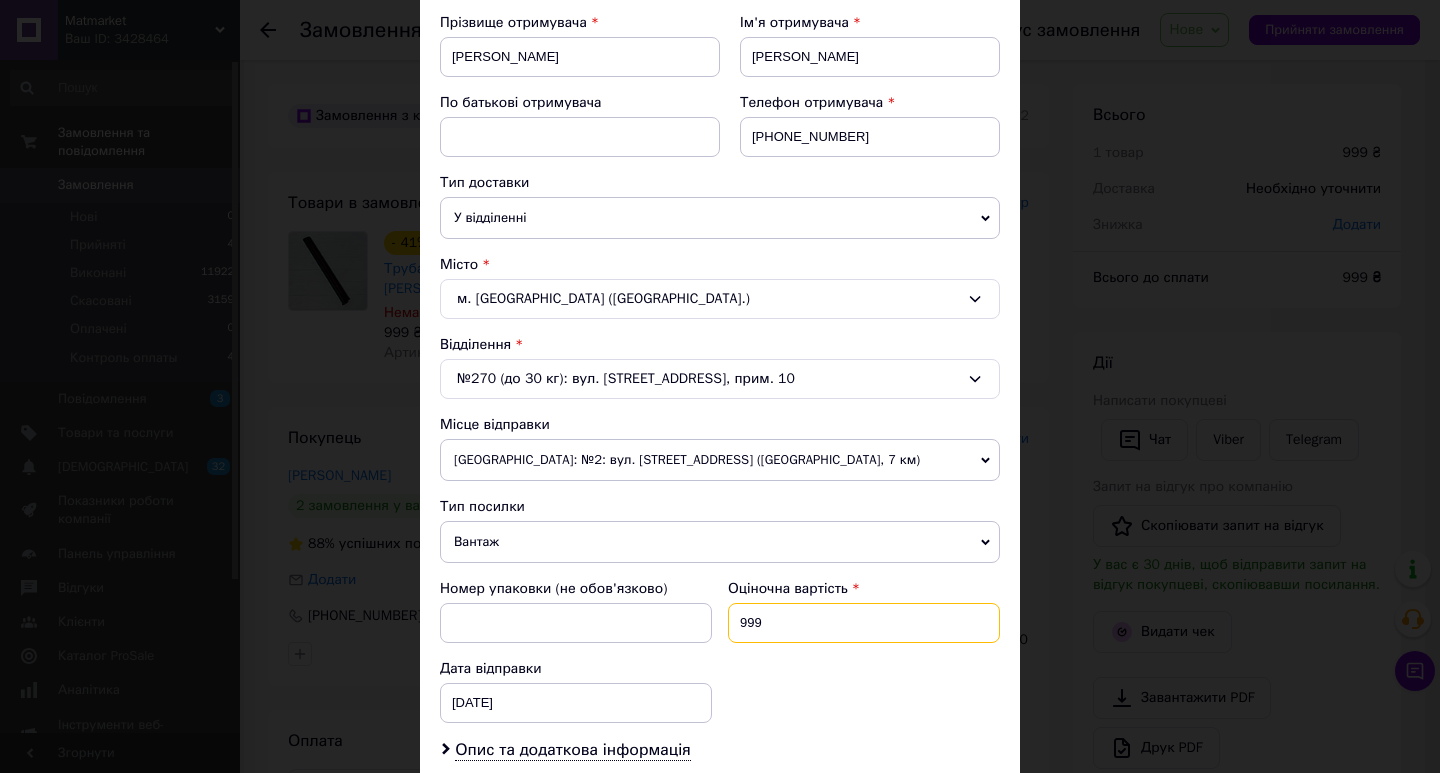 drag, startPoint x: 779, startPoint y: 629, endPoint x: 712, endPoint y: 620, distance: 67.601776 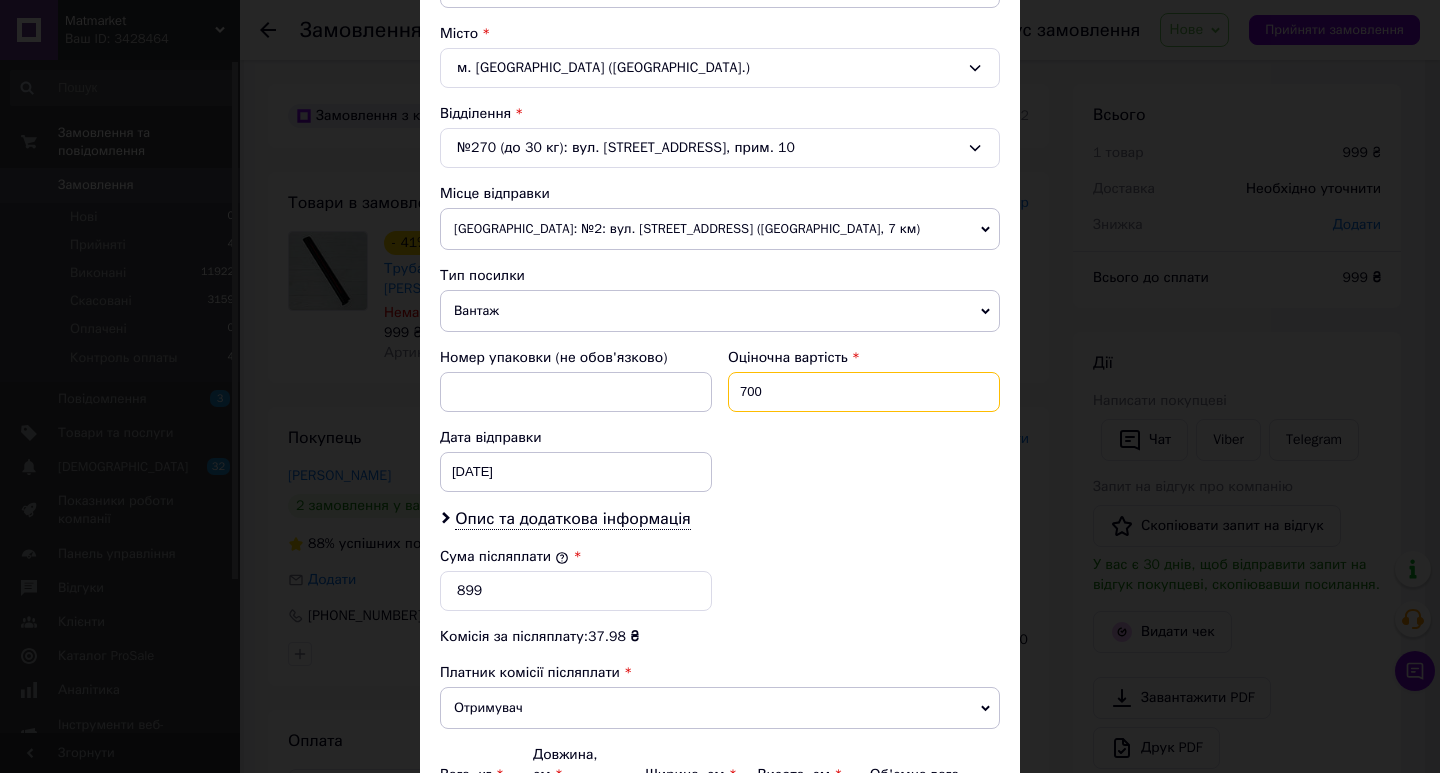 scroll, scrollTop: 700, scrollLeft: 0, axis: vertical 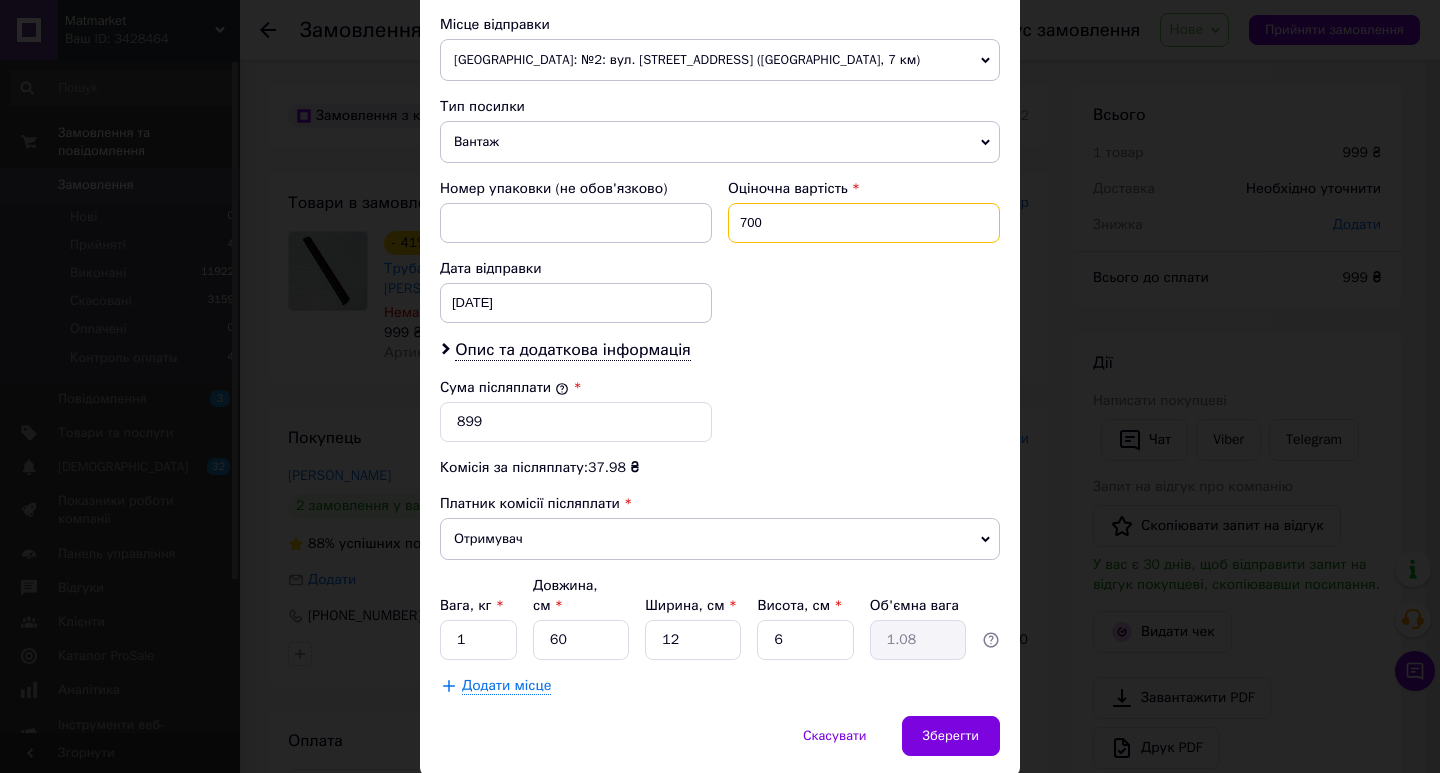type on "700" 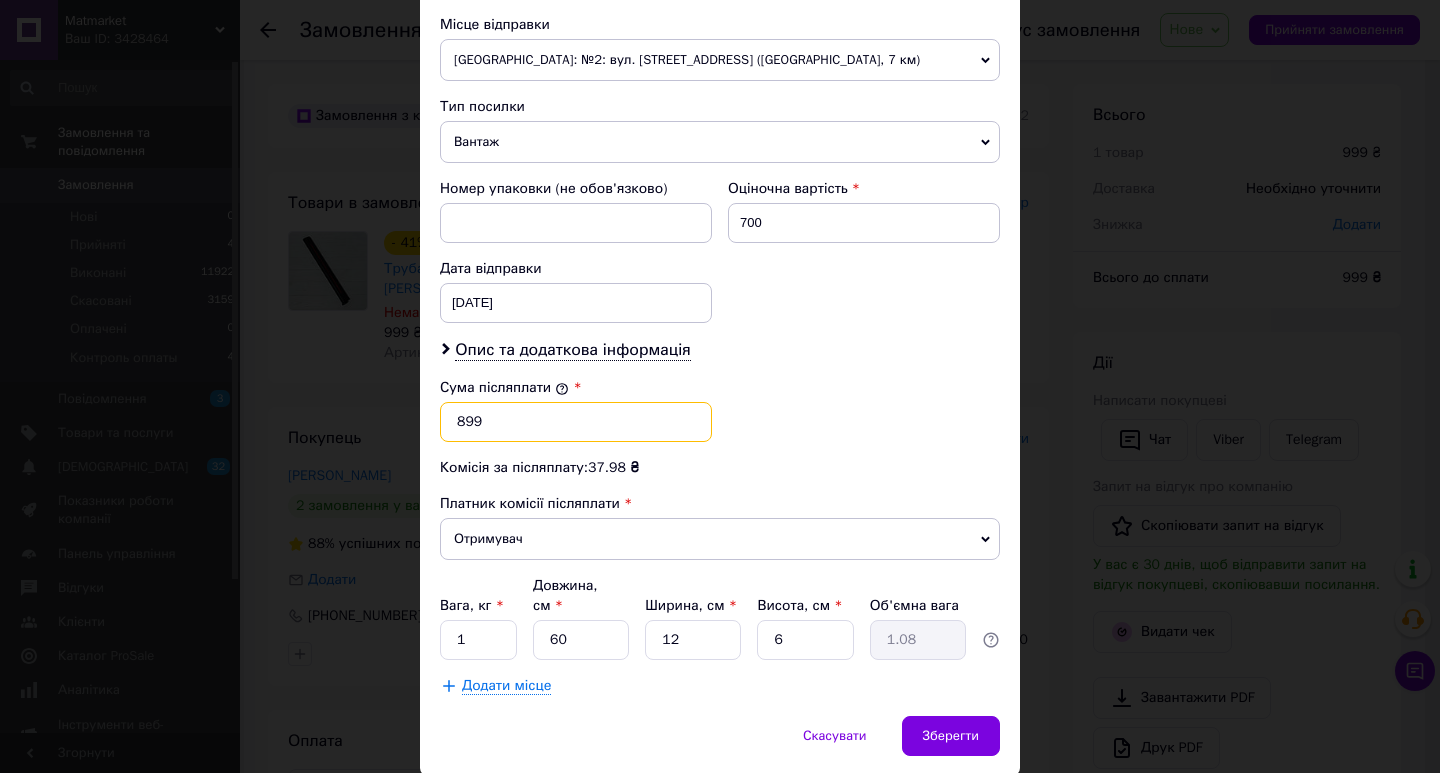 click on "899" at bounding box center [576, 422] 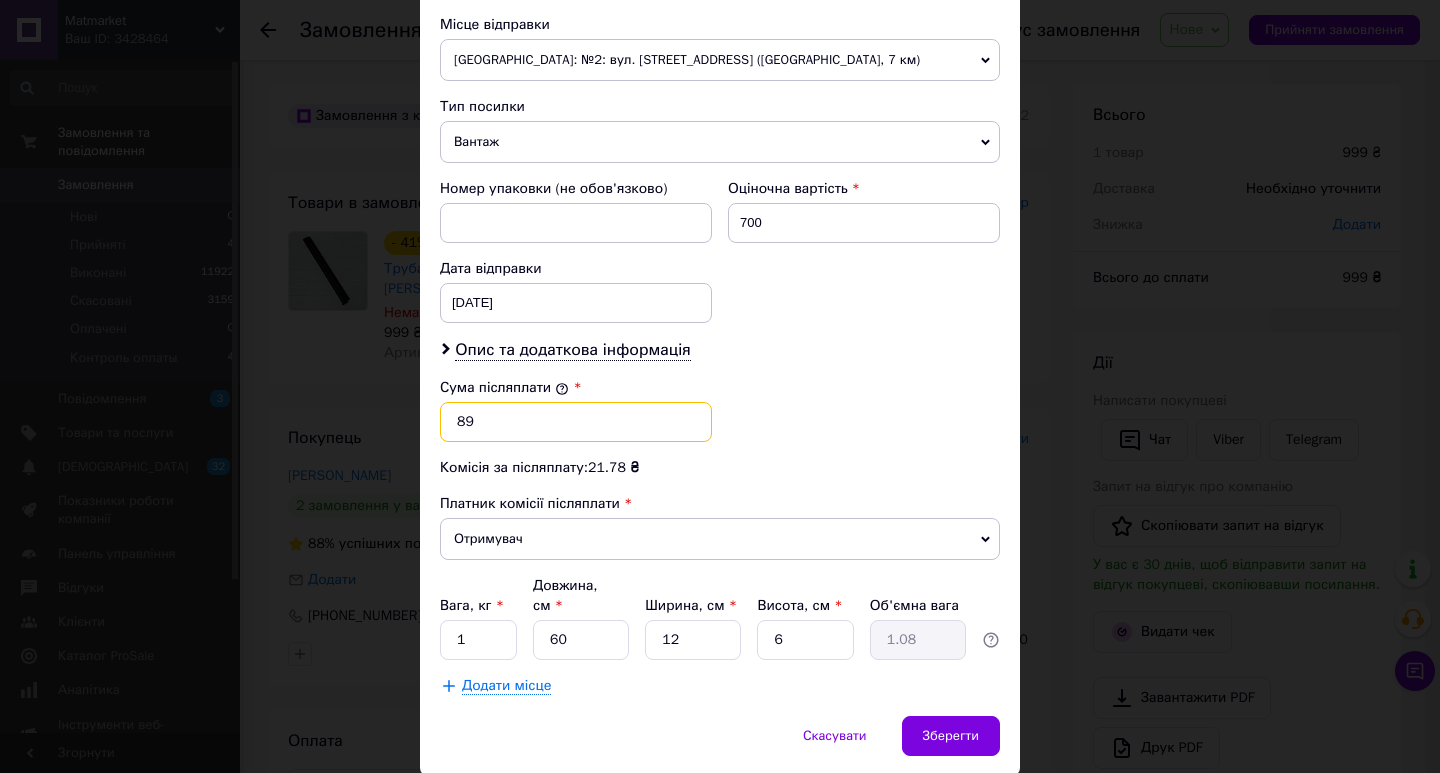 type on "8" 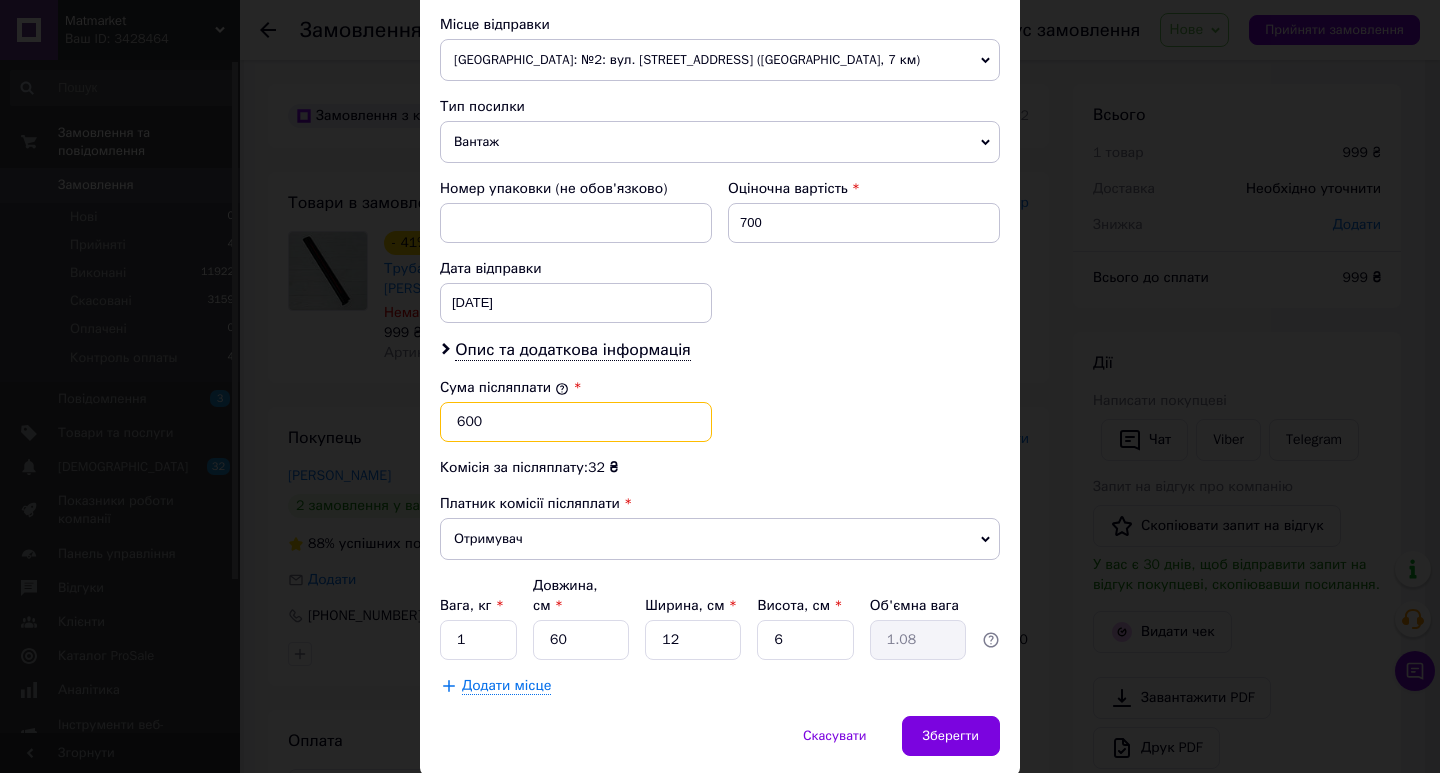 type on "600" 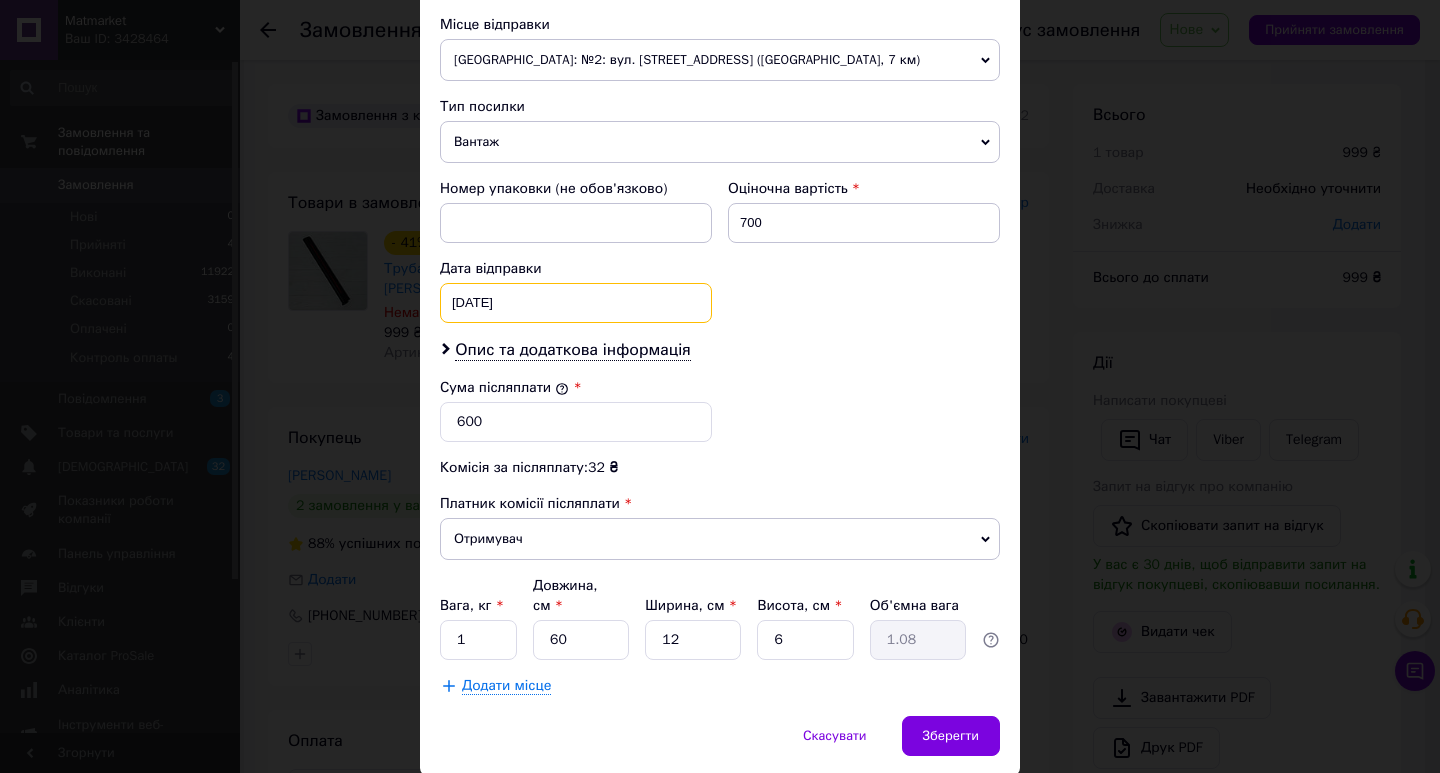 click on "23.09.2024 < 2024 > < Сентябрь > Пн Вт Ср Чт Пт Сб Вс 26 27 28 29 30 31 1 2 3 4 5 6 7 8 9 10 11 12 13 14 15 16 17 18 19 20 21 22 23 24 25 26 27 28 29 30 1 2 3 4 5 6" at bounding box center (576, 303) 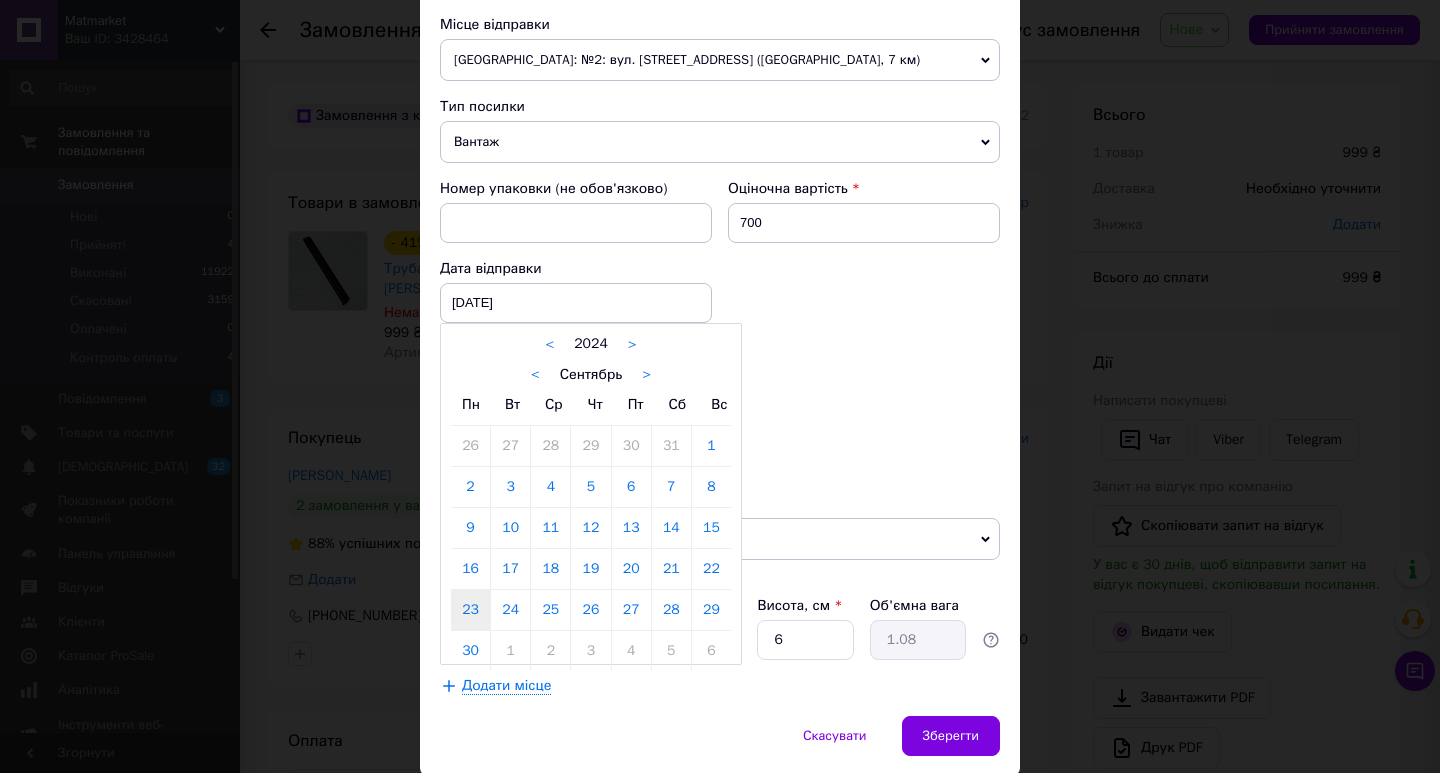 click on ">" at bounding box center [632, 344] 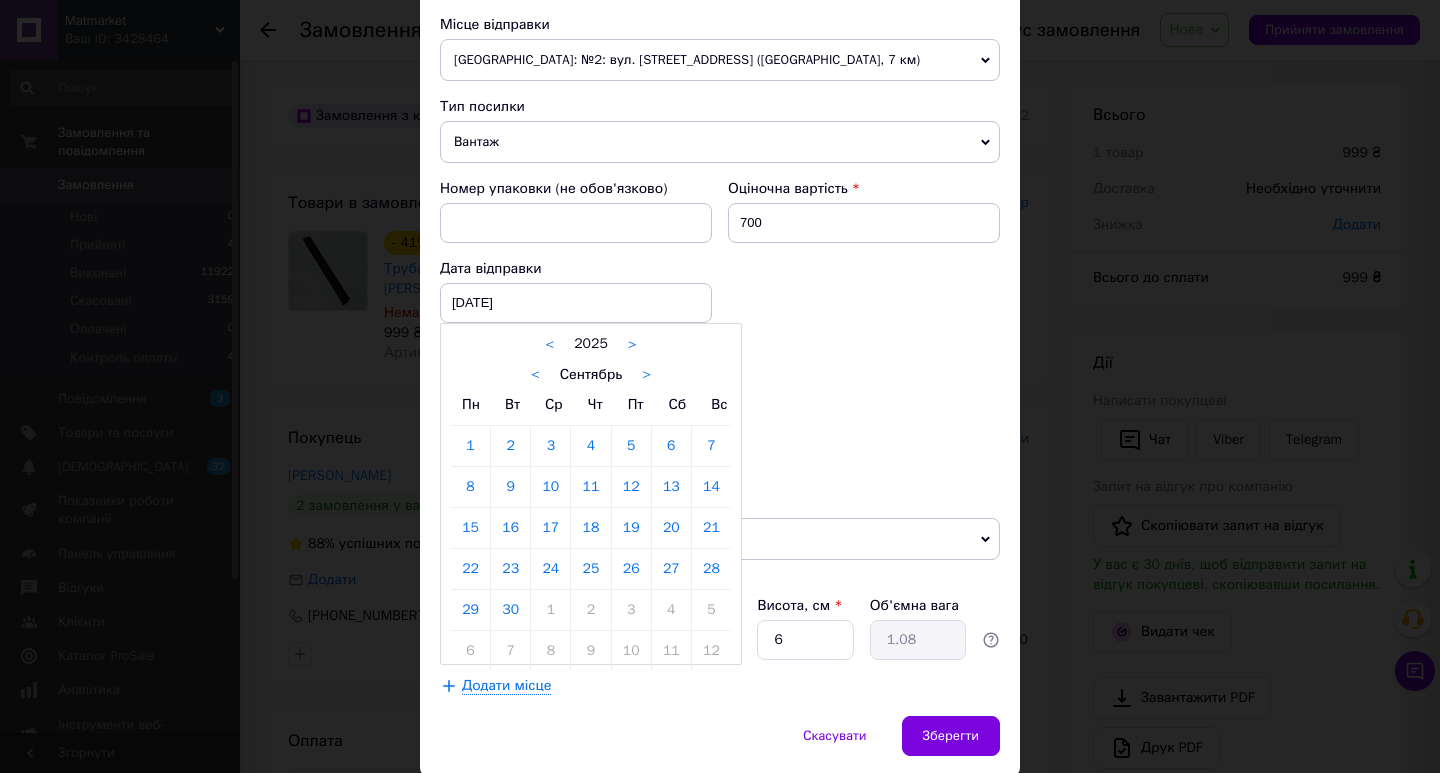click on "<" at bounding box center (535, 375) 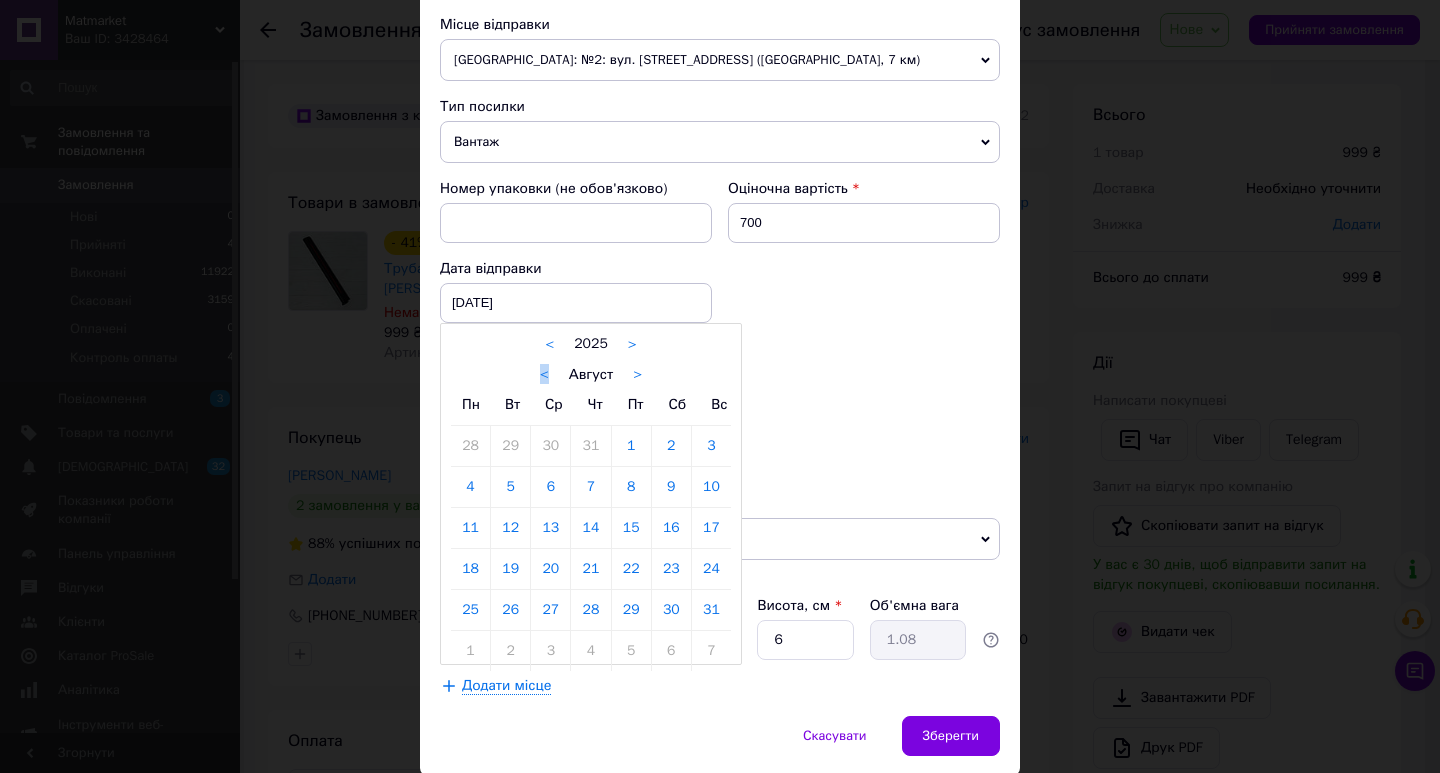 click on "< Август >" at bounding box center (591, 374) 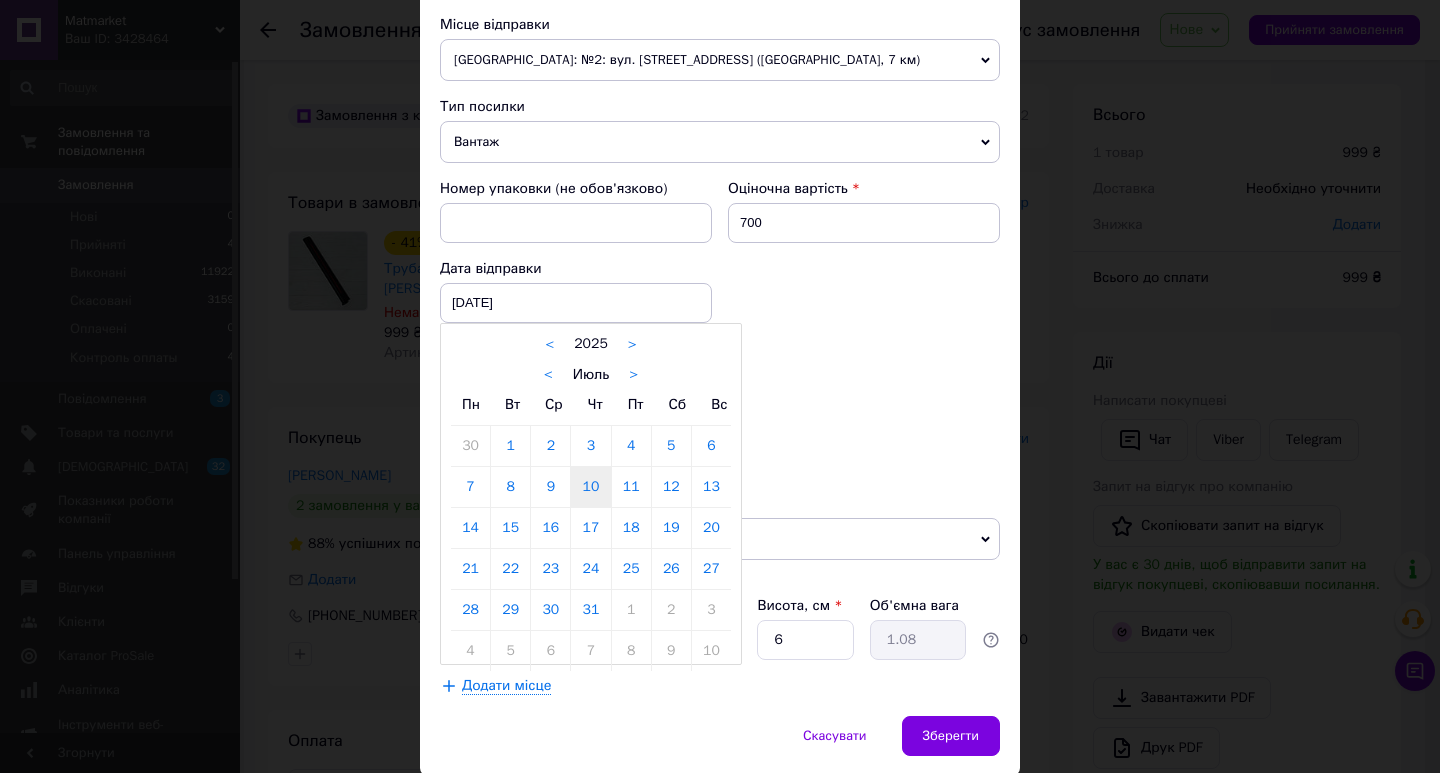 click on "10" at bounding box center (590, 487) 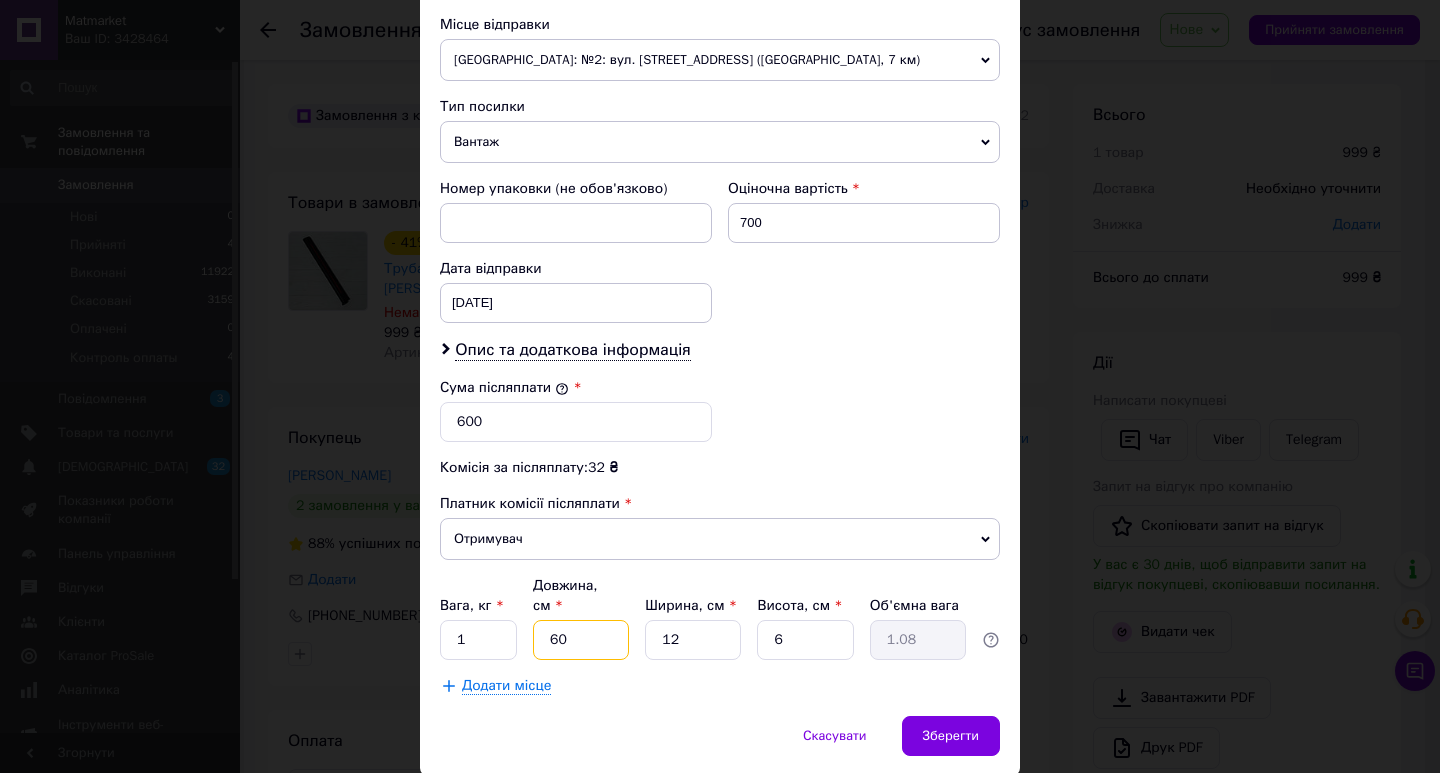 click on "60" at bounding box center (581, 640) 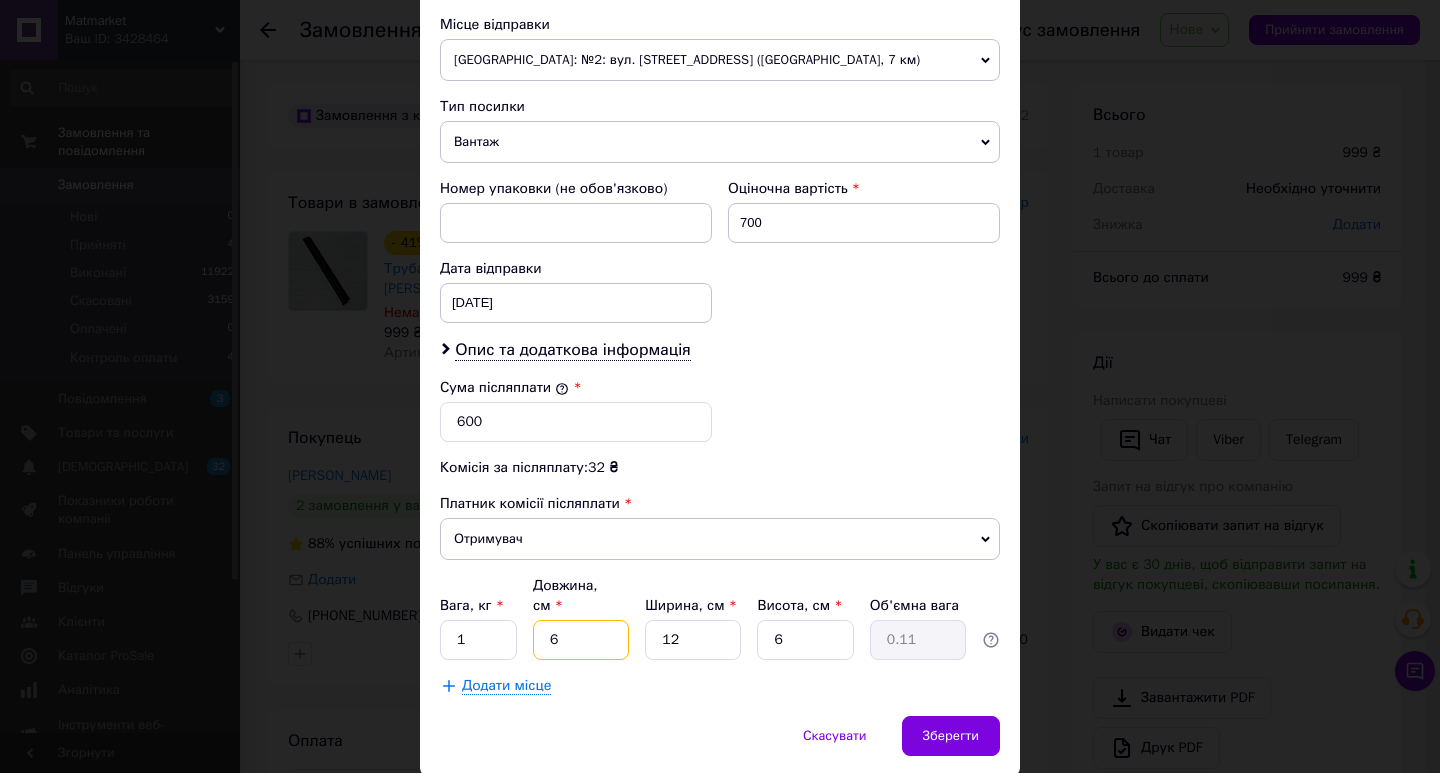 type 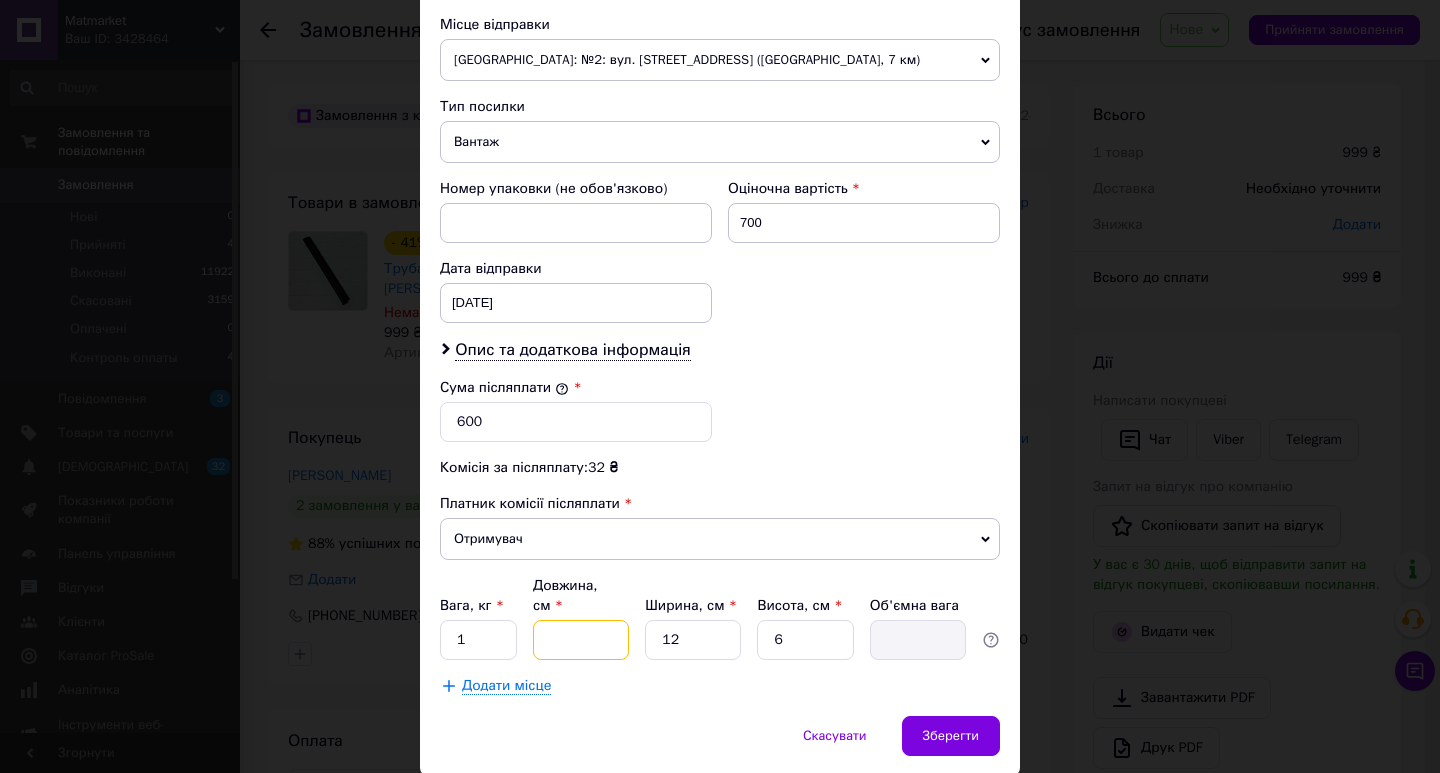 type on "3" 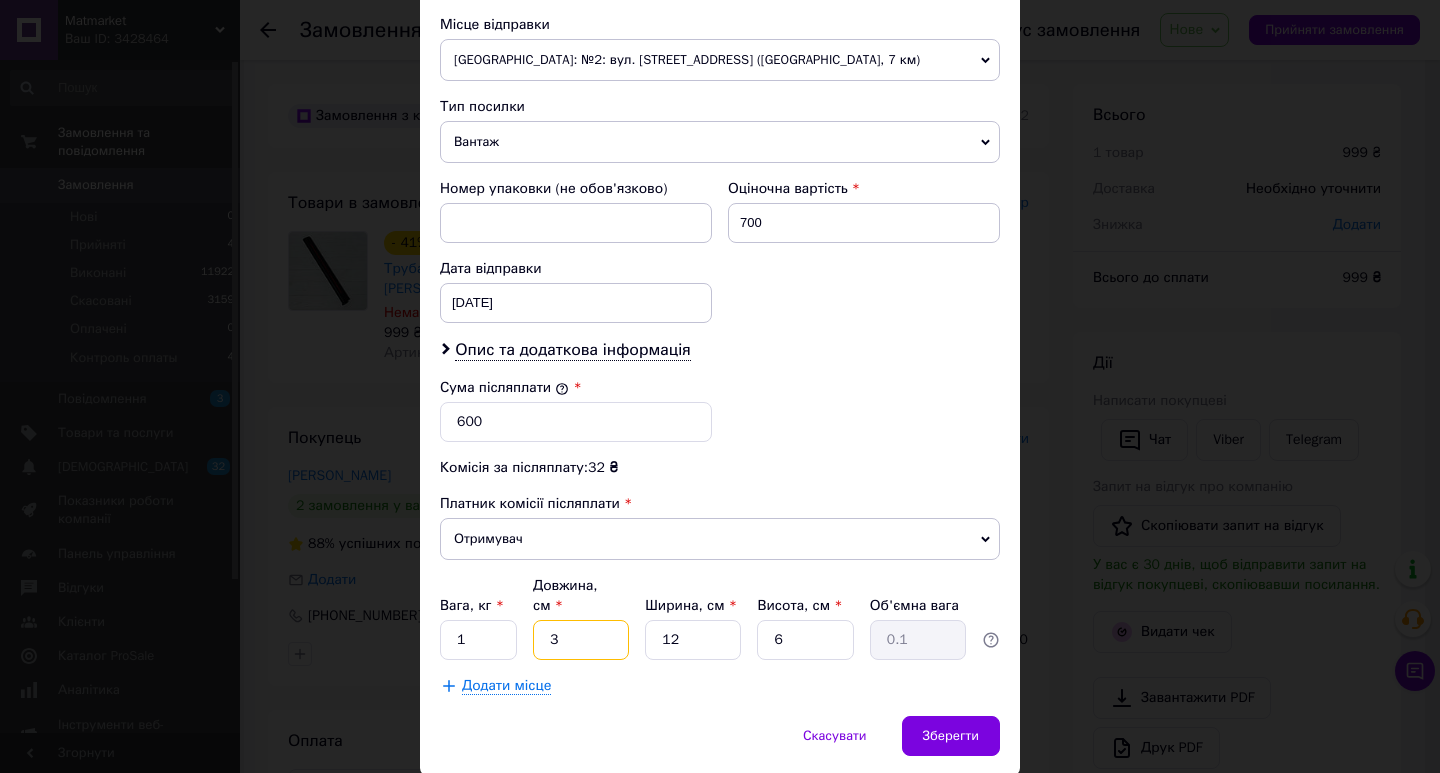 type on "30" 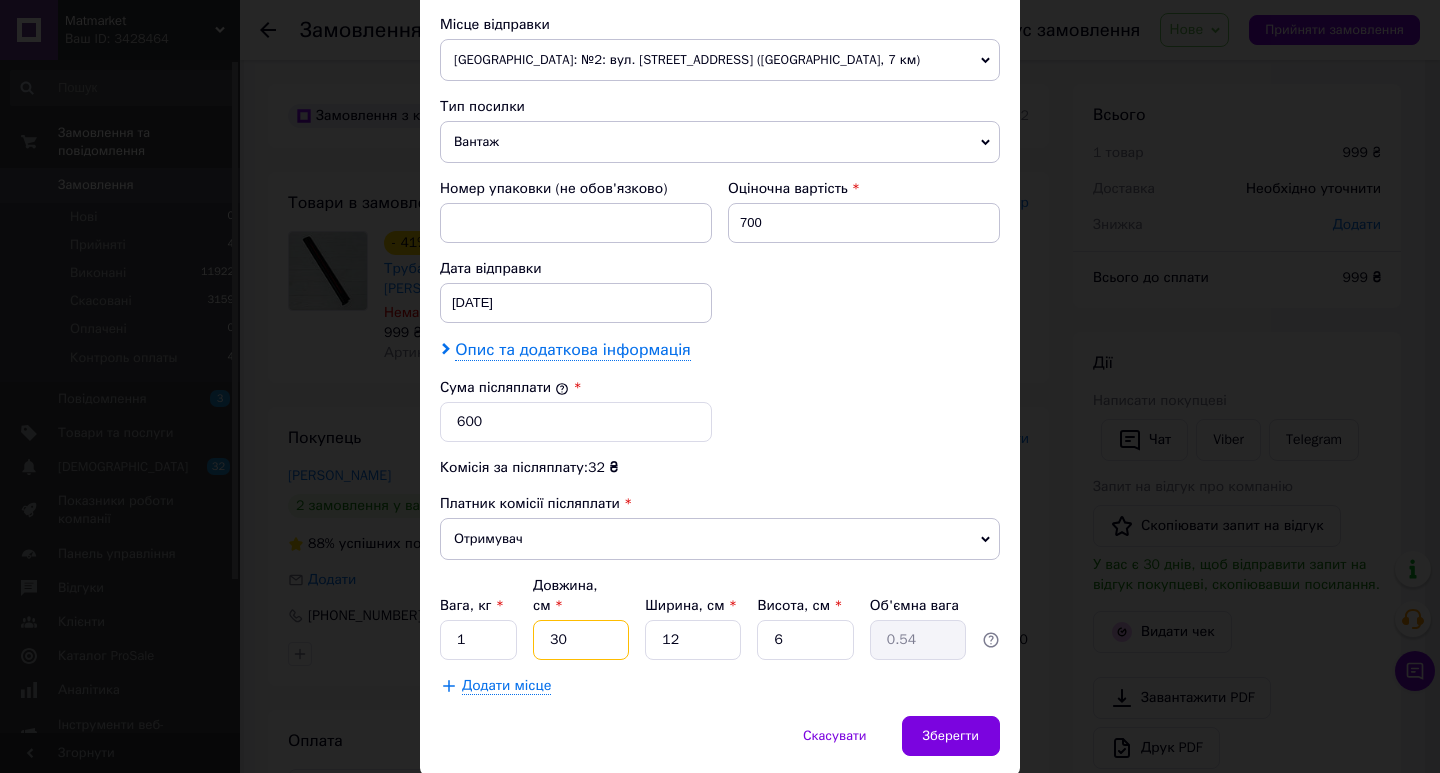 type on "30" 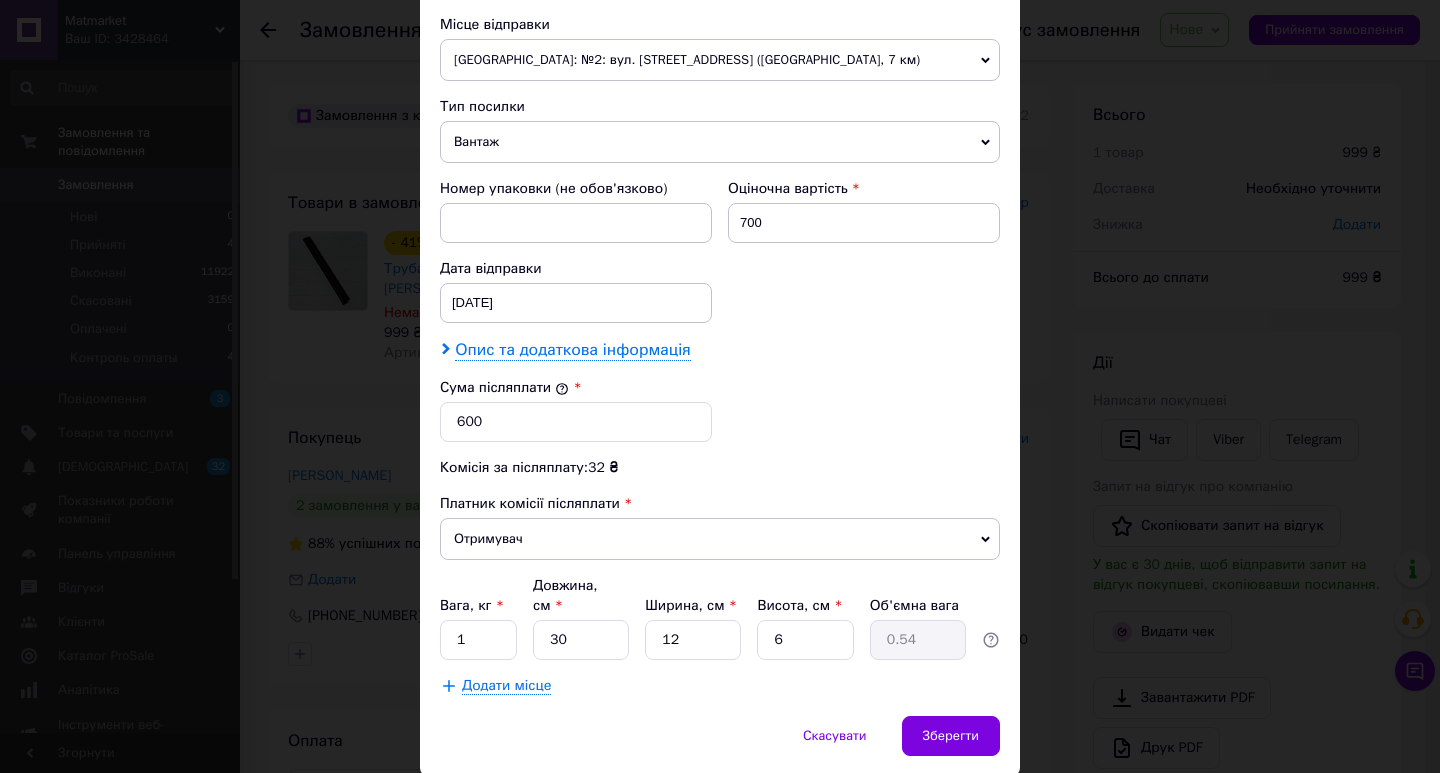 click on "Опис та додаткова інформація" at bounding box center [572, 350] 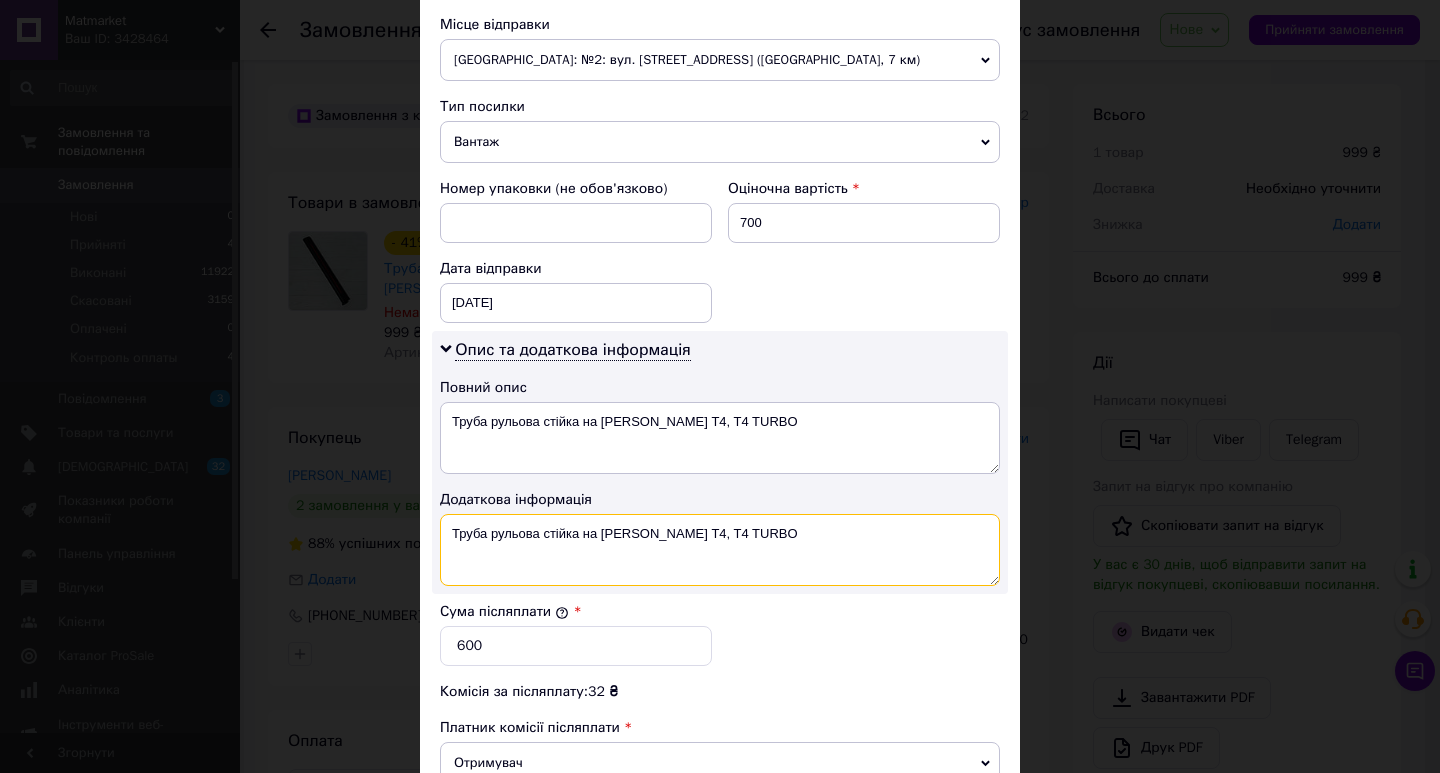 drag, startPoint x: 641, startPoint y: 532, endPoint x: 439, endPoint y: 539, distance: 202.12125 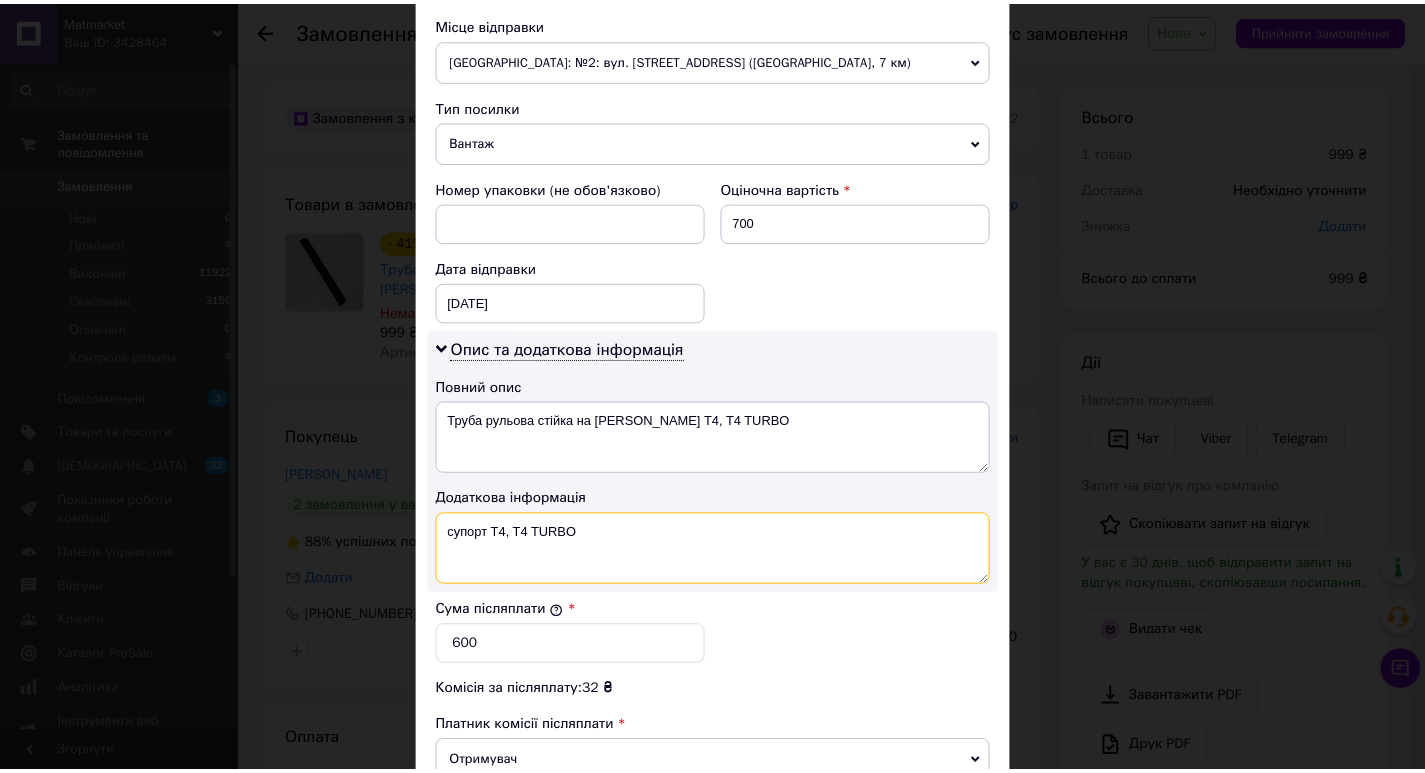 scroll, scrollTop: 977, scrollLeft: 0, axis: vertical 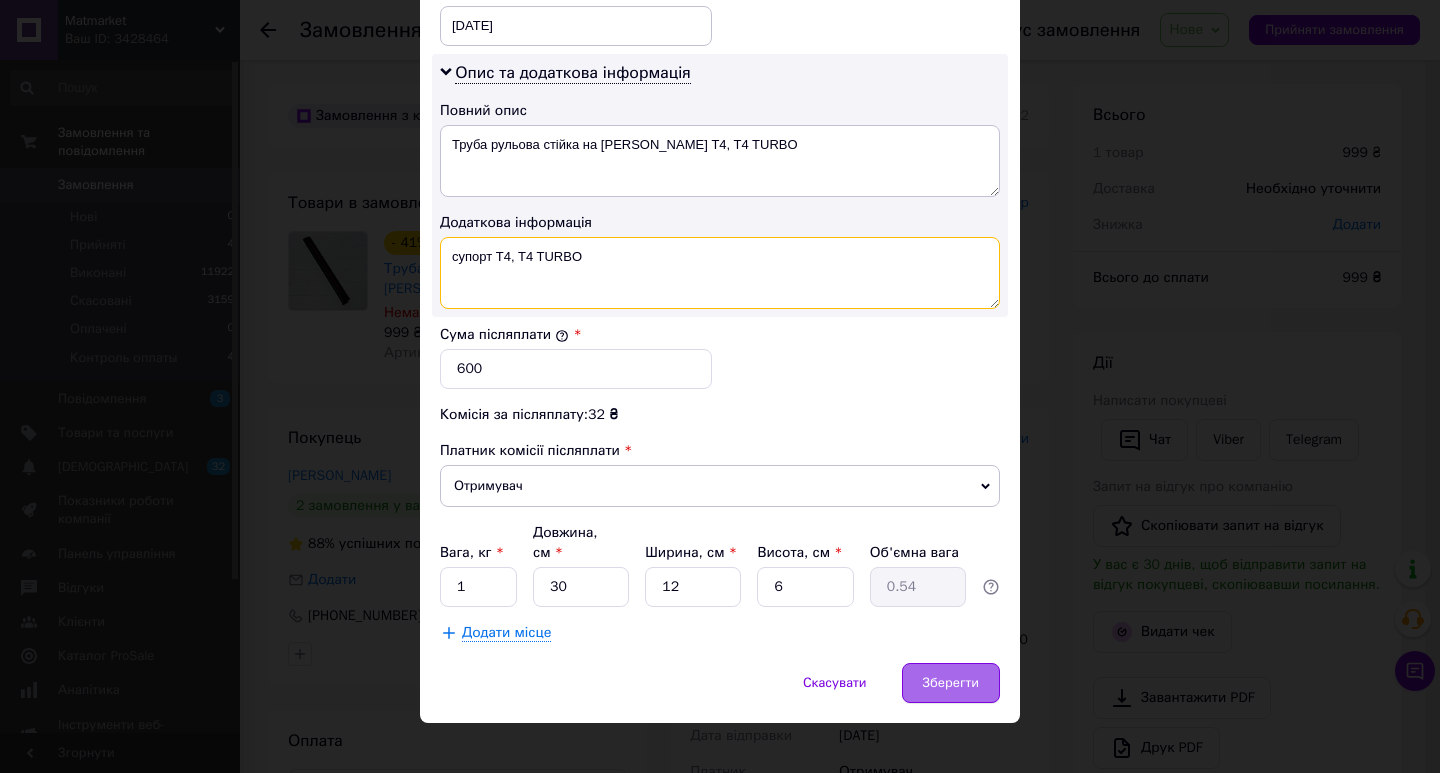 type on "супорт T4, T4 TURBO" 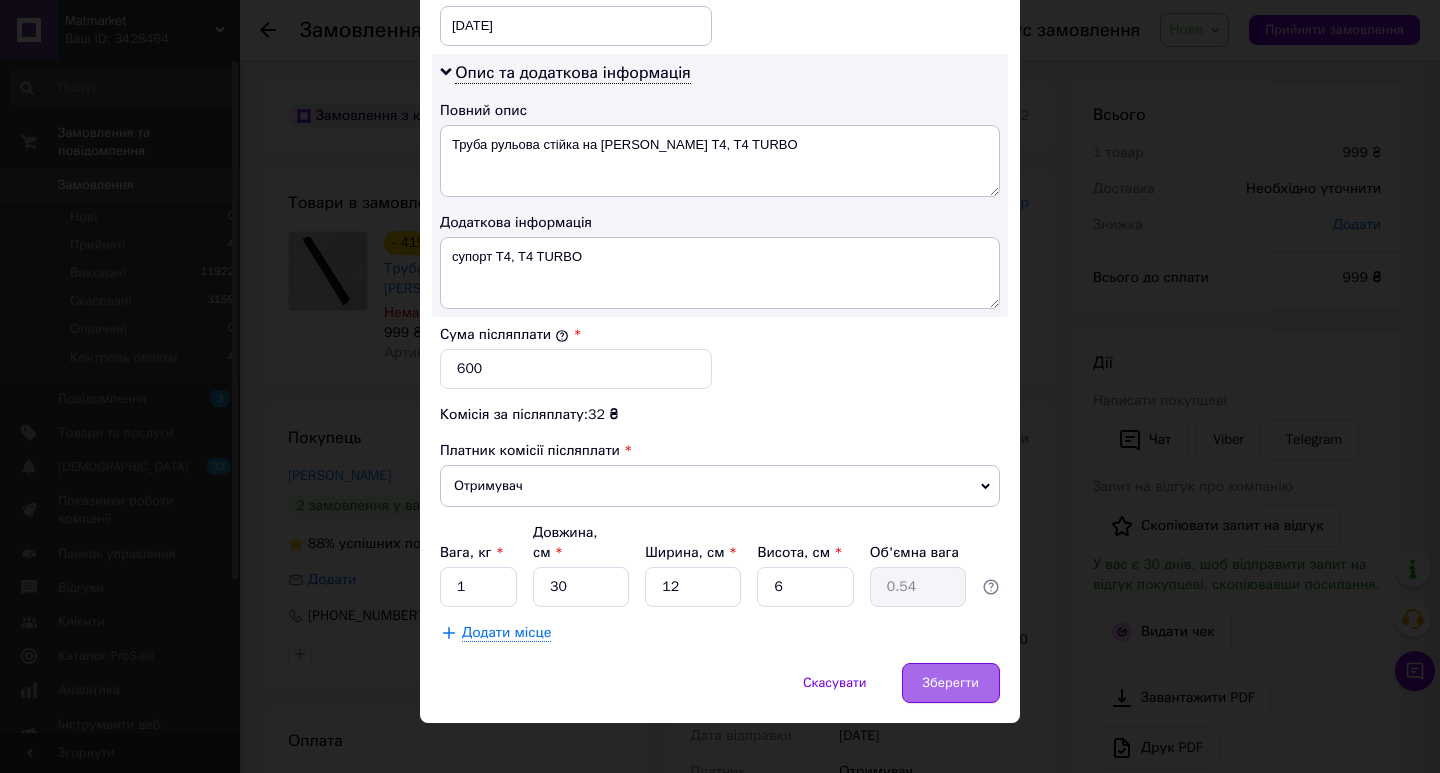 click on "Зберегти" at bounding box center [951, 683] 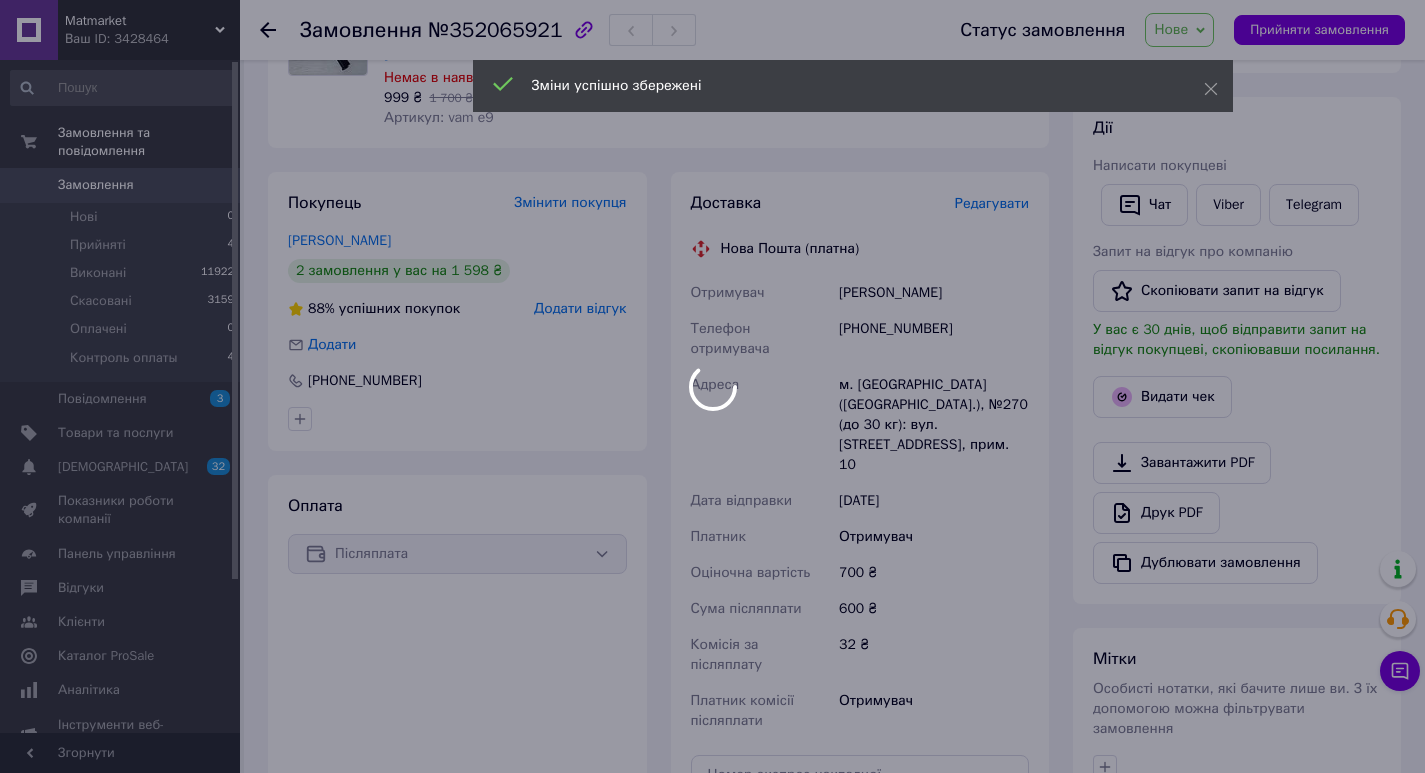 scroll, scrollTop: 400, scrollLeft: 0, axis: vertical 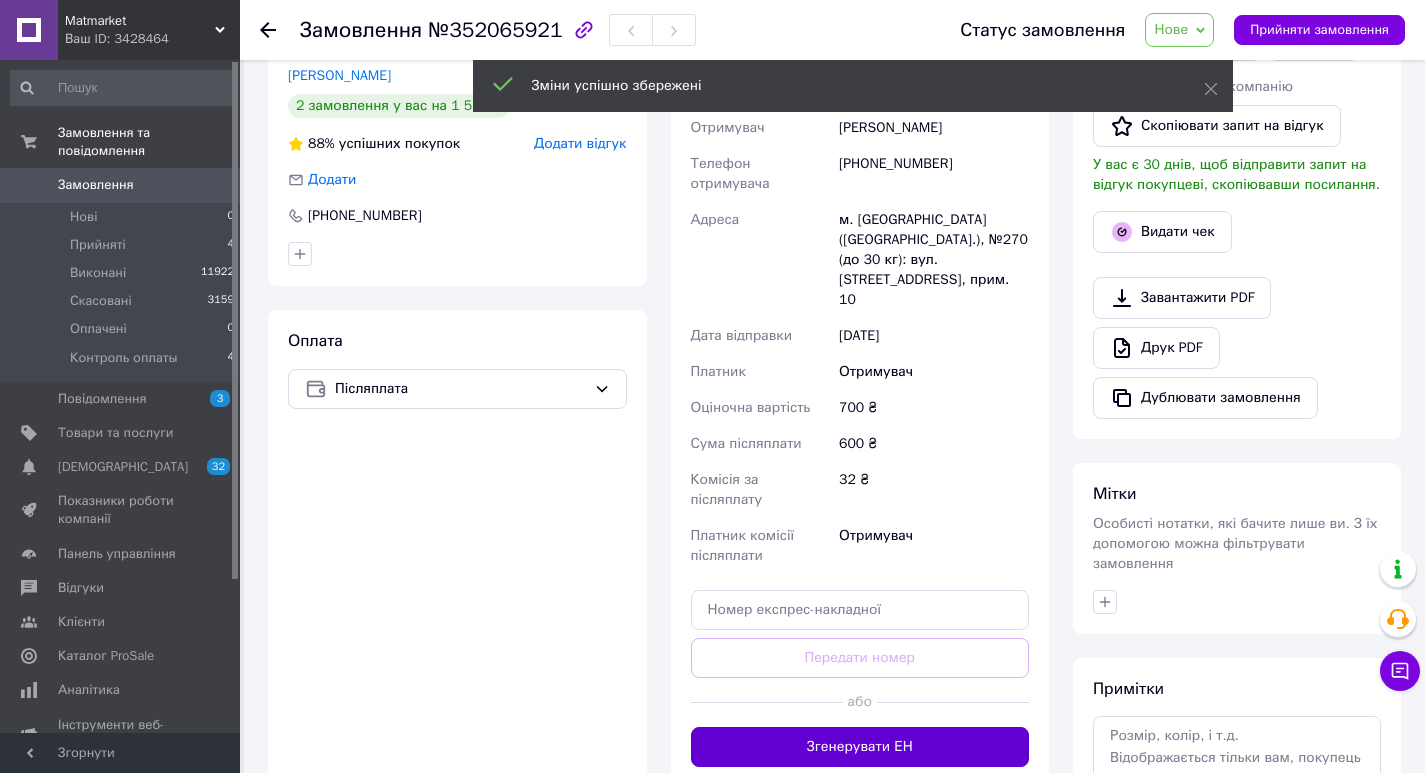 click on "Згенерувати ЕН" at bounding box center [860, 747] 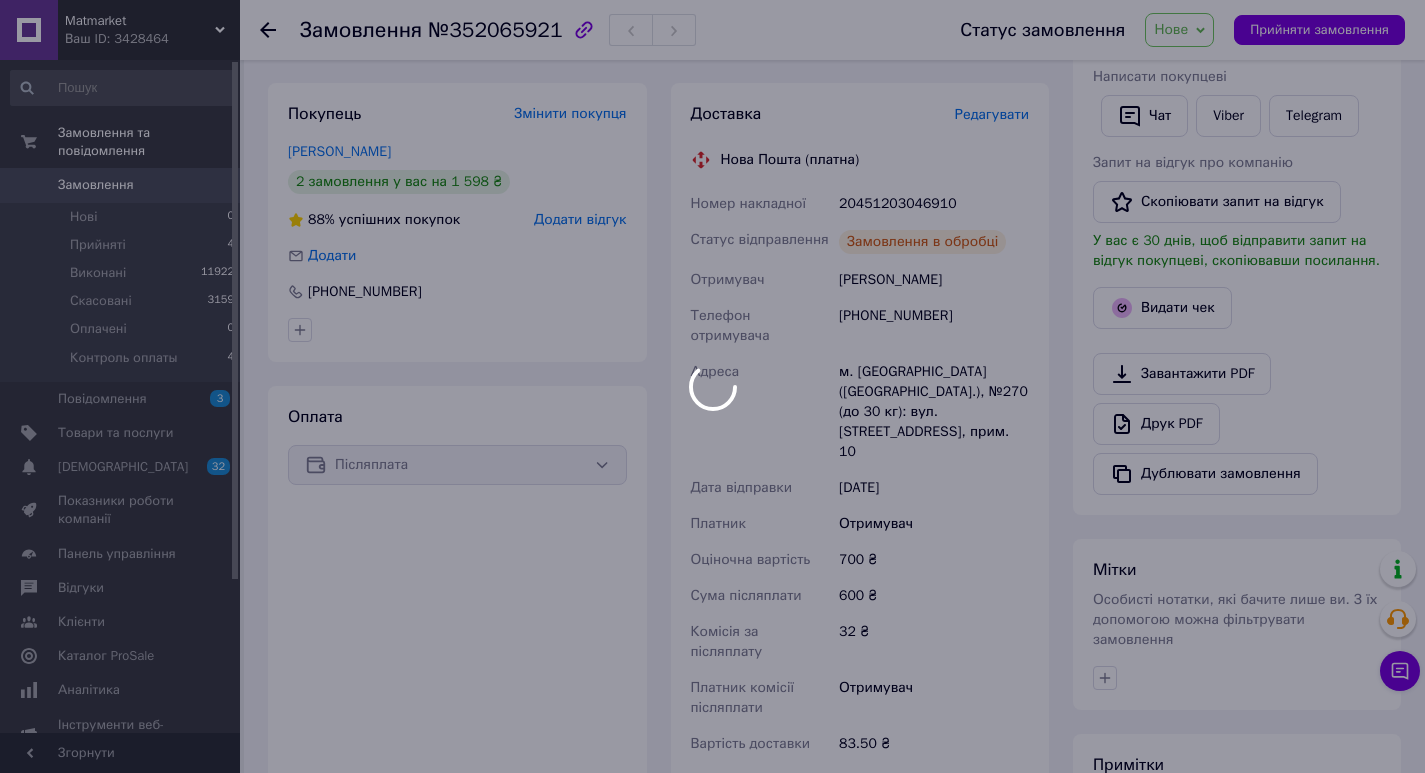 scroll, scrollTop: 300, scrollLeft: 0, axis: vertical 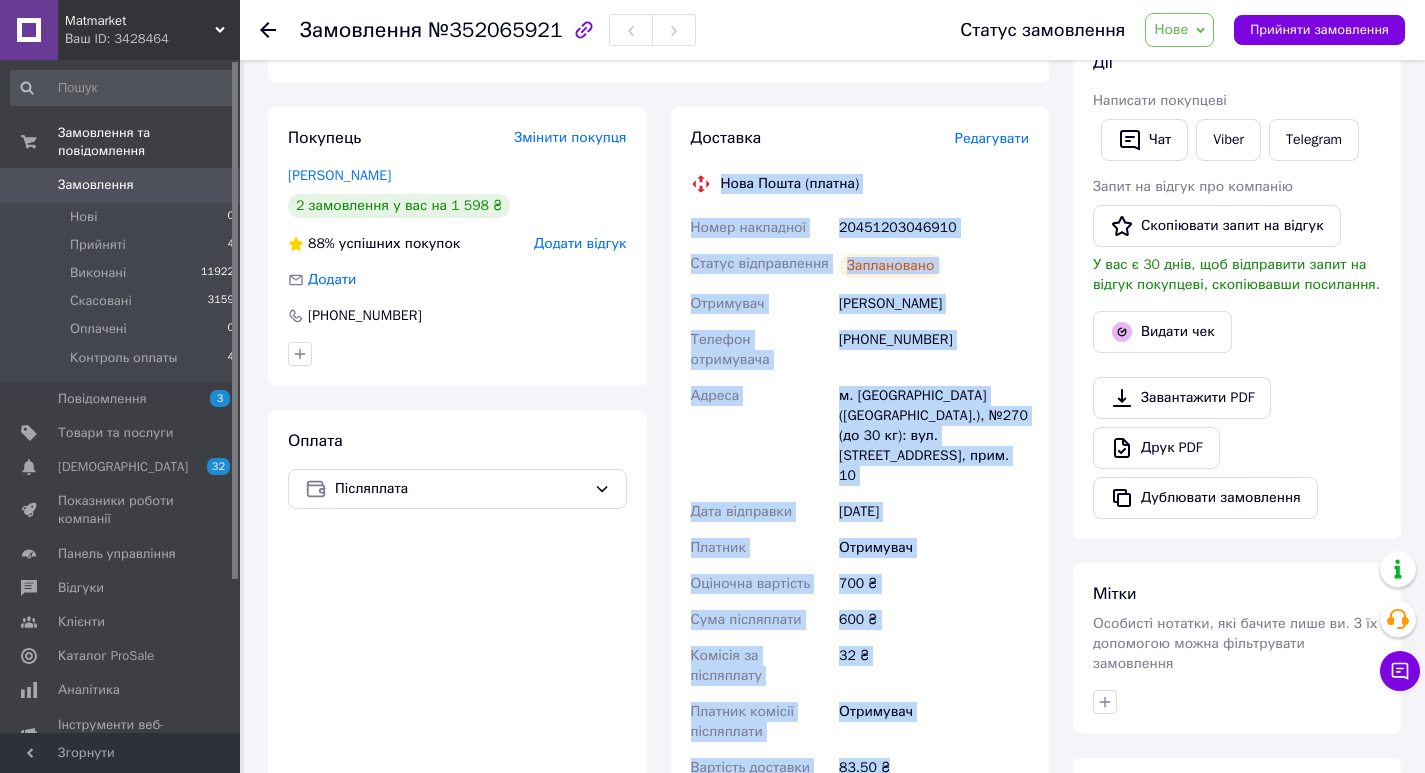 drag, startPoint x: 683, startPoint y: 180, endPoint x: 969, endPoint y: 701, distance: 594.33746 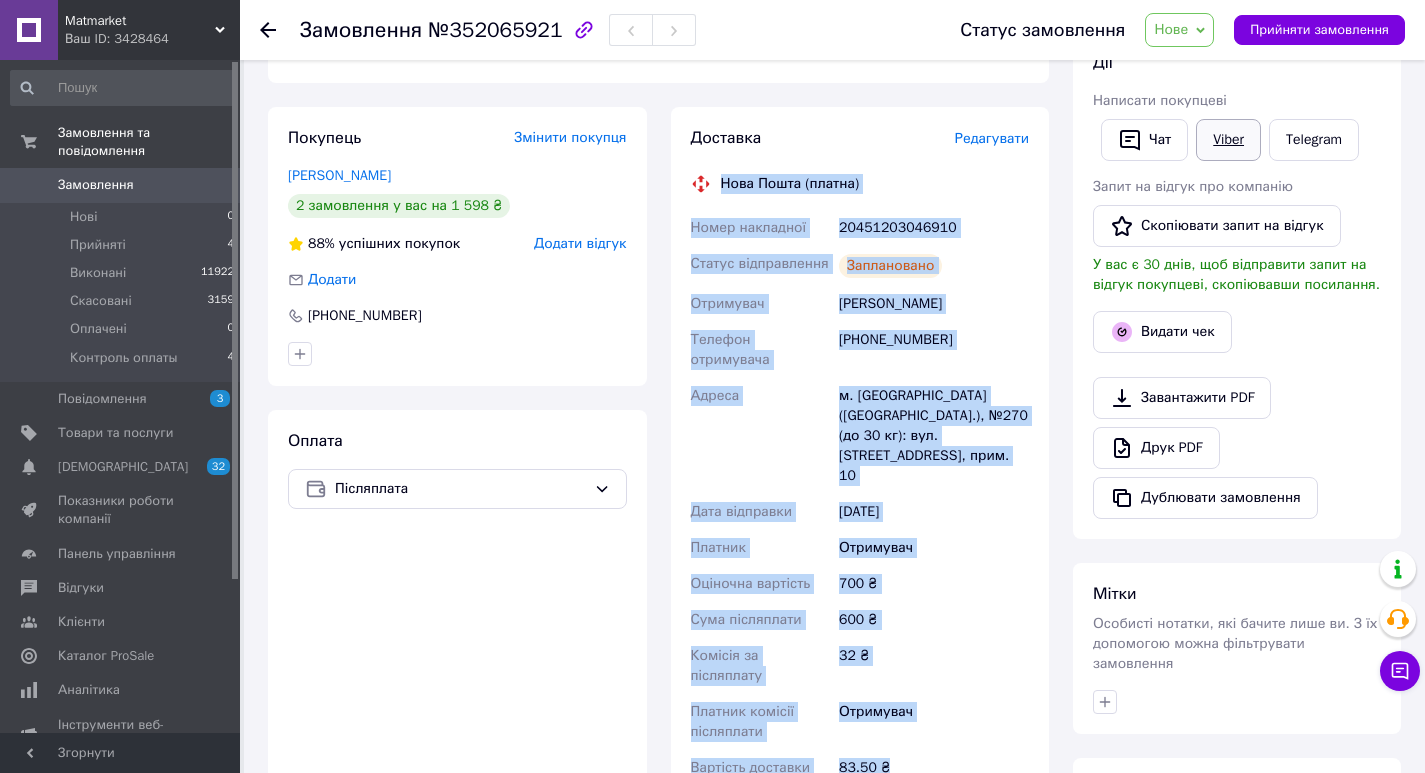 click on "Viber" at bounding box center (1228, 140) 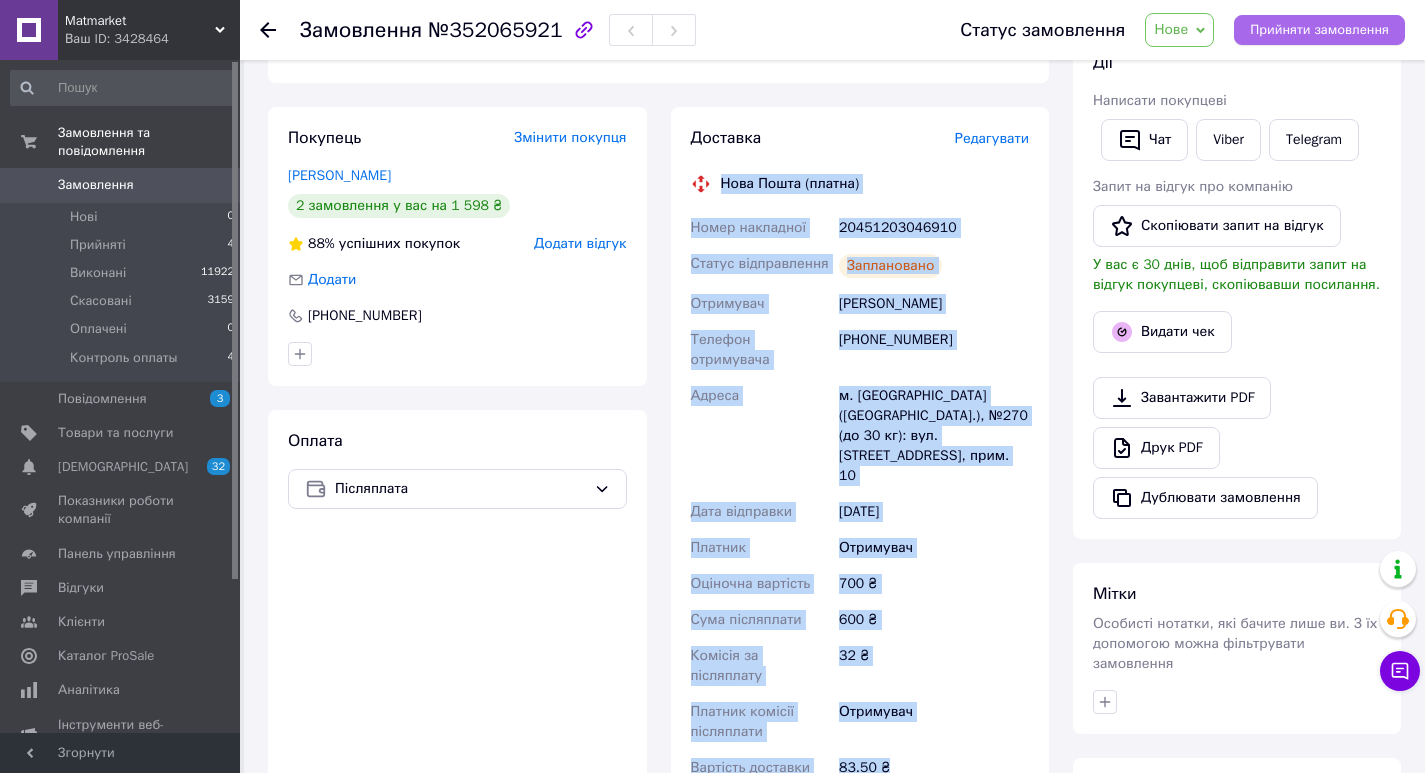 click on "Прийняти замовлення" at bounding box center [1319, 30] 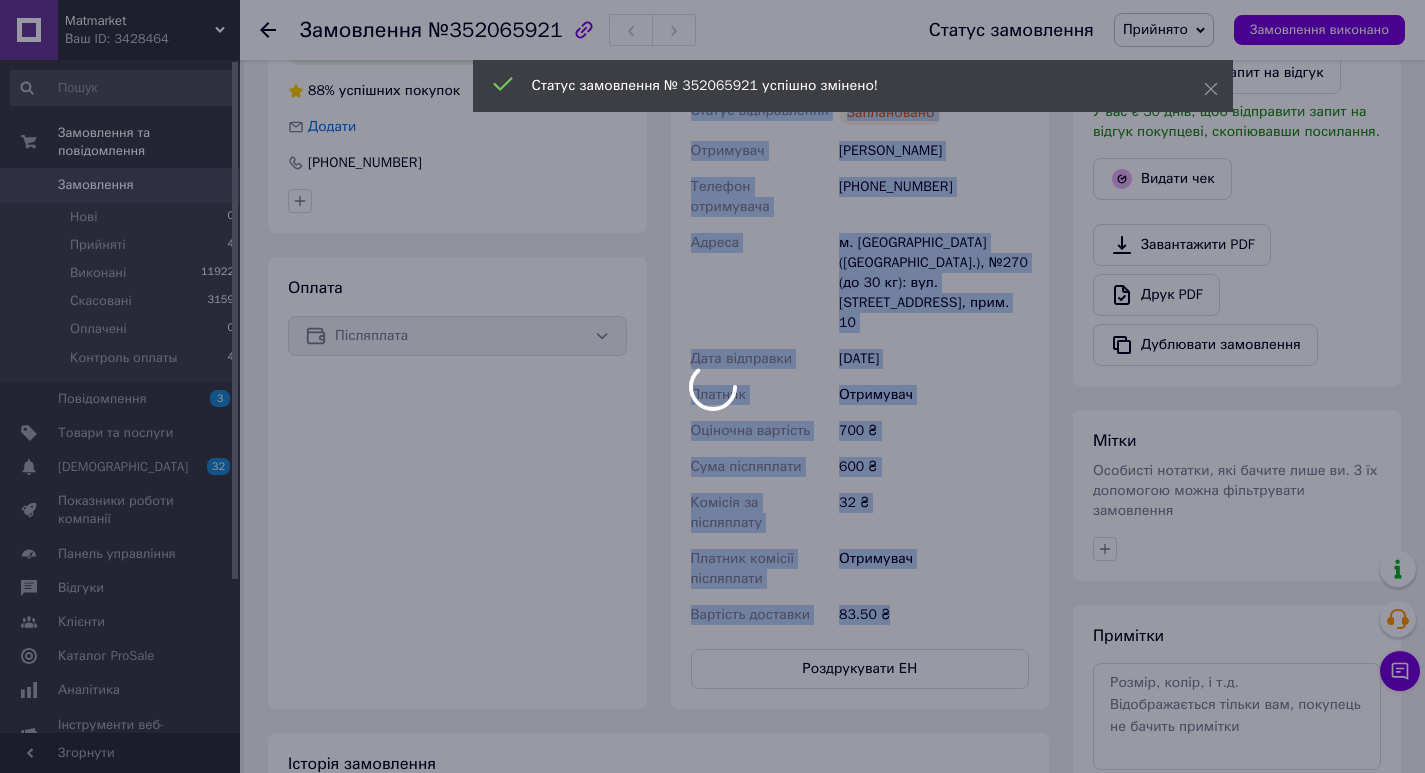 scroll, scrollTop: 600, scrollLeft: 0, axis: vertical 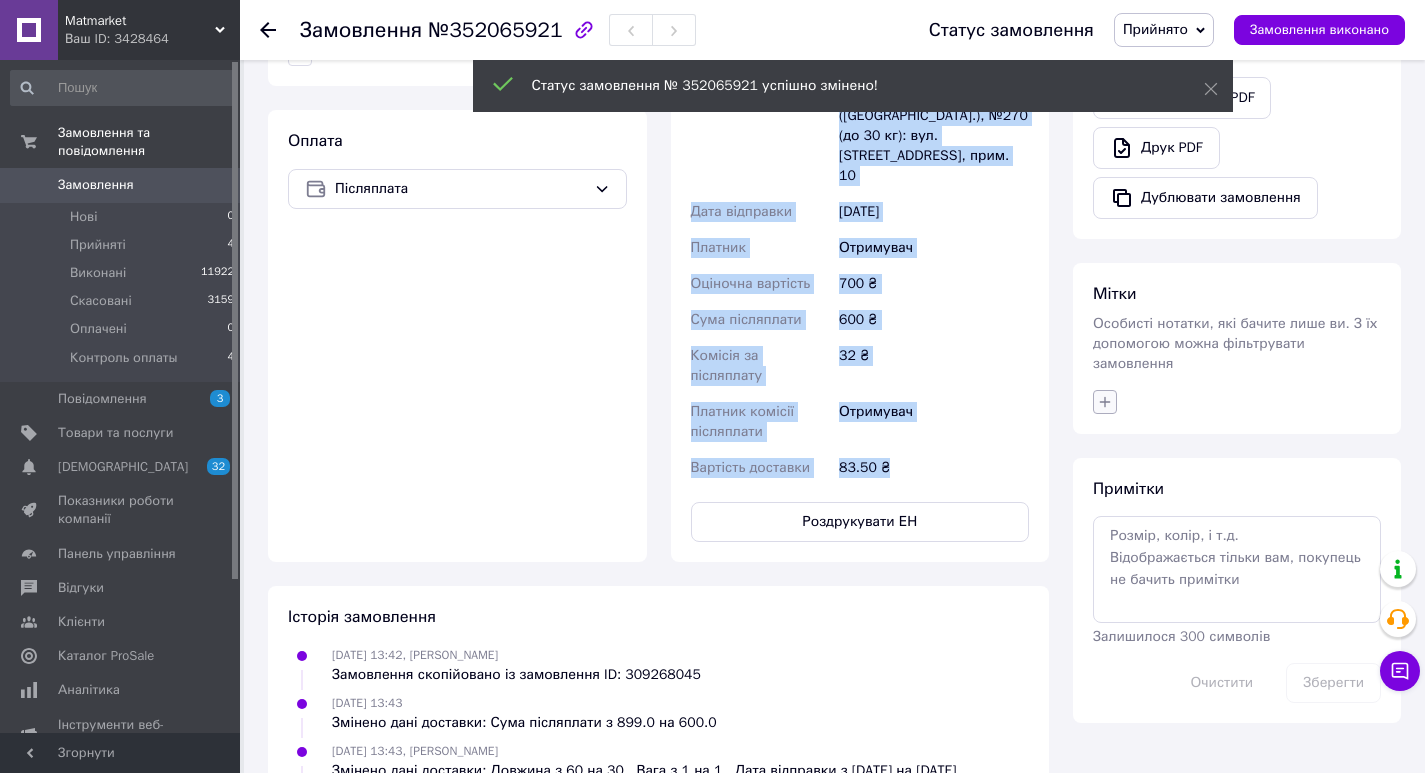 click 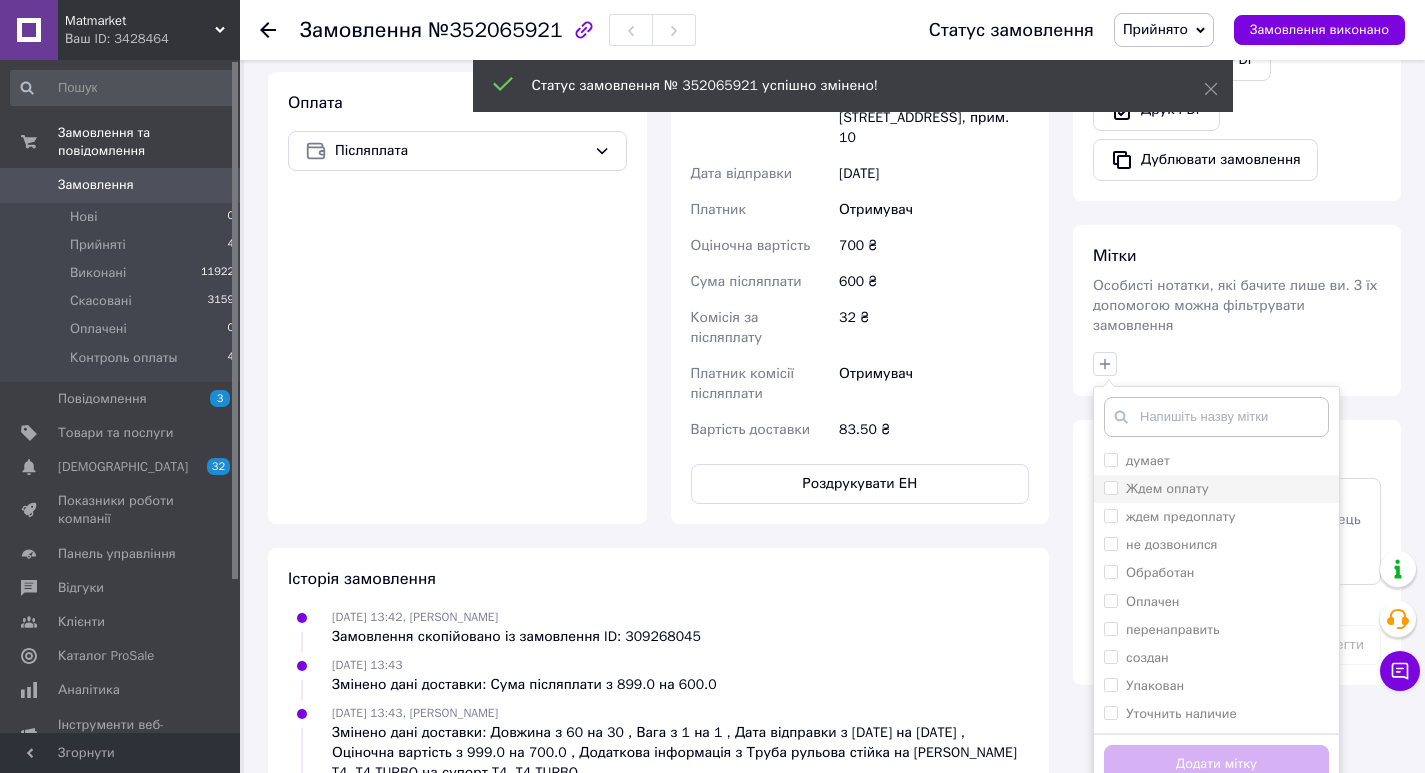 scroll, scrollTop: 660, scrollLeft: 0, axis: vertical 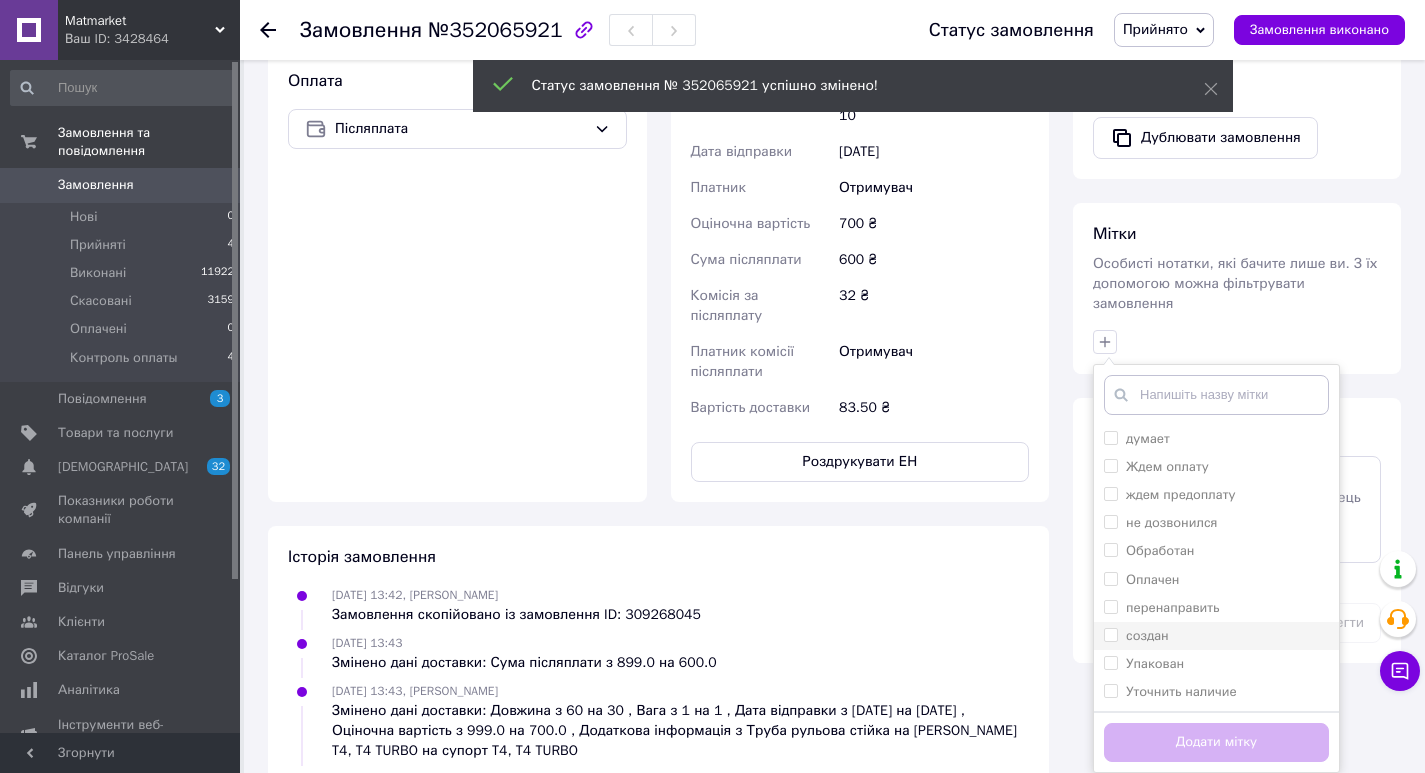 click on "создан" at bounding box center [1147, 635] 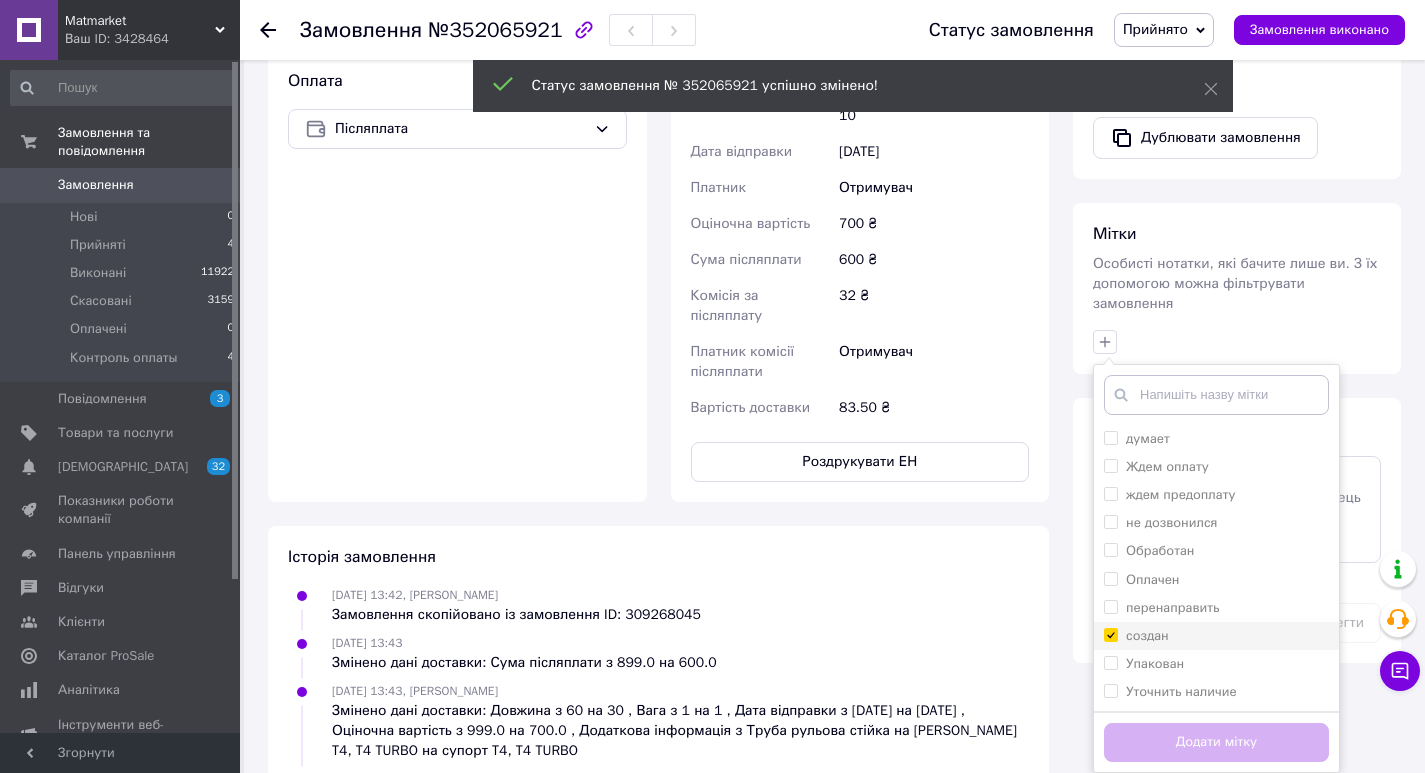checkbox on "true" 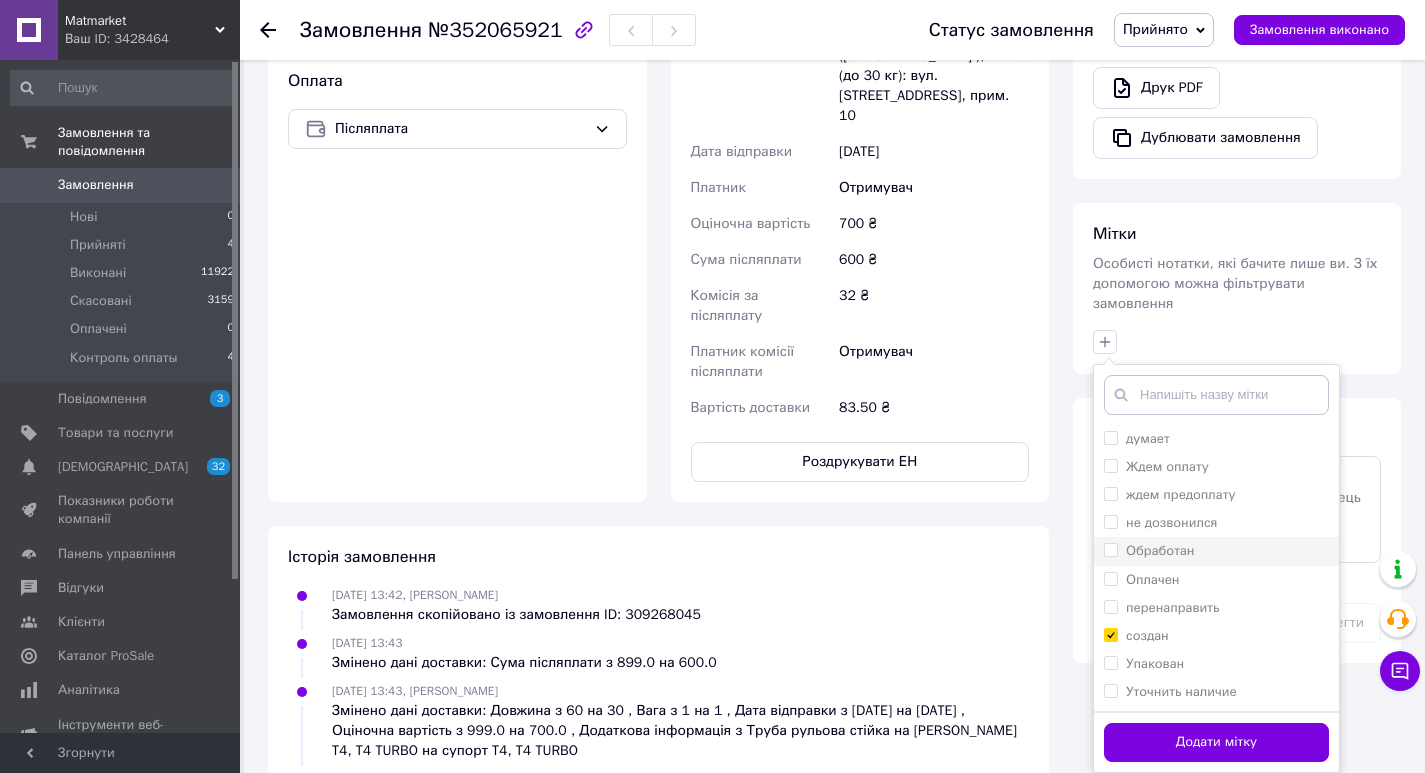 click on "Обработан" at bounding box center (1160, 550) 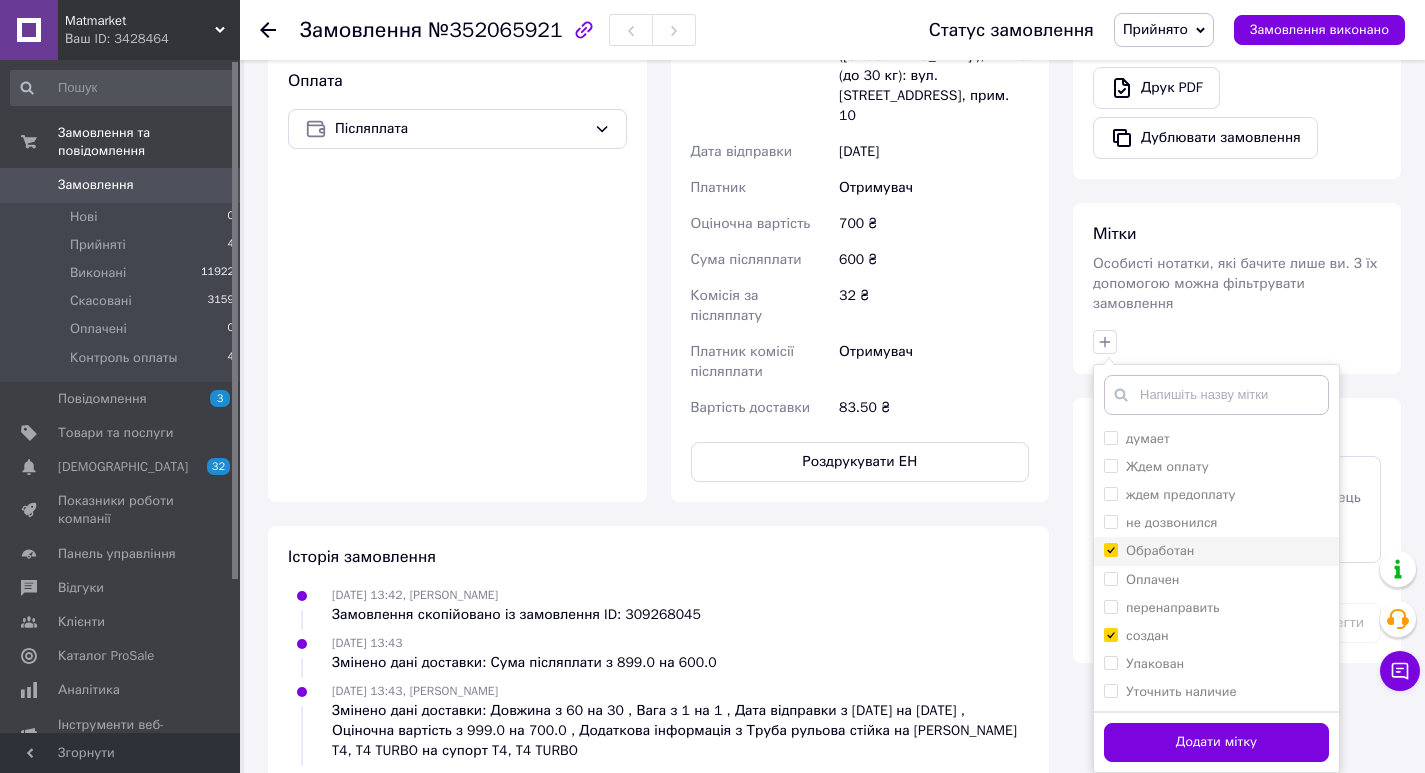 checkbox on "true" 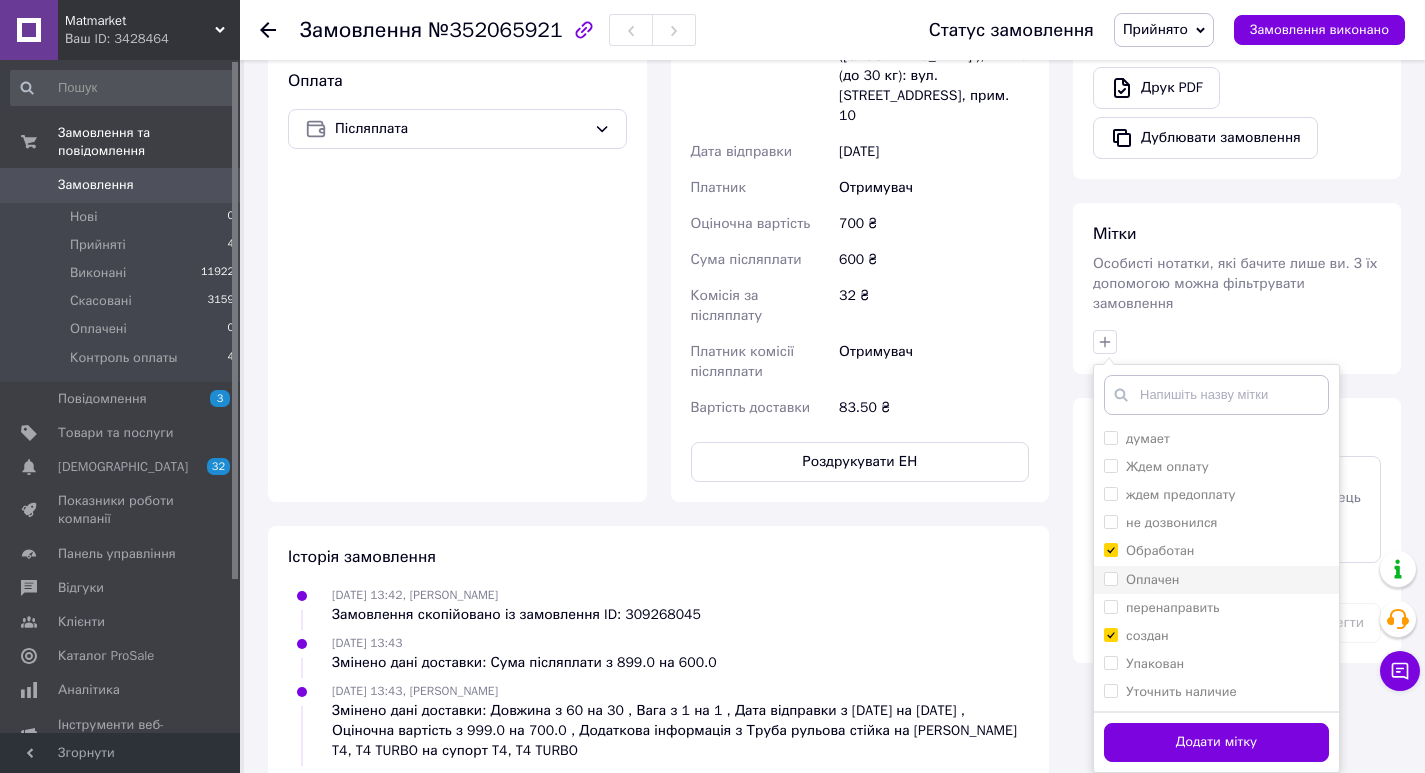 click on "Оплачен" at bounding box center [1152, 579] 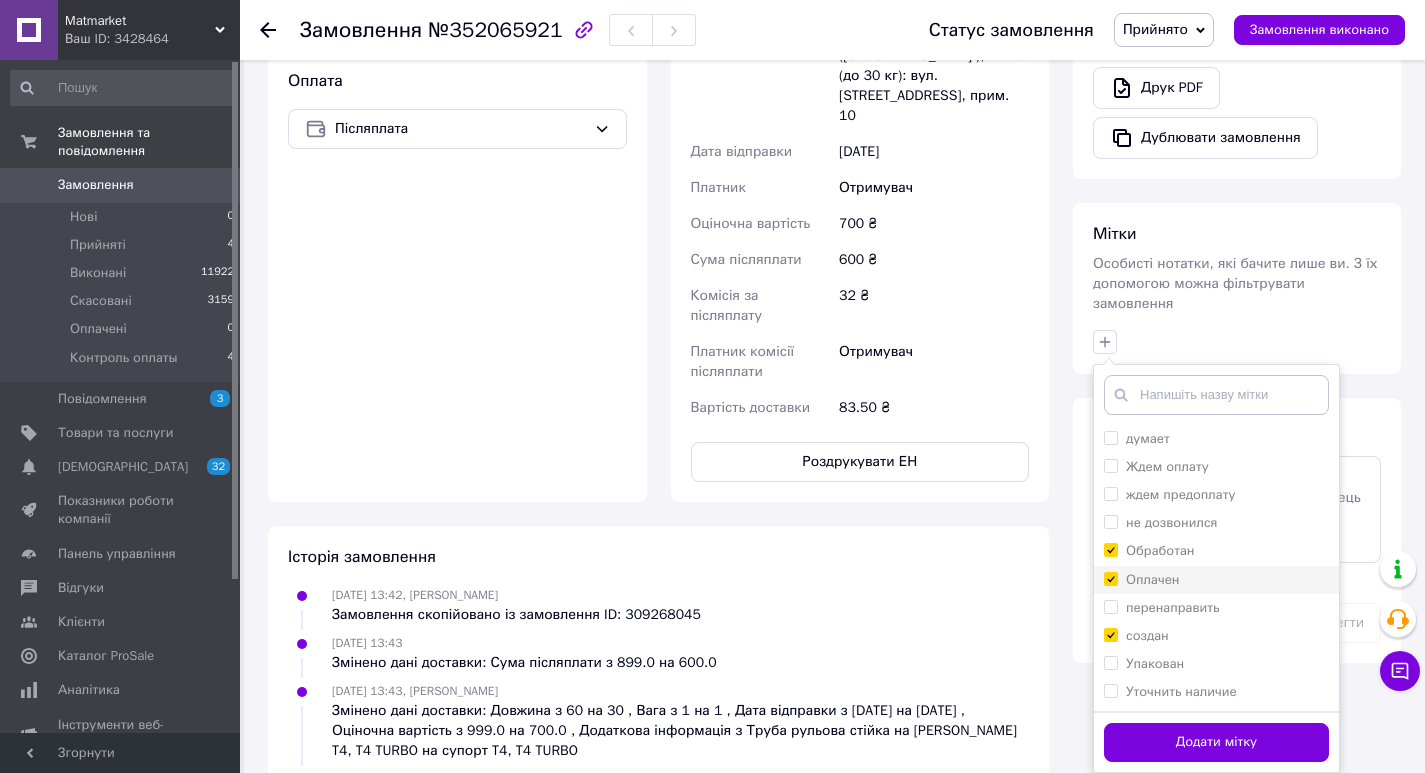 checkbox on "true" 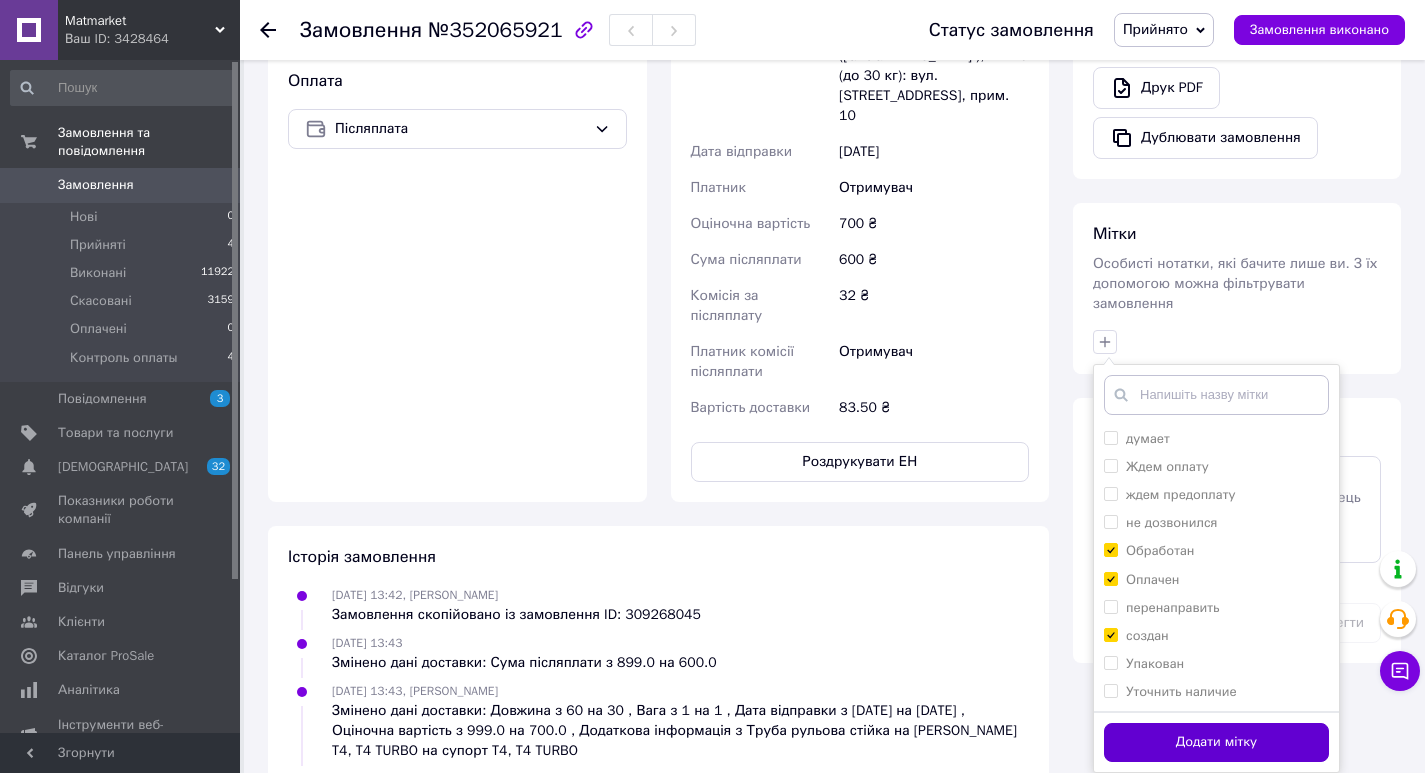 click on "Додати мітку" at bounding box center (1216, 742) 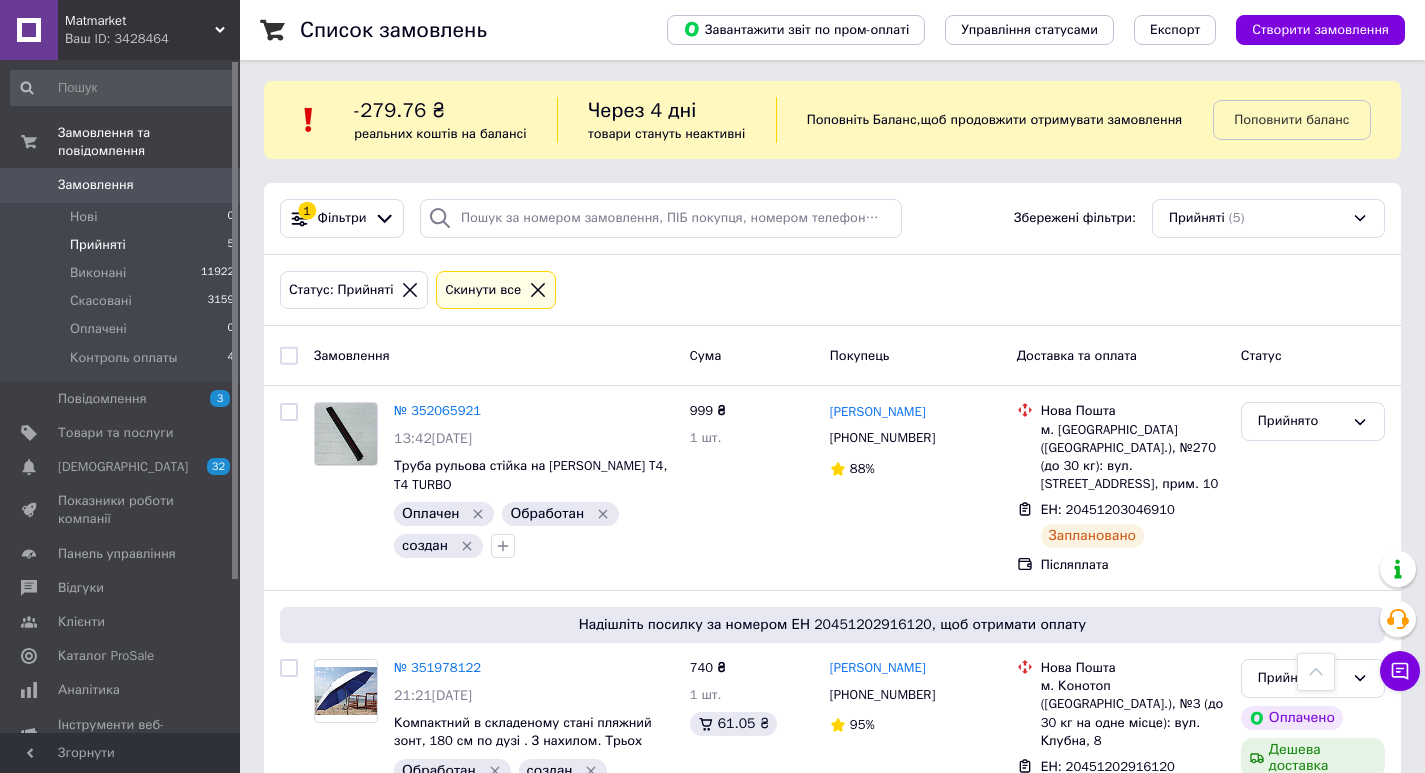 scroll, scrollTop: 0, scrollLeft: 0, axis: both 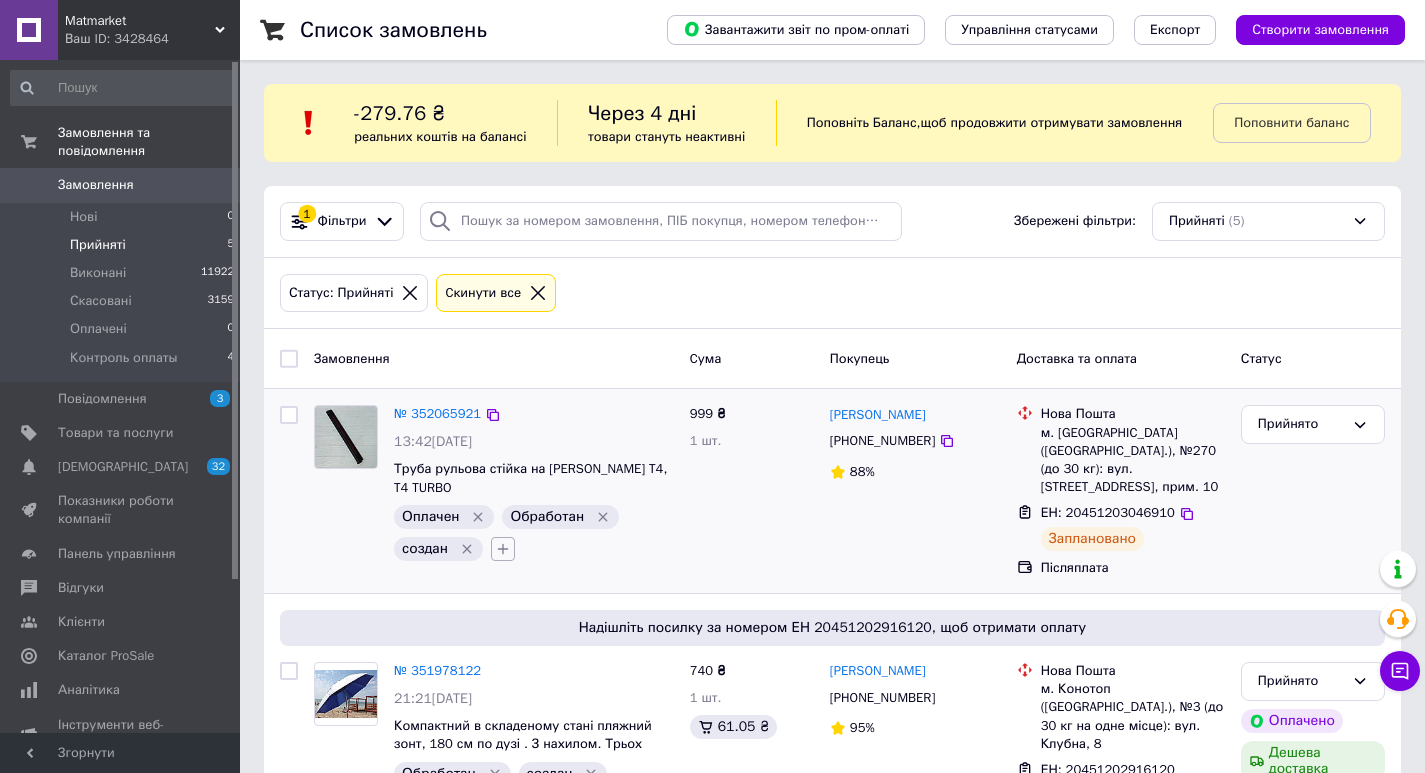 click at bounding box center (503, 549) 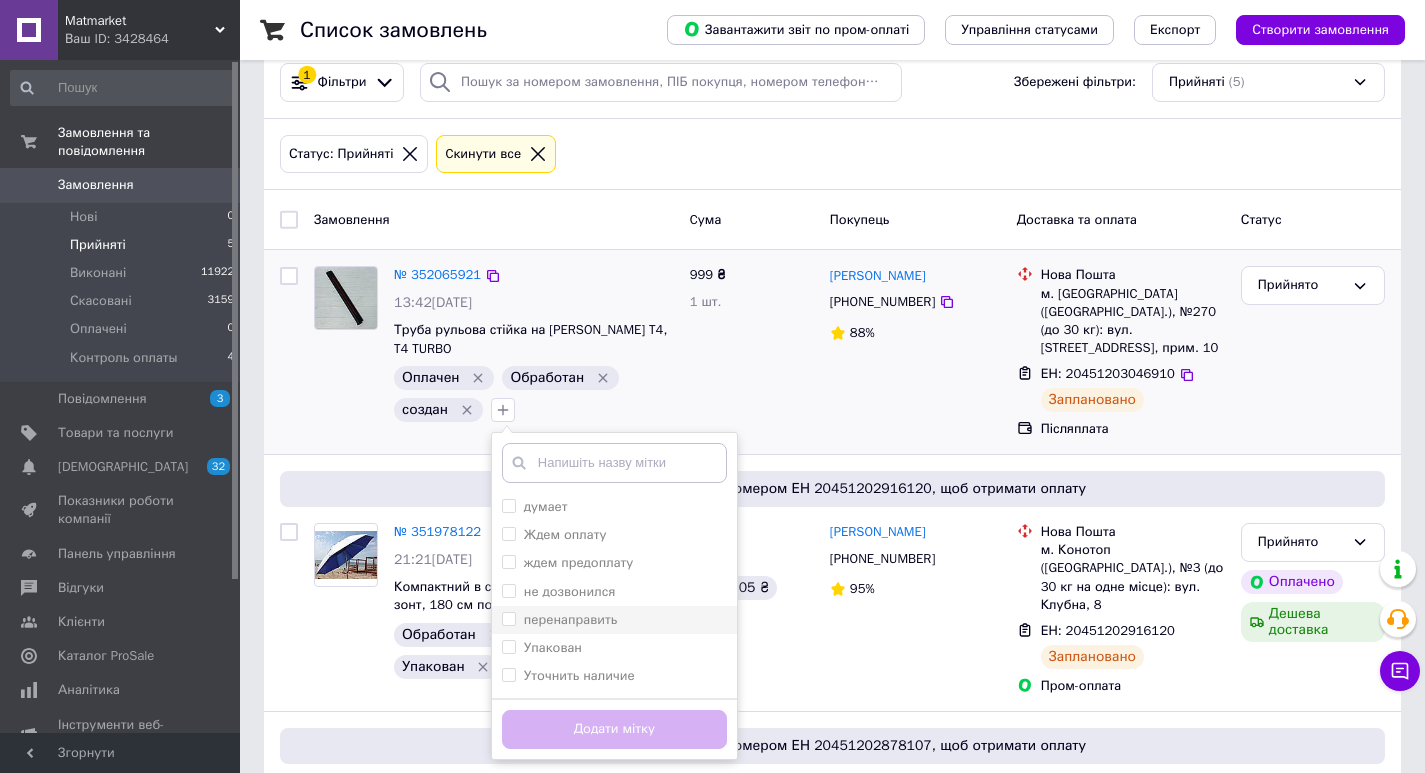 scroll, scrollTop: 200, scrollLeft: 0, axis: vertical 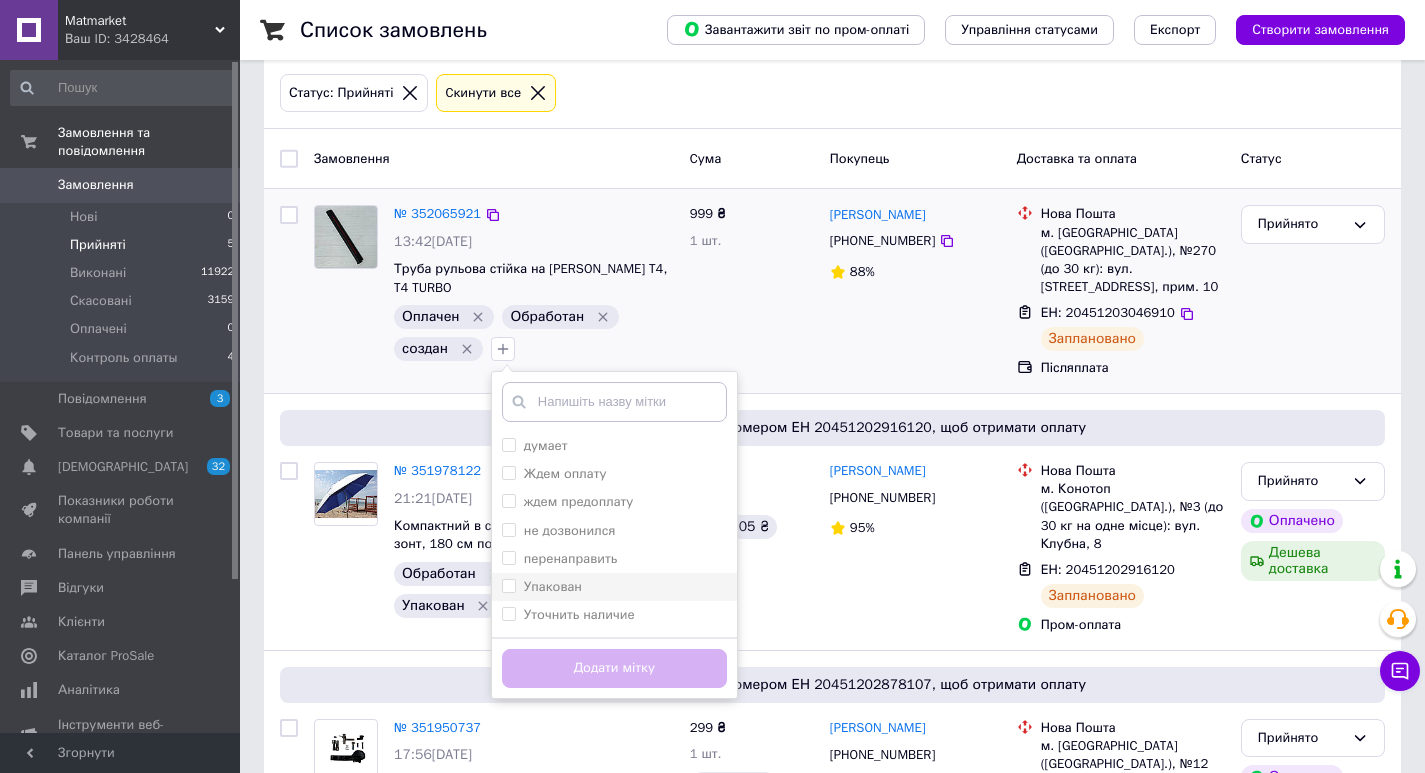 click on "Упакован" at bounding box center (553, 586) 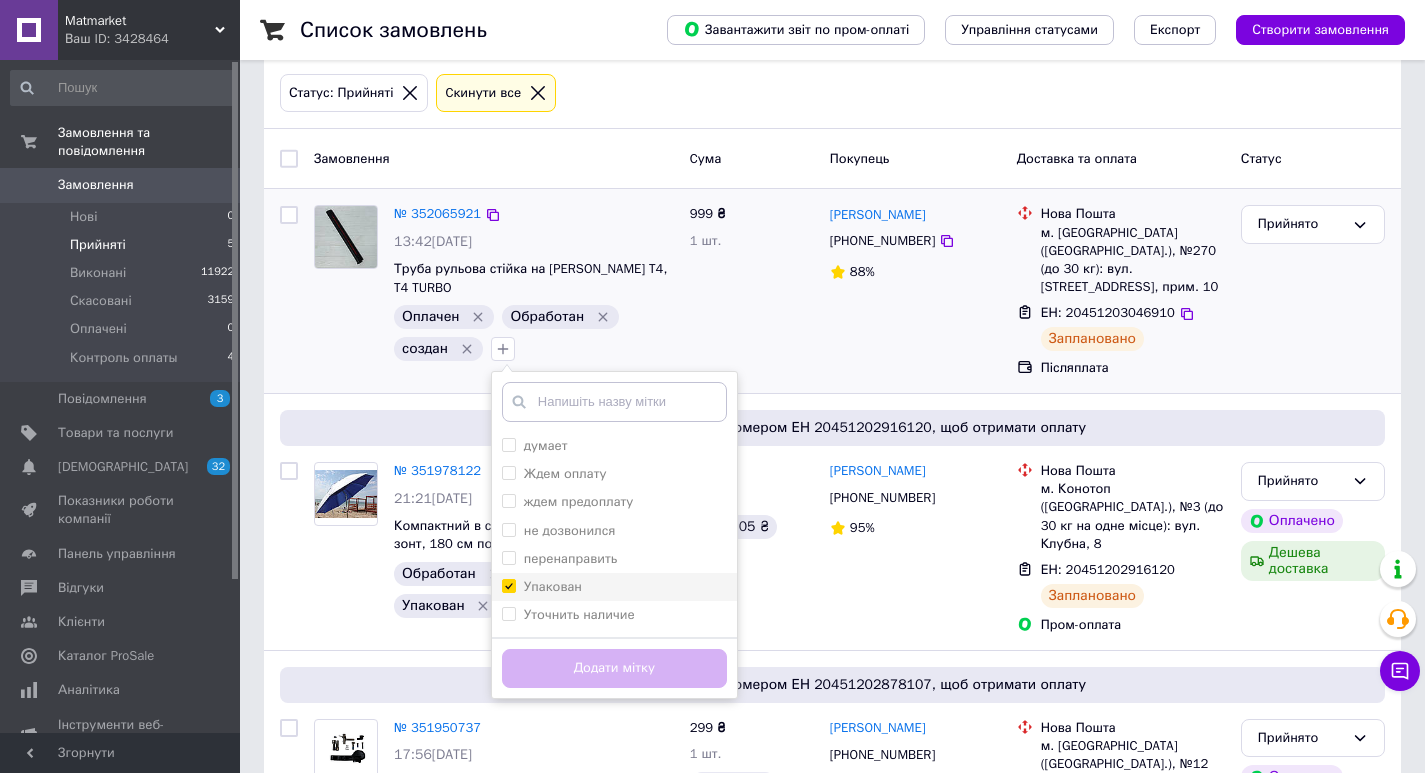 checkbox on "true" 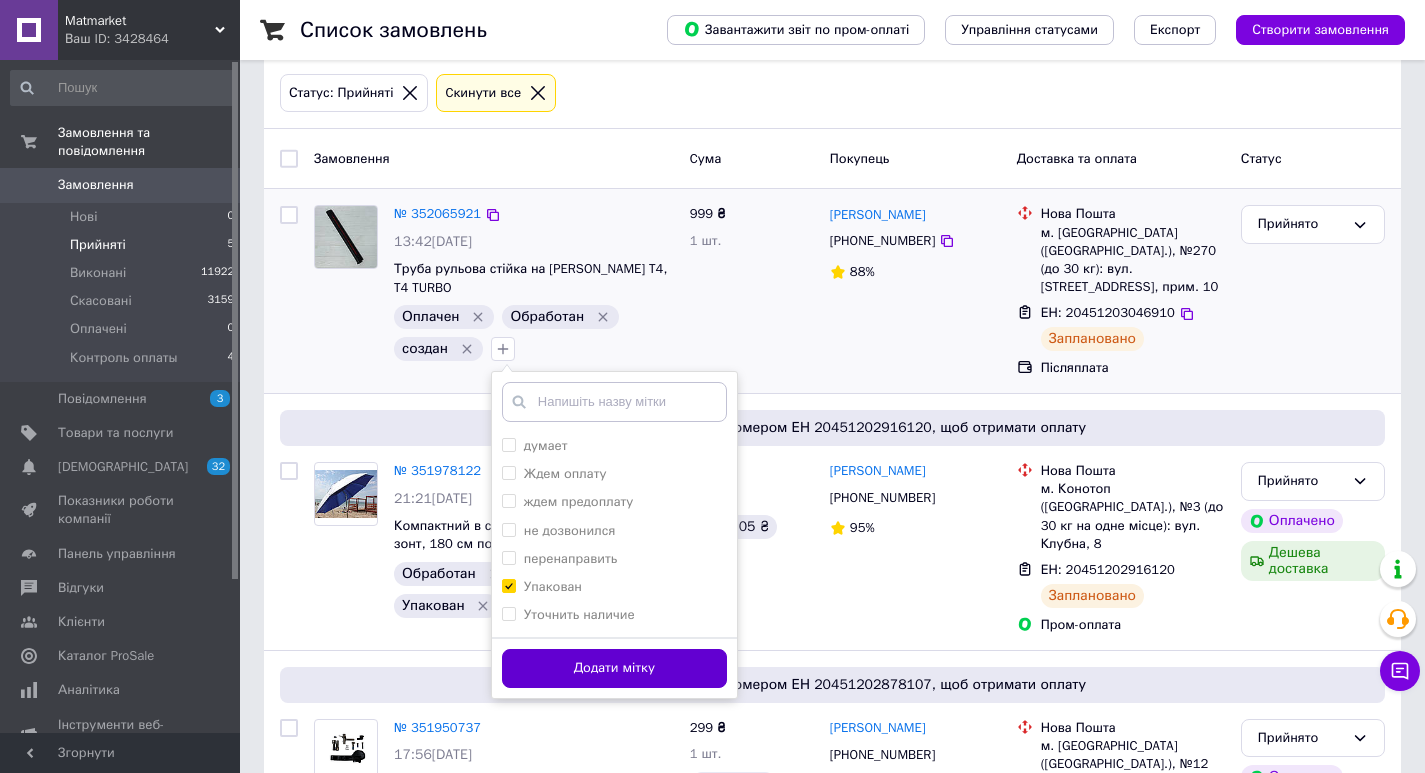 click on "Додати мітку" at bounding box center [614, 668] 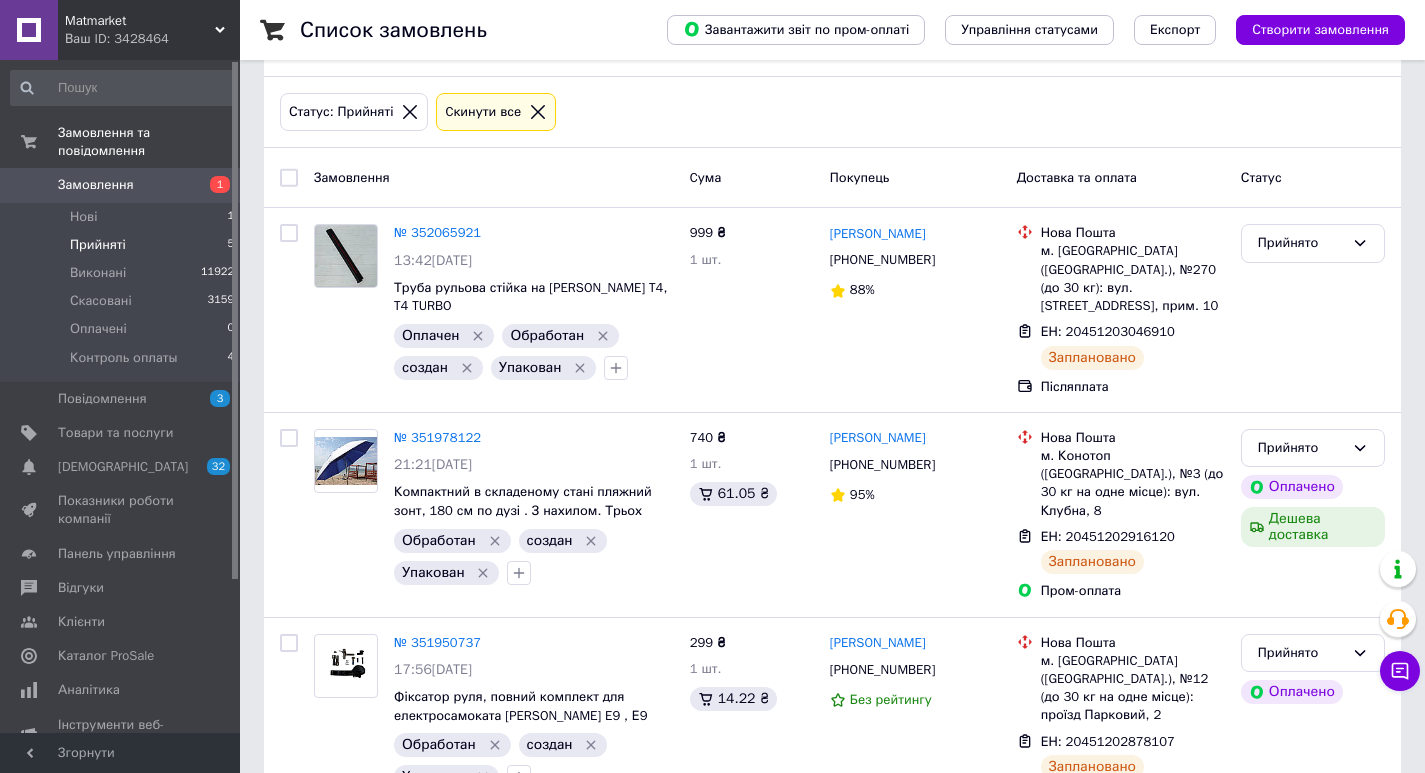 scroll, scrollTop: 200, scrollLeft: 0, axis: vertical 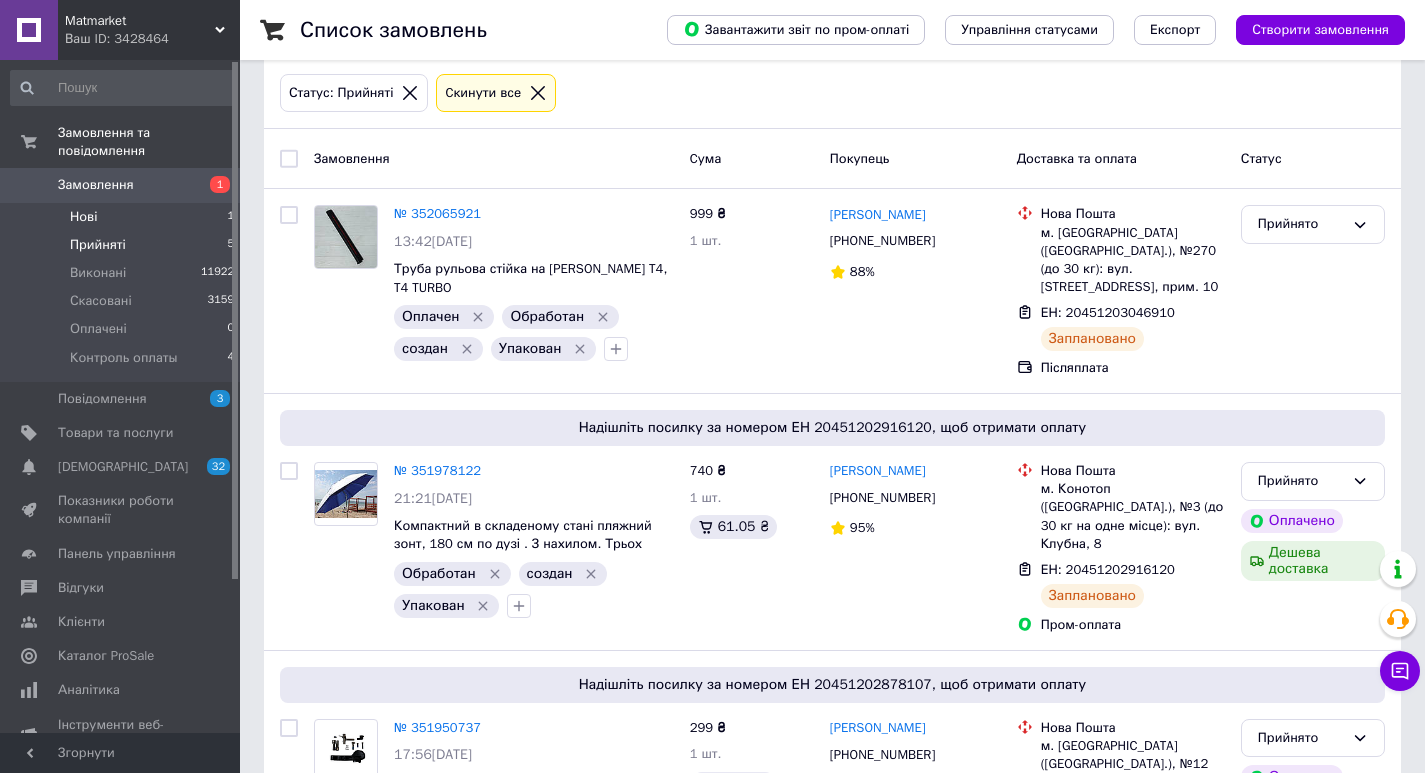 click on "Нові 1" at bounding box center [123, 217] 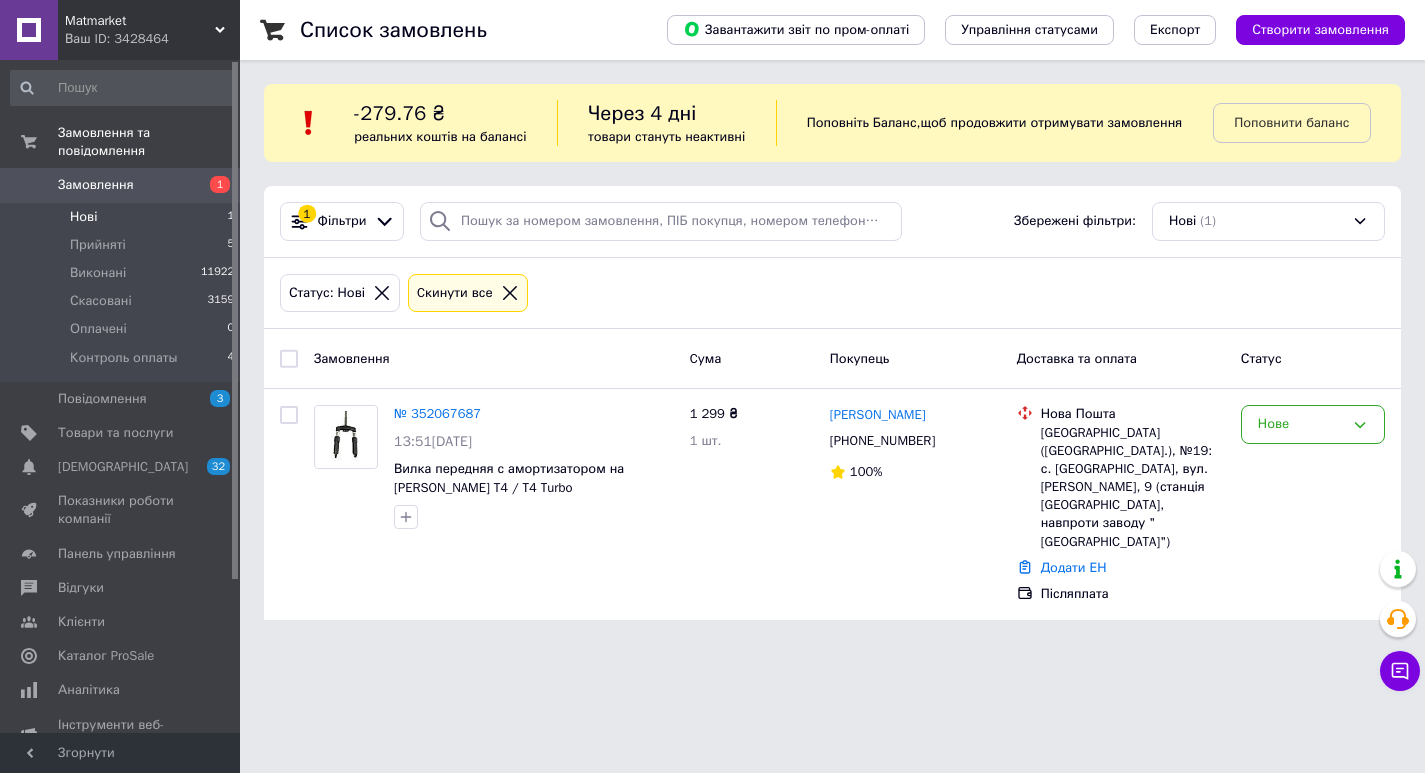 scroll, scrollTop: 0, scrollLeft: 0, axis: both 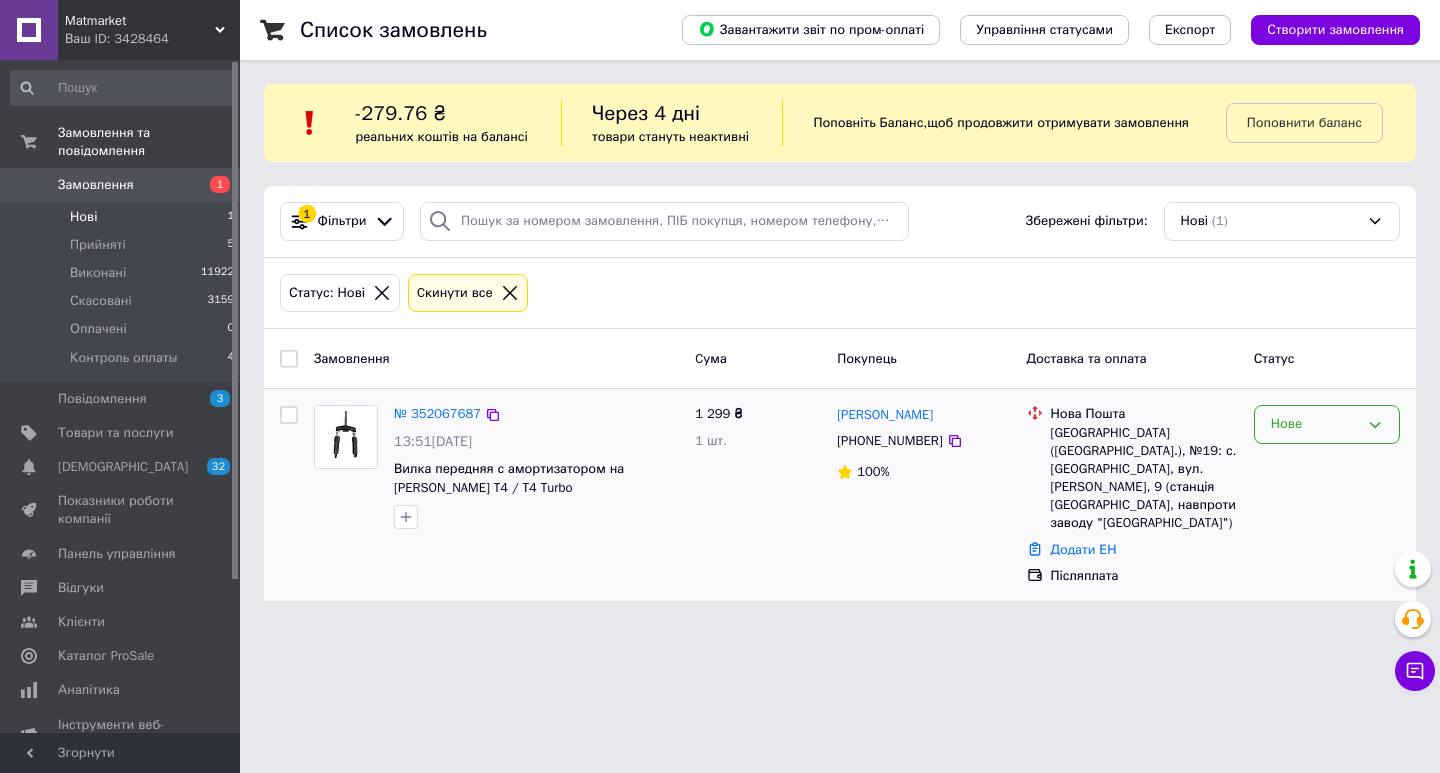 click on "Нове" at bounding box center [1315, 424] 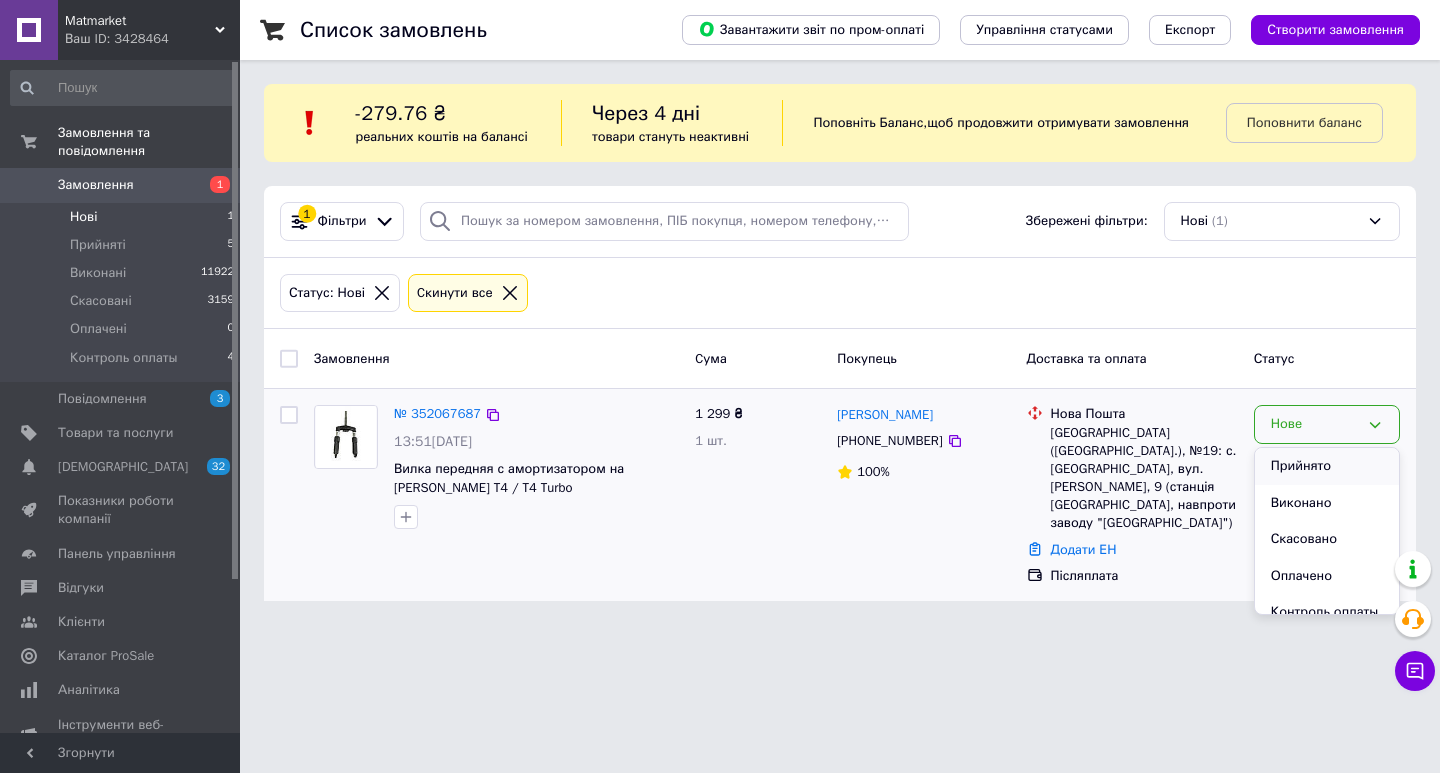 click on "Прийнято" at bounding box center (1327, 466) 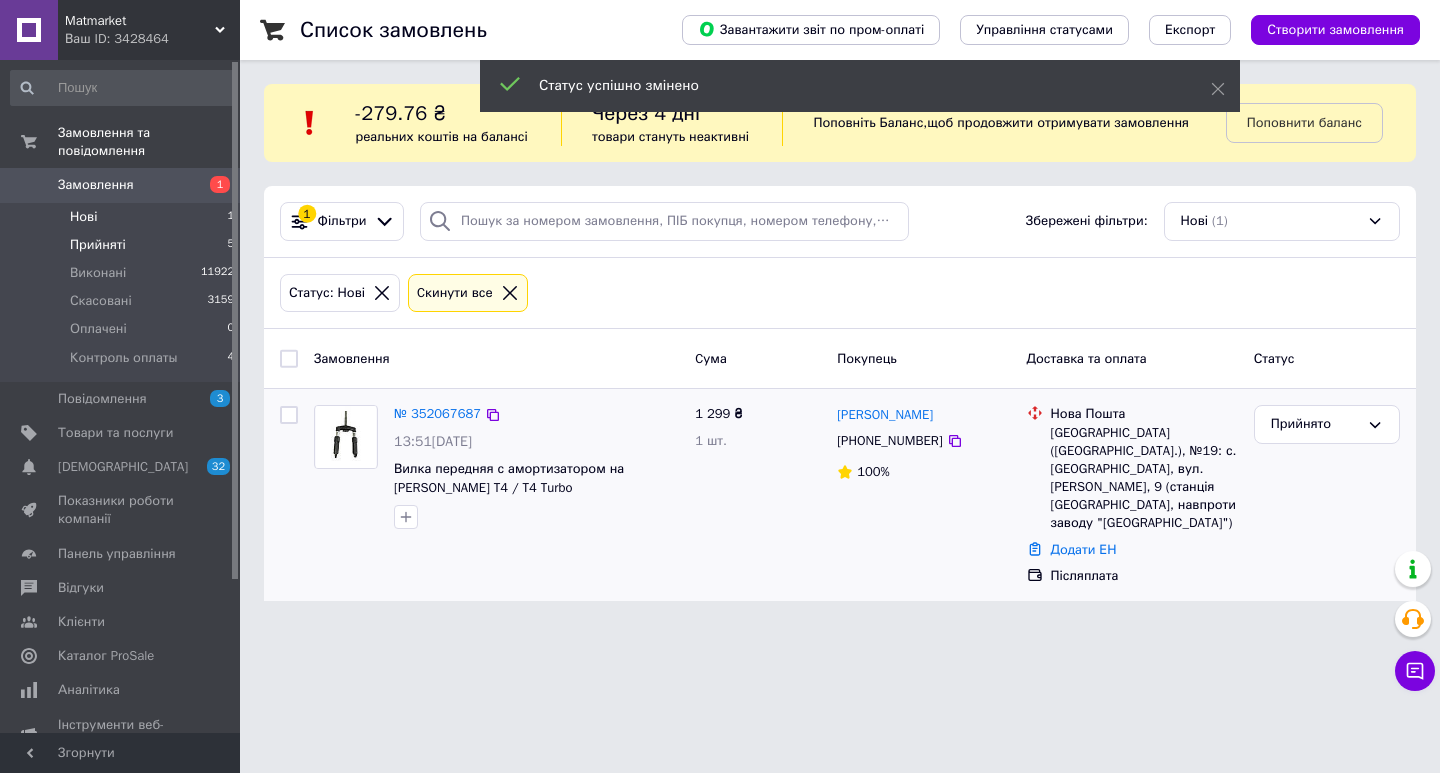 click on "Прийняті" at bounding box center [98, 245] 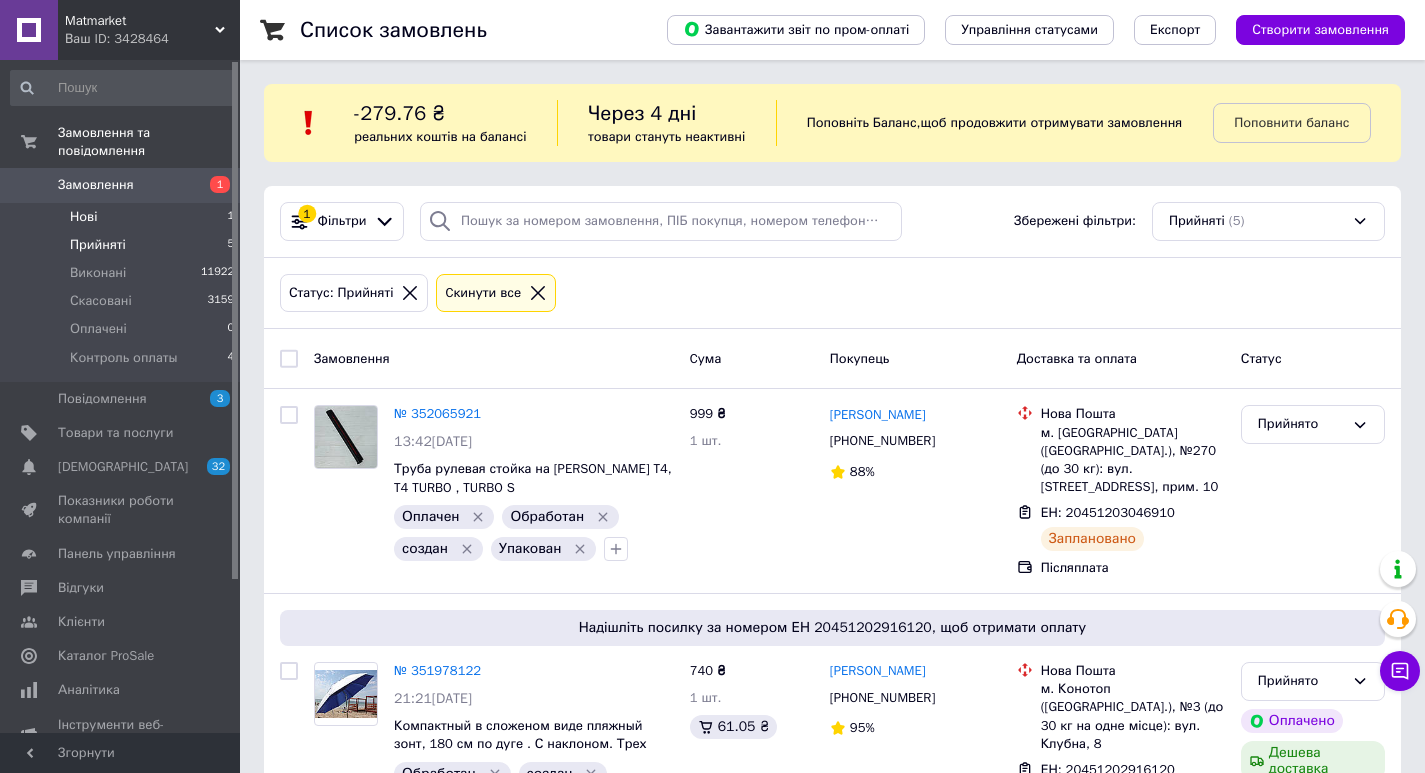click on "Нові" at bounding box center (83, 217) 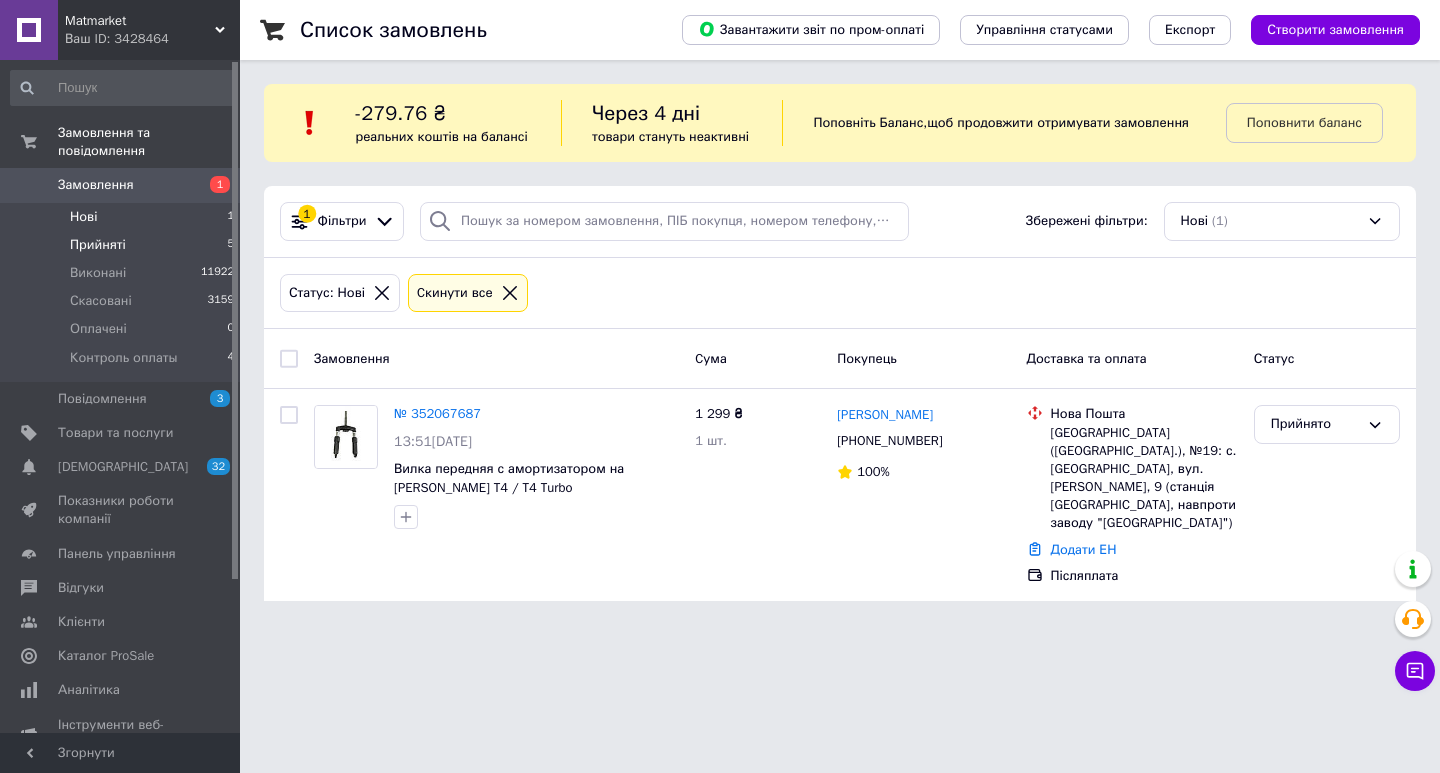 click on "Прийняті" at bounding box center [98, 245] 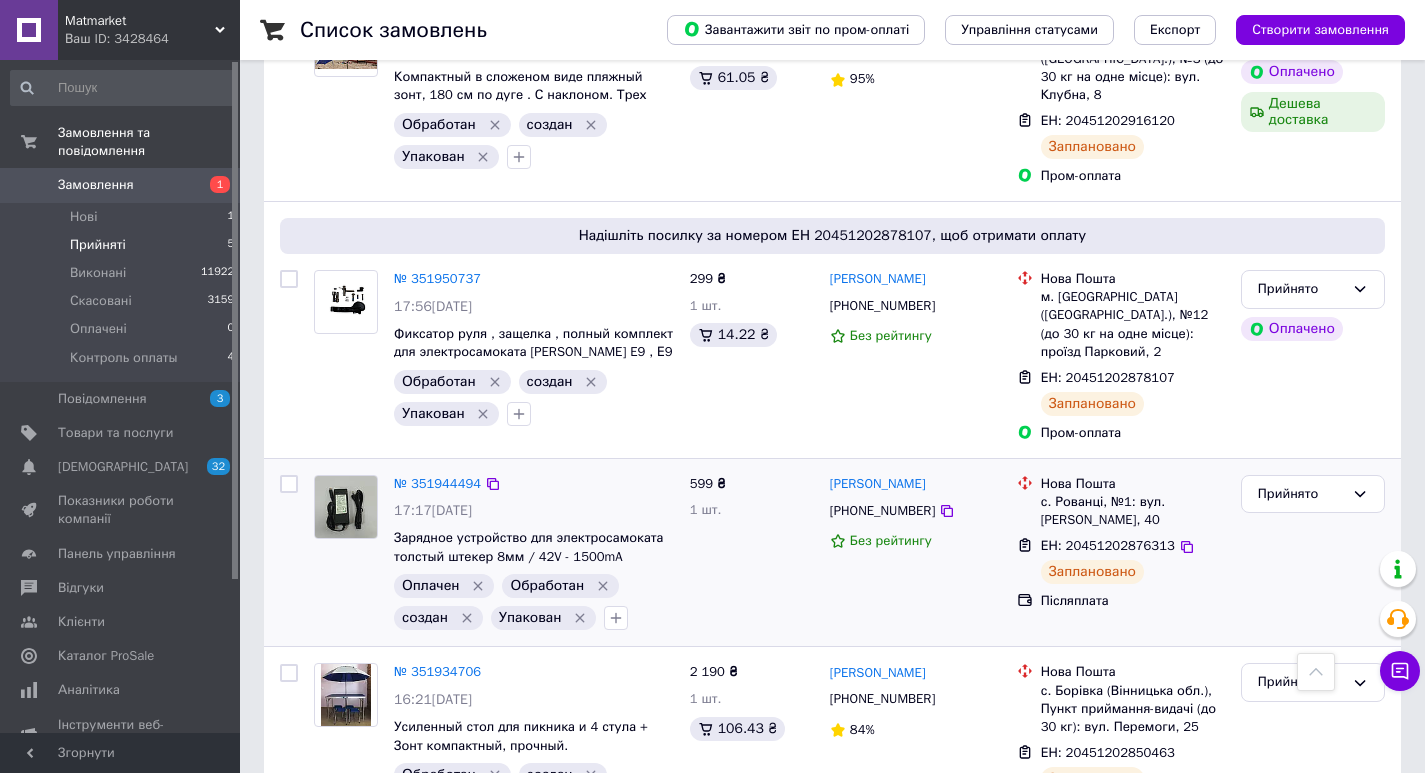 scroll, scrollTop: 910, scrollLeft: 0, axis: vertical 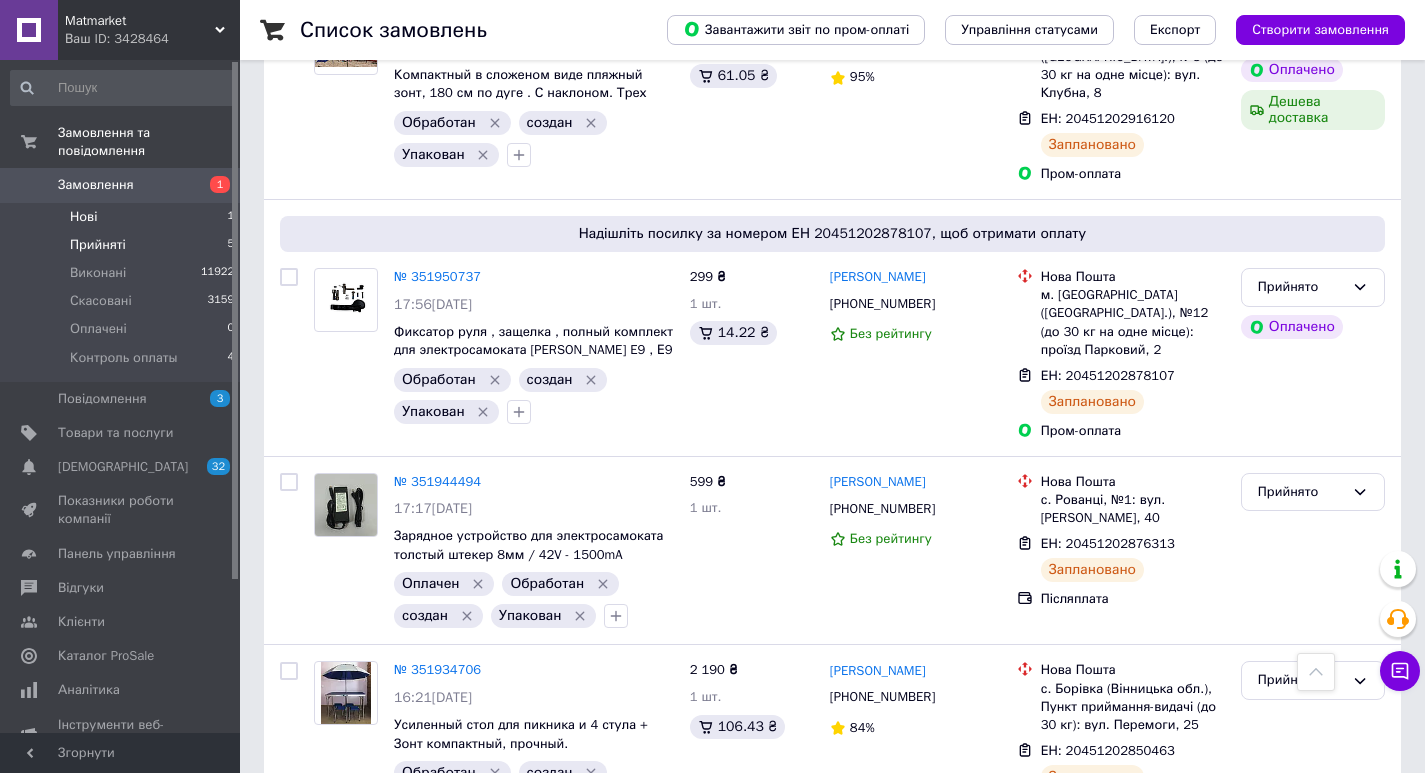 click on "Нові" at bounding box center [83, 217] 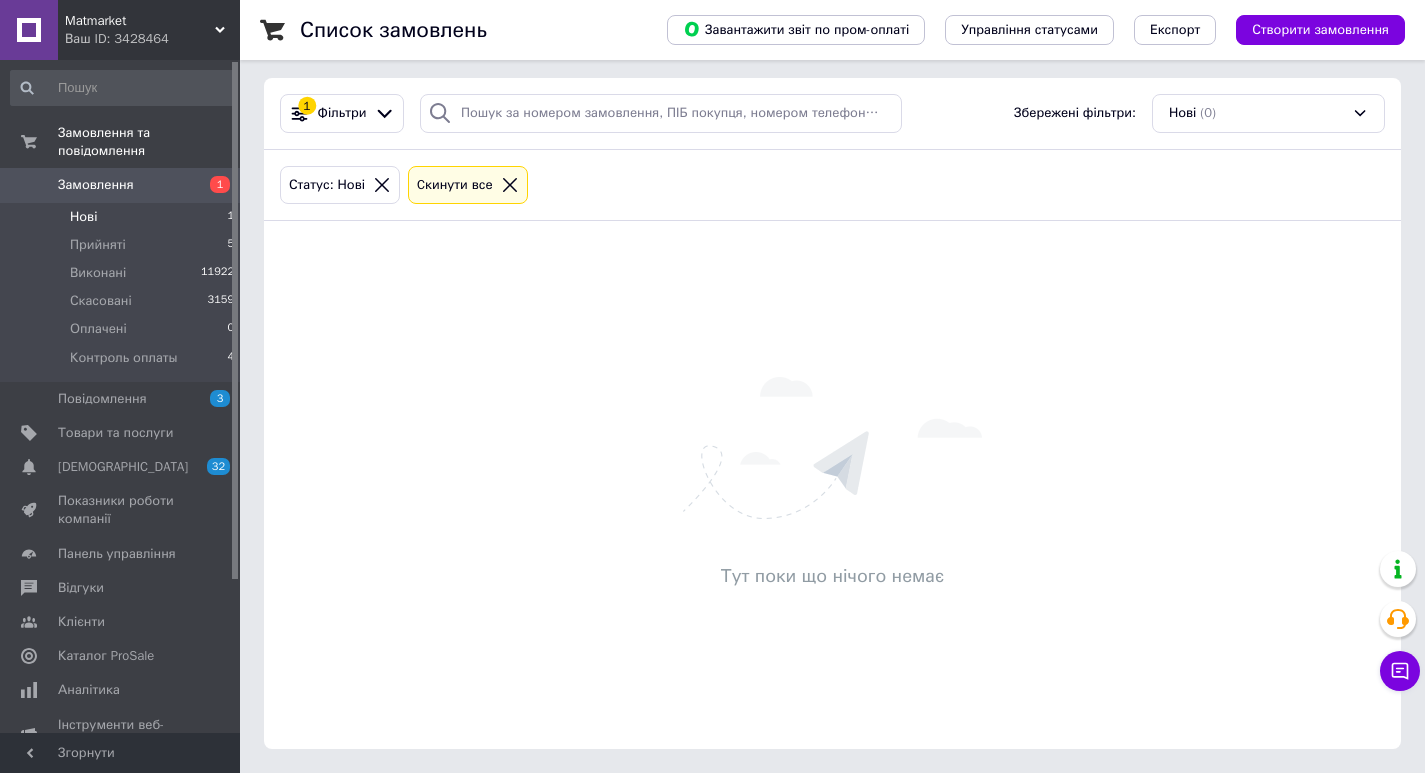 scroll, scrollTop: 0, scrollLeft: 0, axis: both 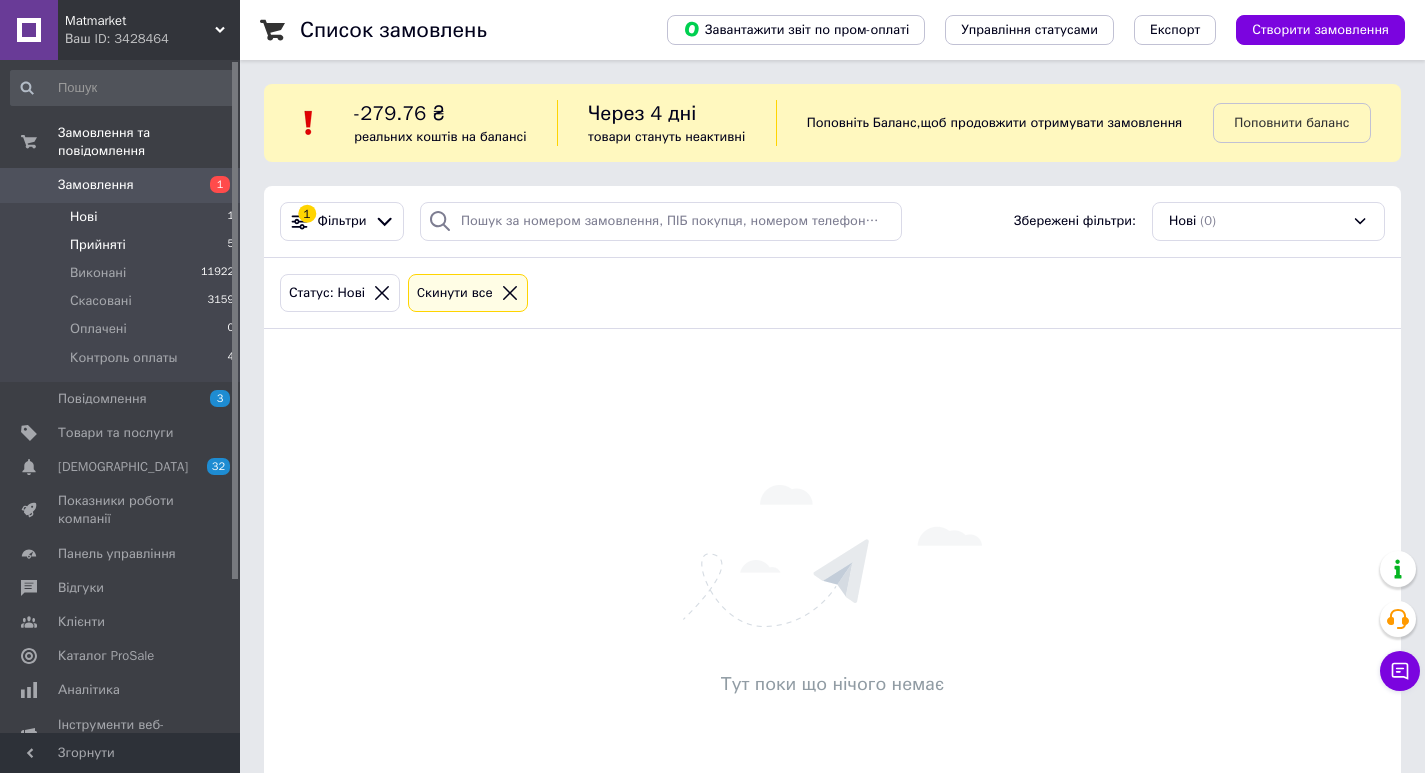 click on "Прийняті 5" at bounding box center [123, 245] 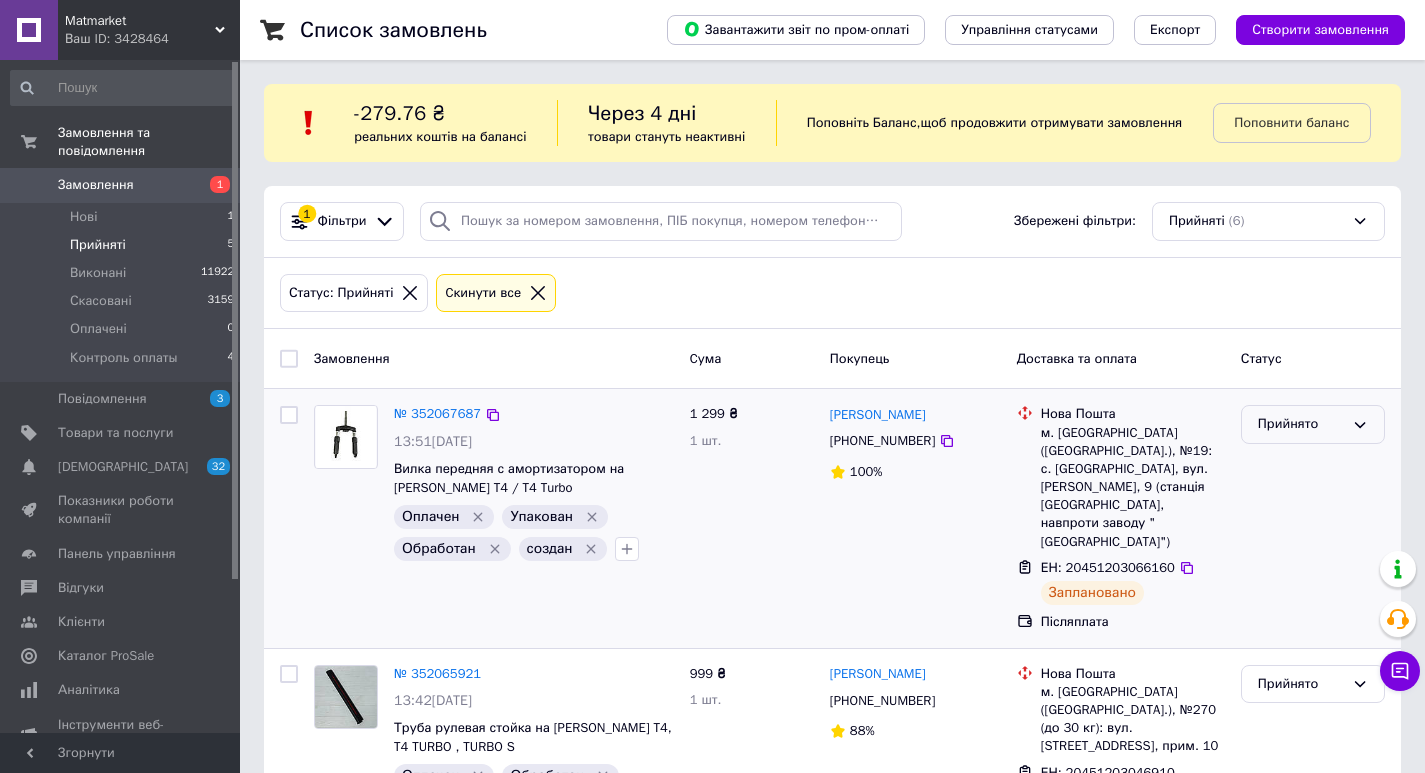 click on "Прийнято" at bounding box center [1301, 424] 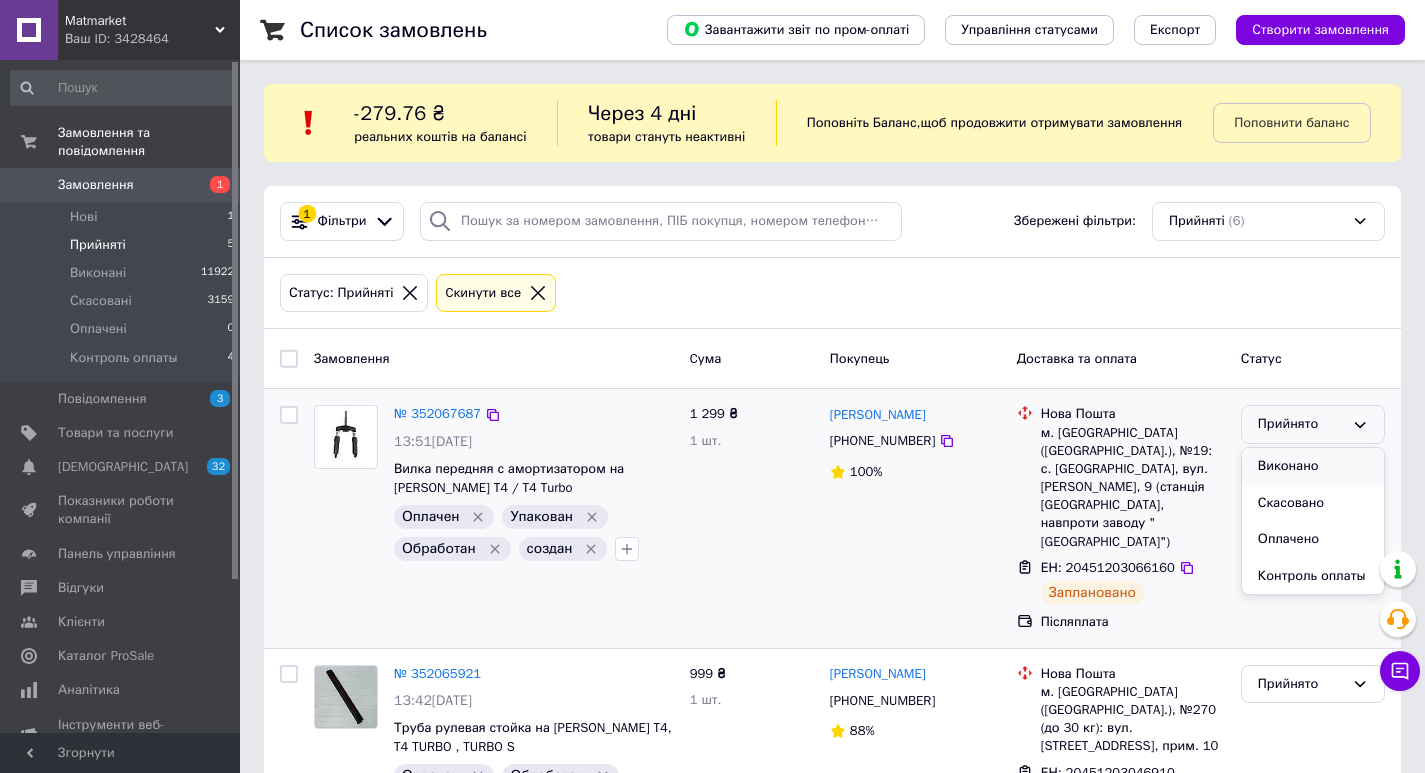 click on "Виконано" at bounding box center (1313, 466) 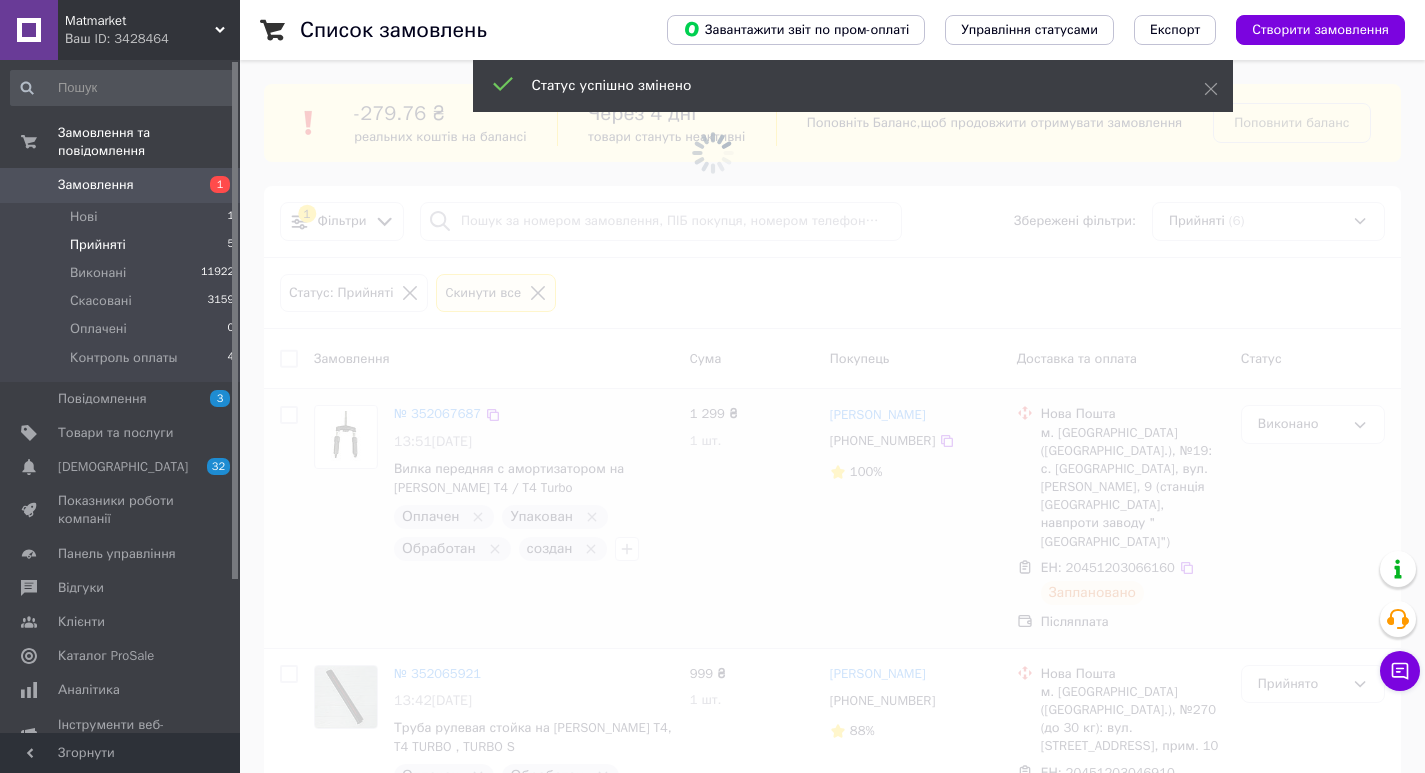 scroll, scrollTop: 200, scrollLeft: 0, axis: vertical 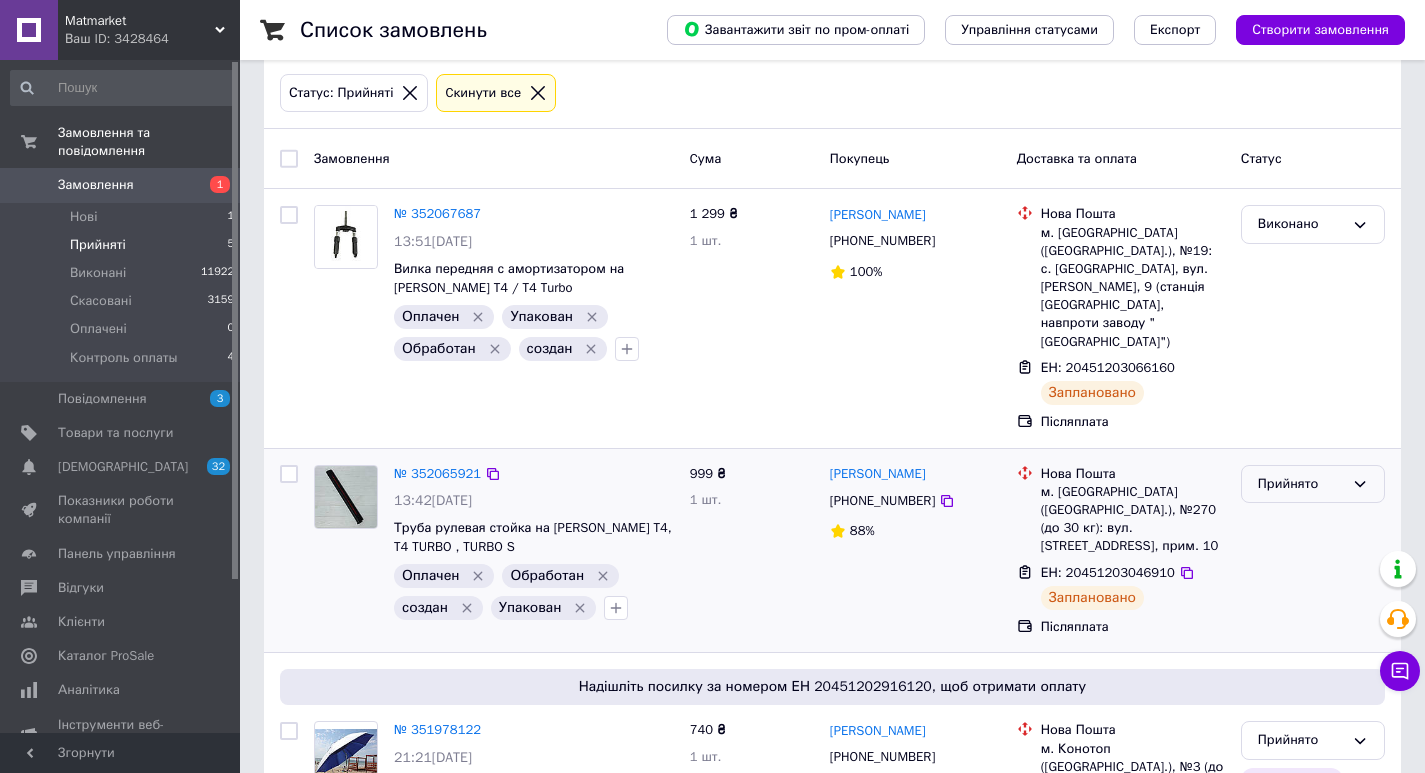 click on "Прийнято" at bounding box center [1301, 484] 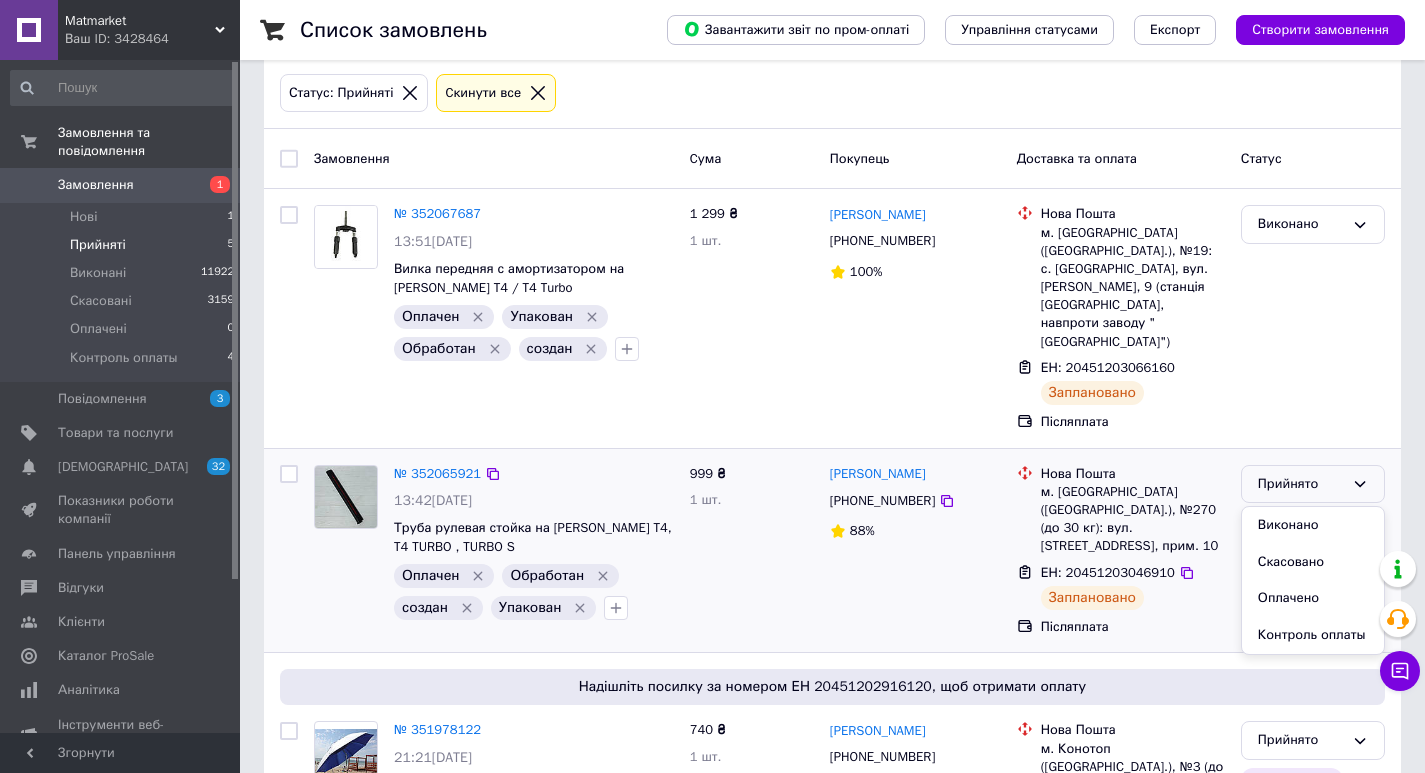 click on "Виконано" at bounding box center [1313, 525] 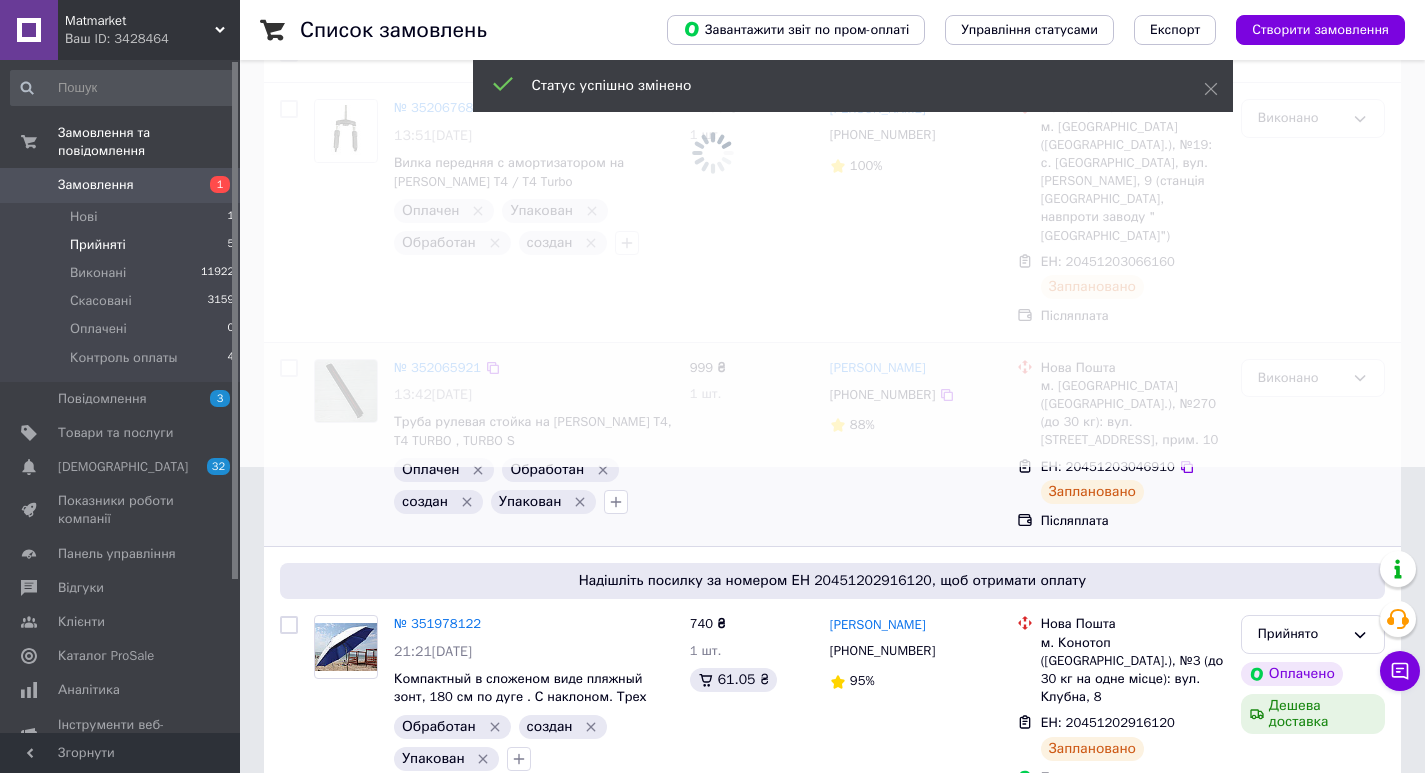 scroll, scrollTop: 500, scrollLeft: 0, axis: vertical 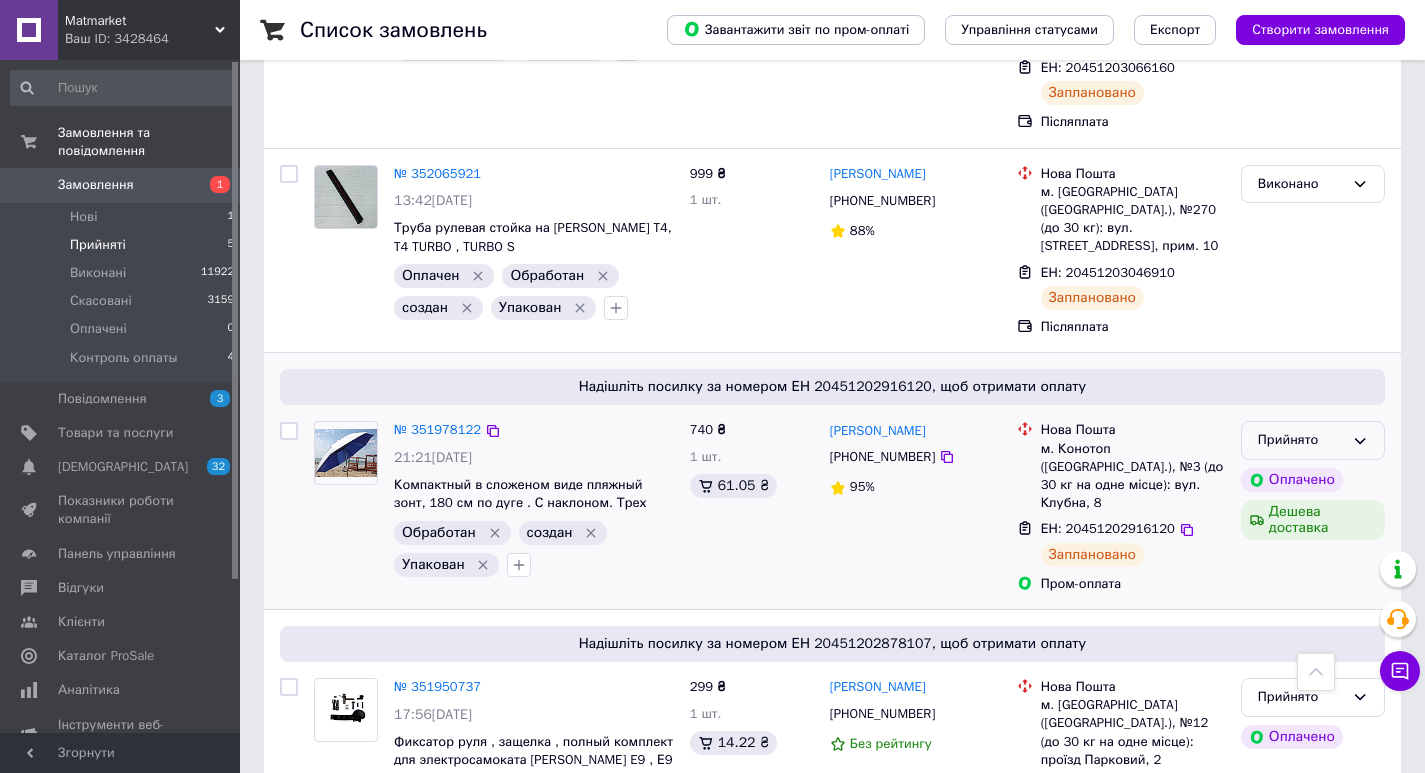 click on "Прийнято" at bounding box center [1313, 440] 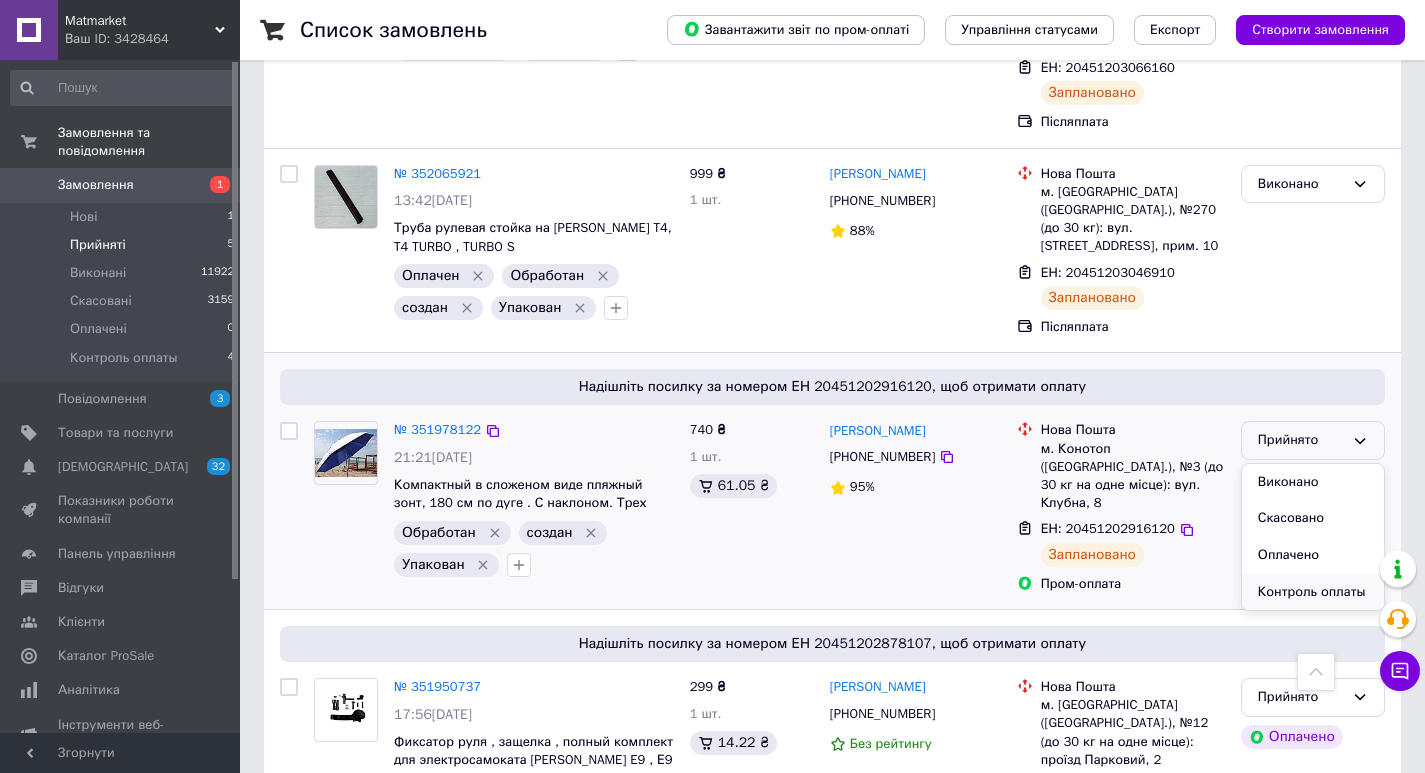 click on "Контроль оплаты" at bounding box center [1313, 592] 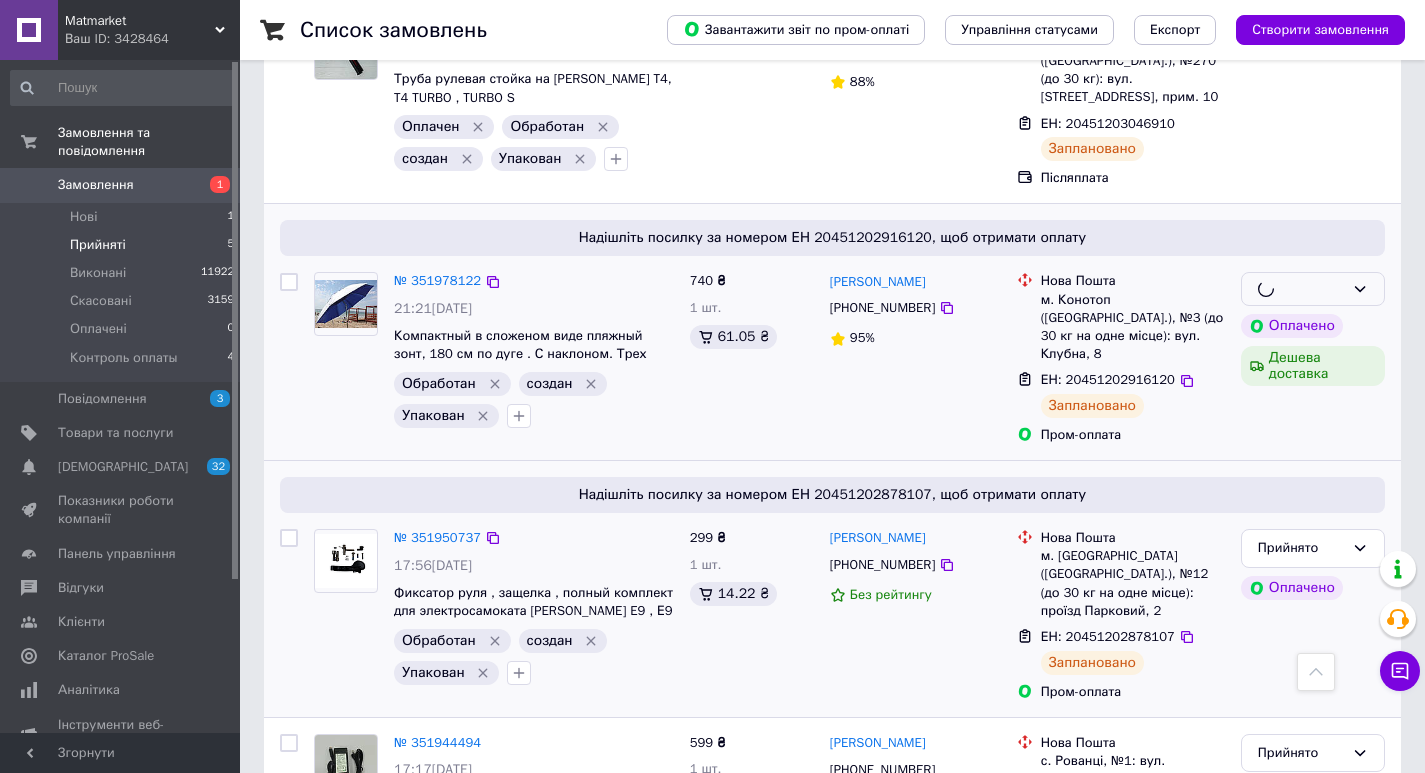 scroll, scrollTop: 700, scrollLeft: 0, axis: vertical 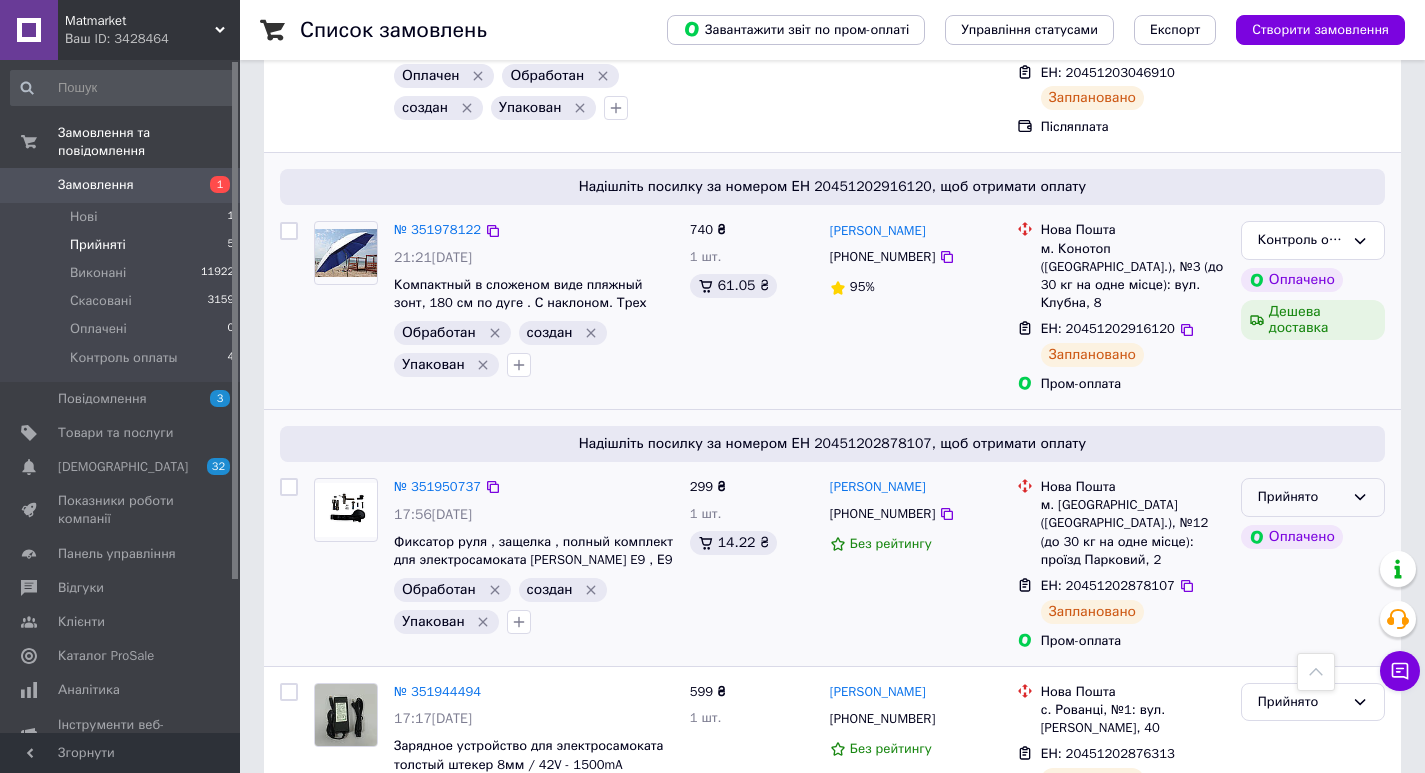 click 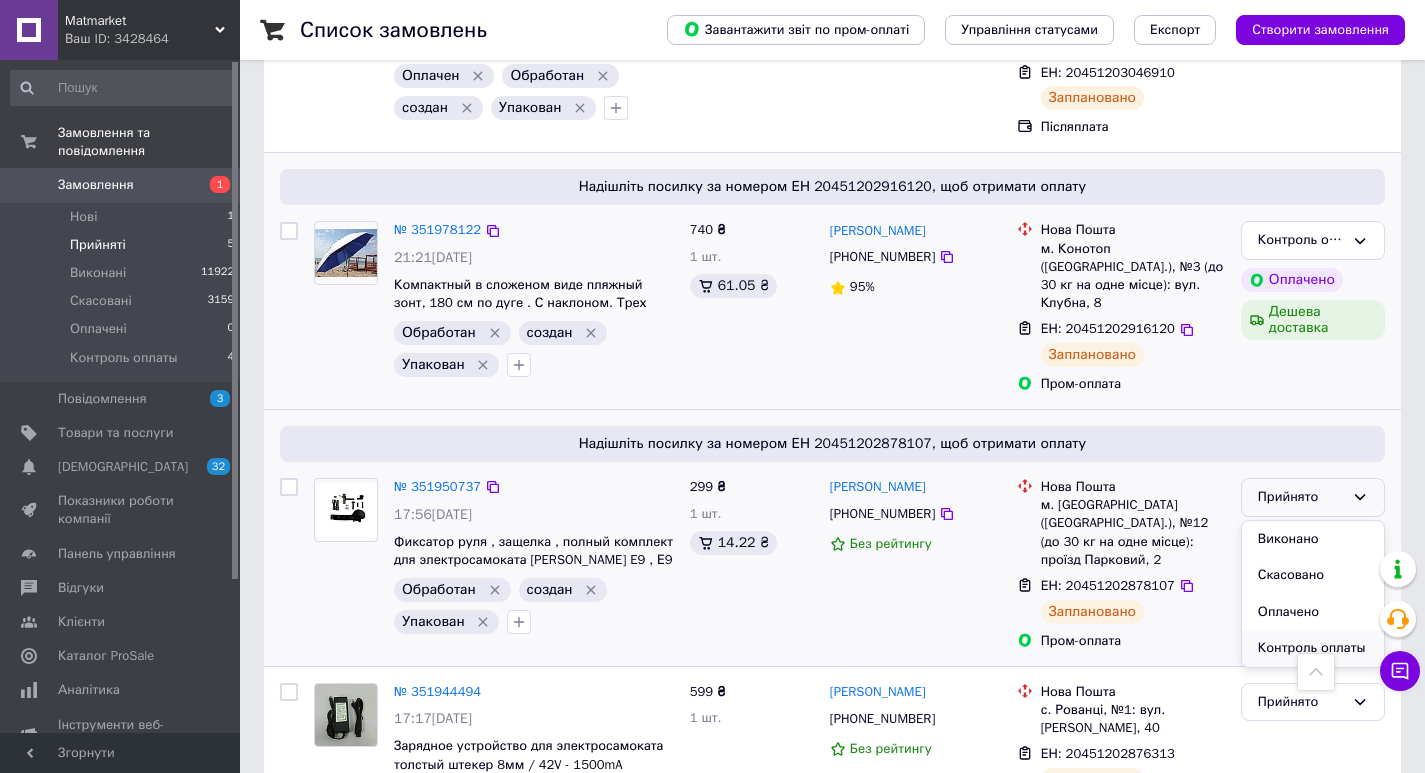 click on "Контроль оплаты" at bounding box center [1313, 648] 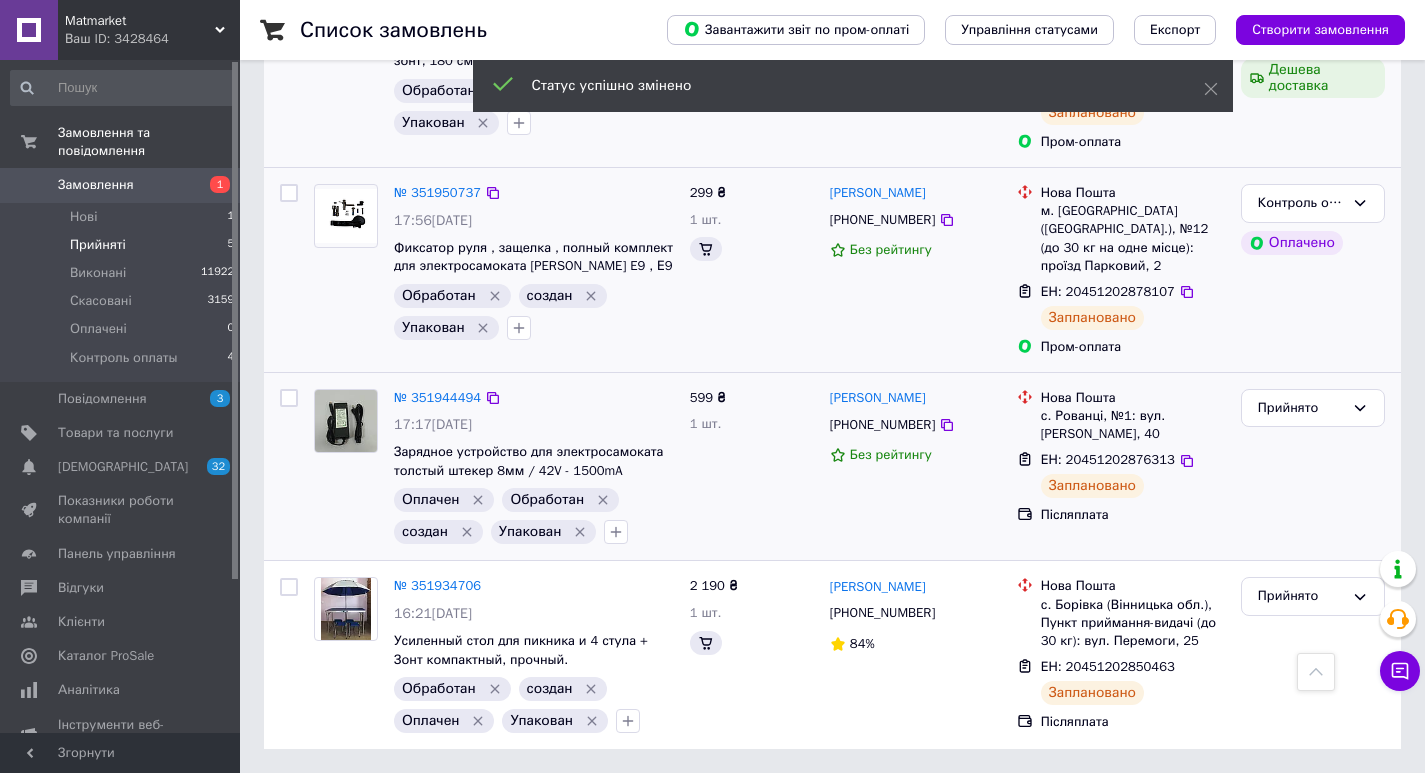 scroll, scrollTop: 910, scrollLeft: 0, axis: vertical 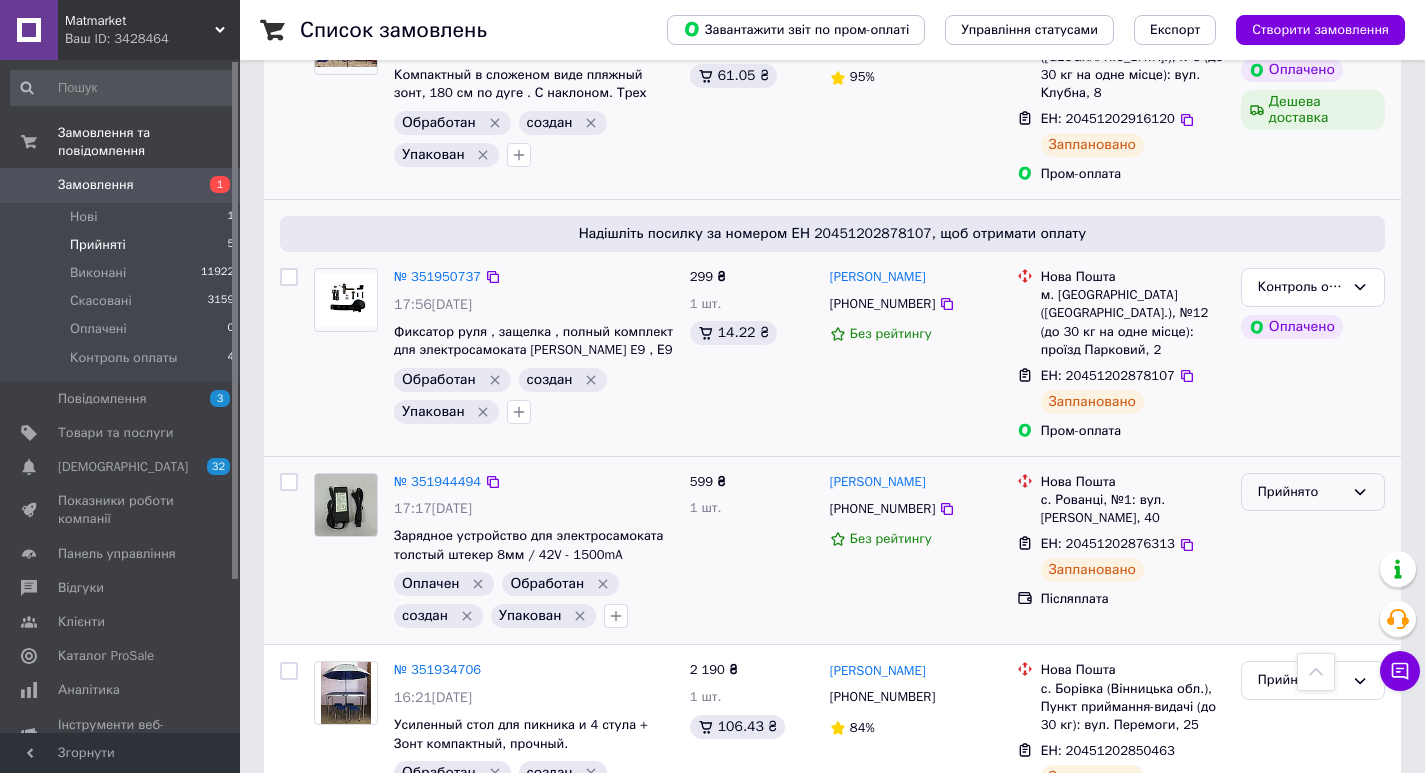 click on "Прийнято" at bounding box center [1301, 492] 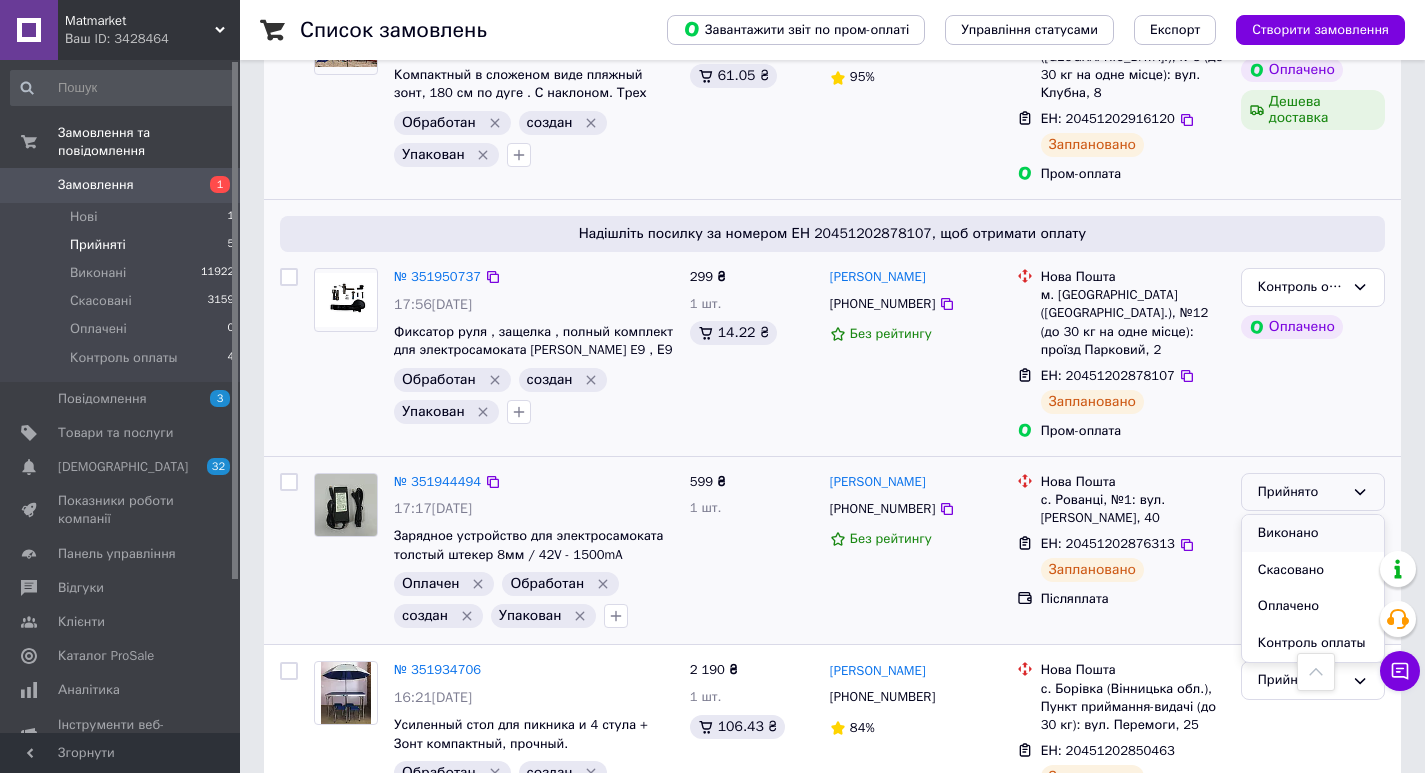 click on "Виконано" at bounding box center [1313, 533] 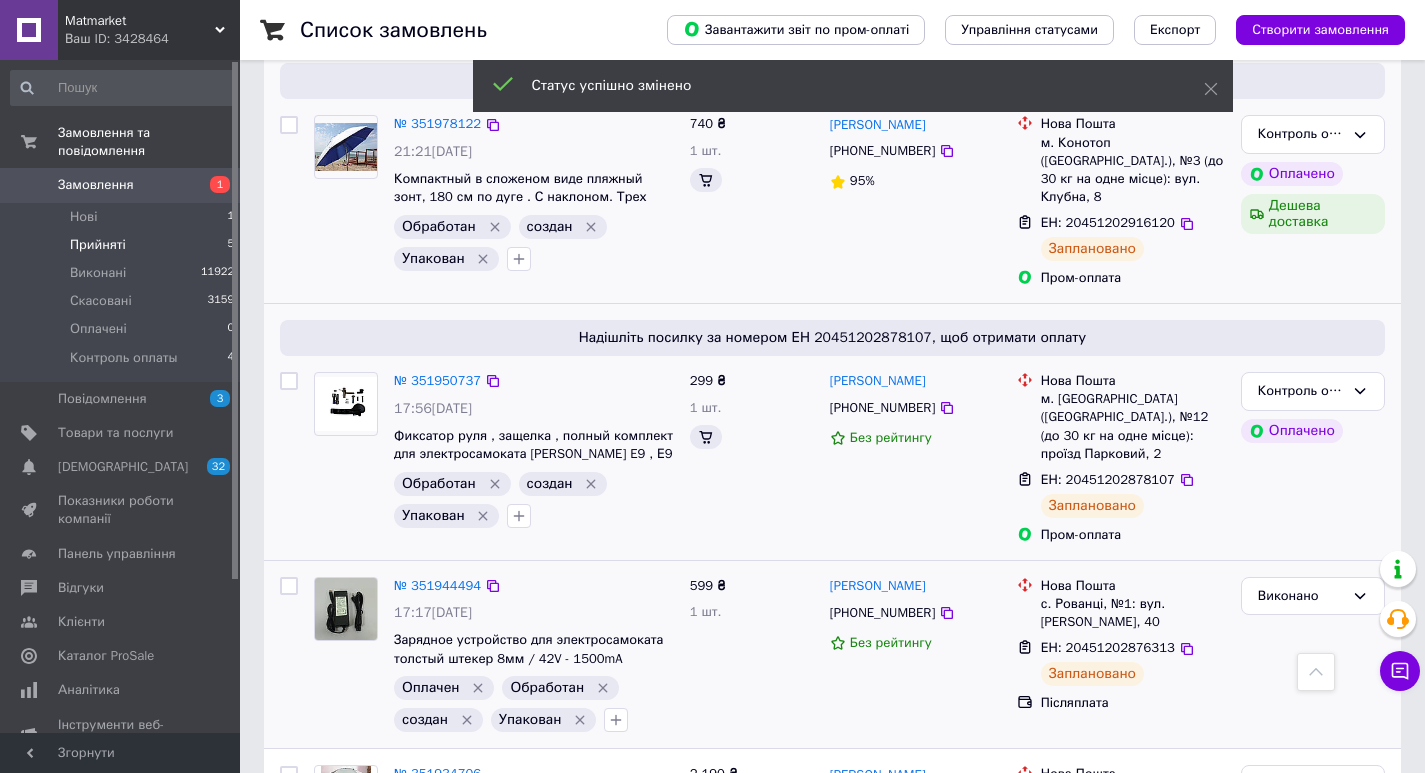 scroll, scrollTop: 910, scrollLeft: 0, axis: vertical 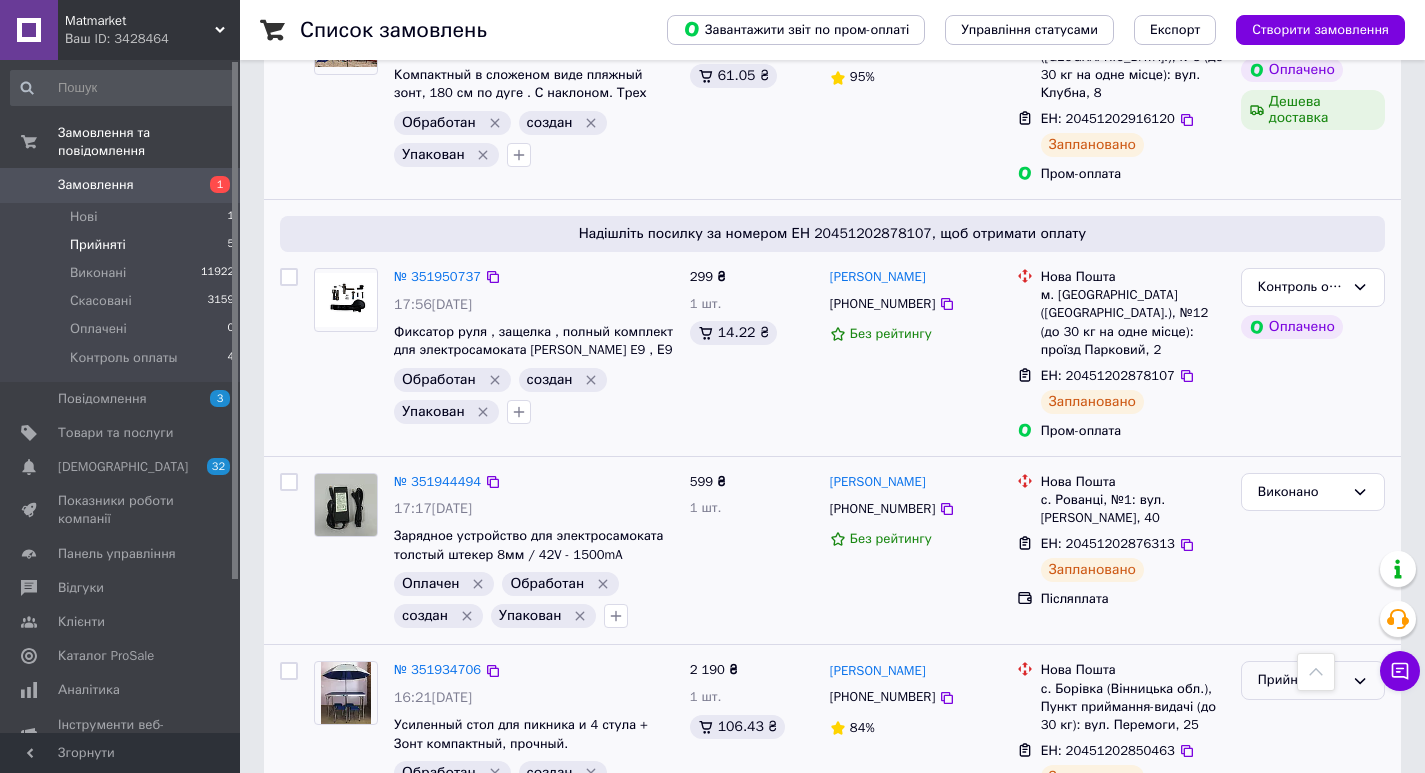 click on "Прийнято" at bounding box center (1301, 680) 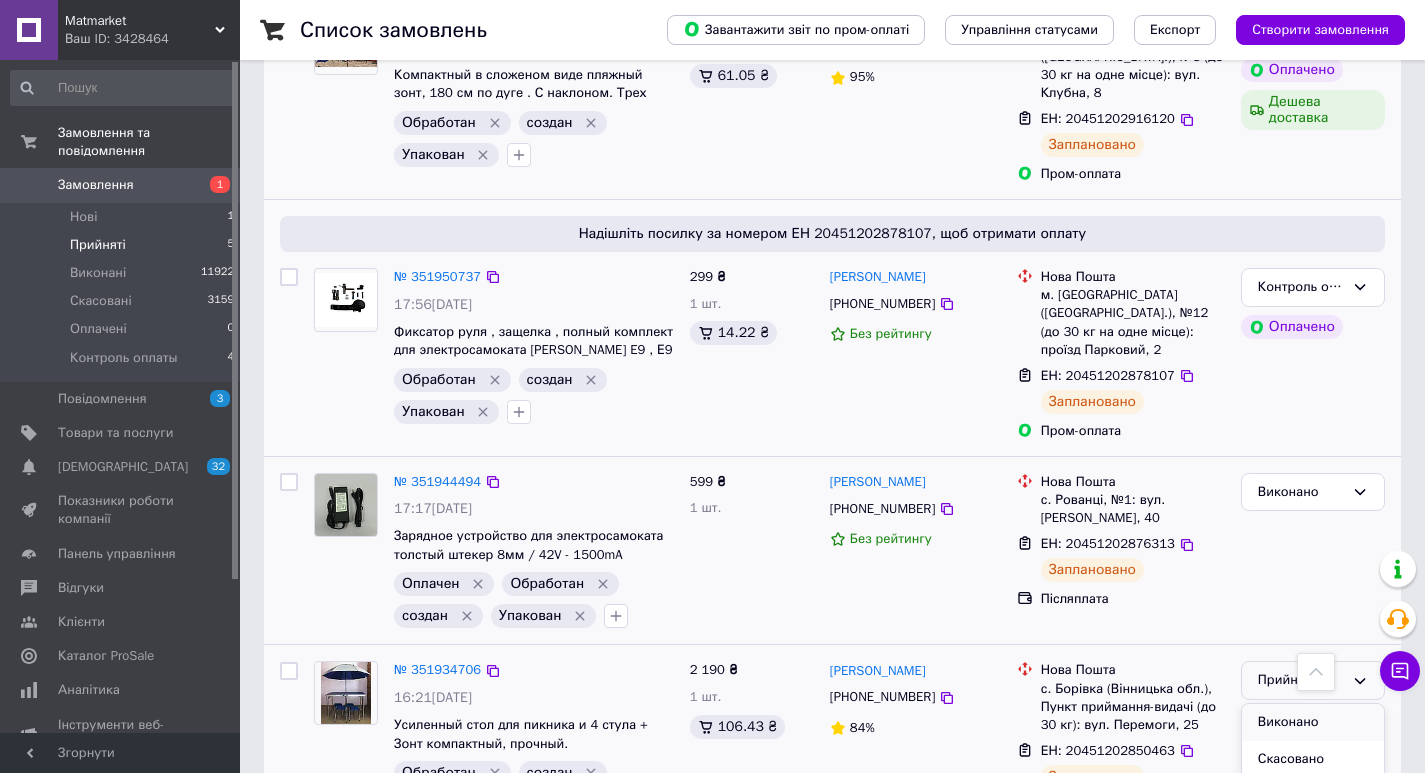 click on "Виконано" at bounding box center (1313, 722) 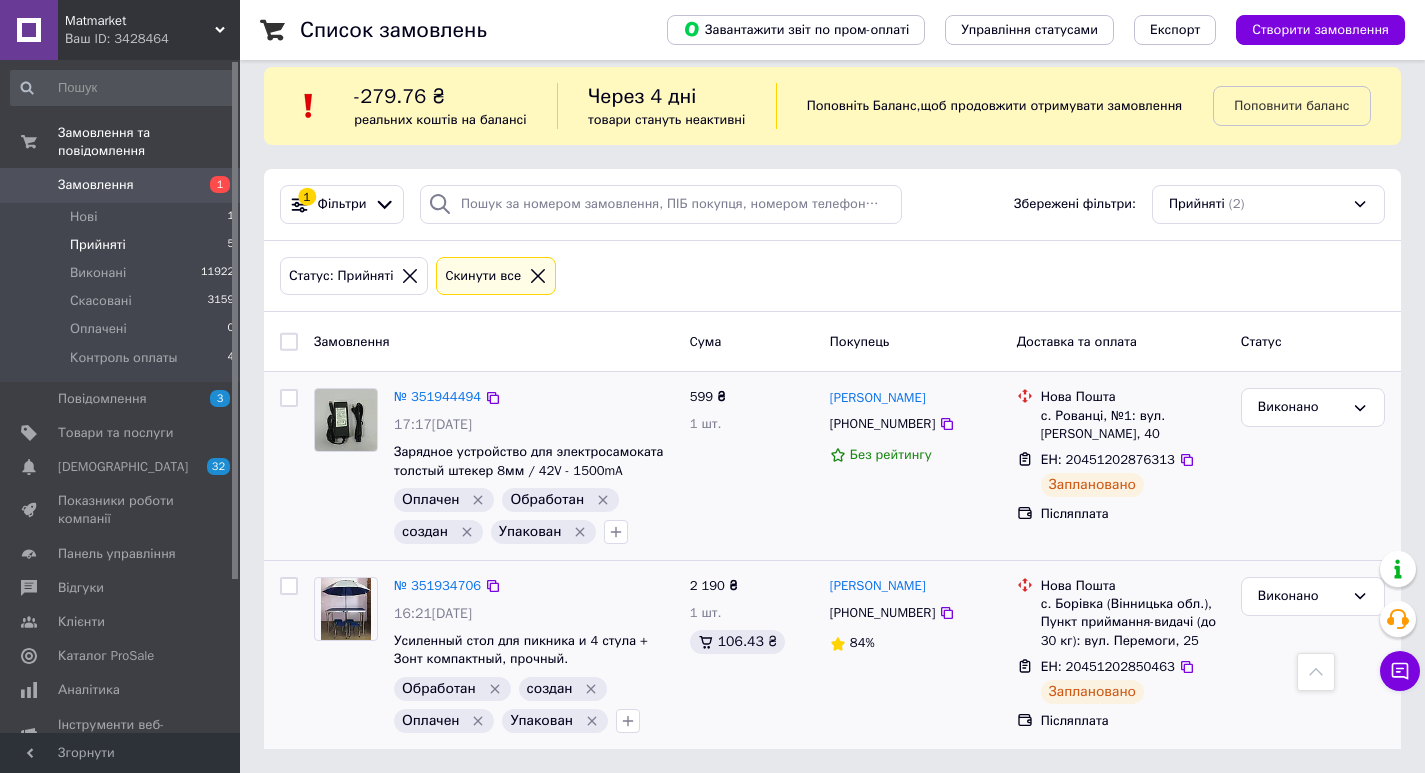scroll, scrollTop: 35, scrollLeft: 0, axis: vertical 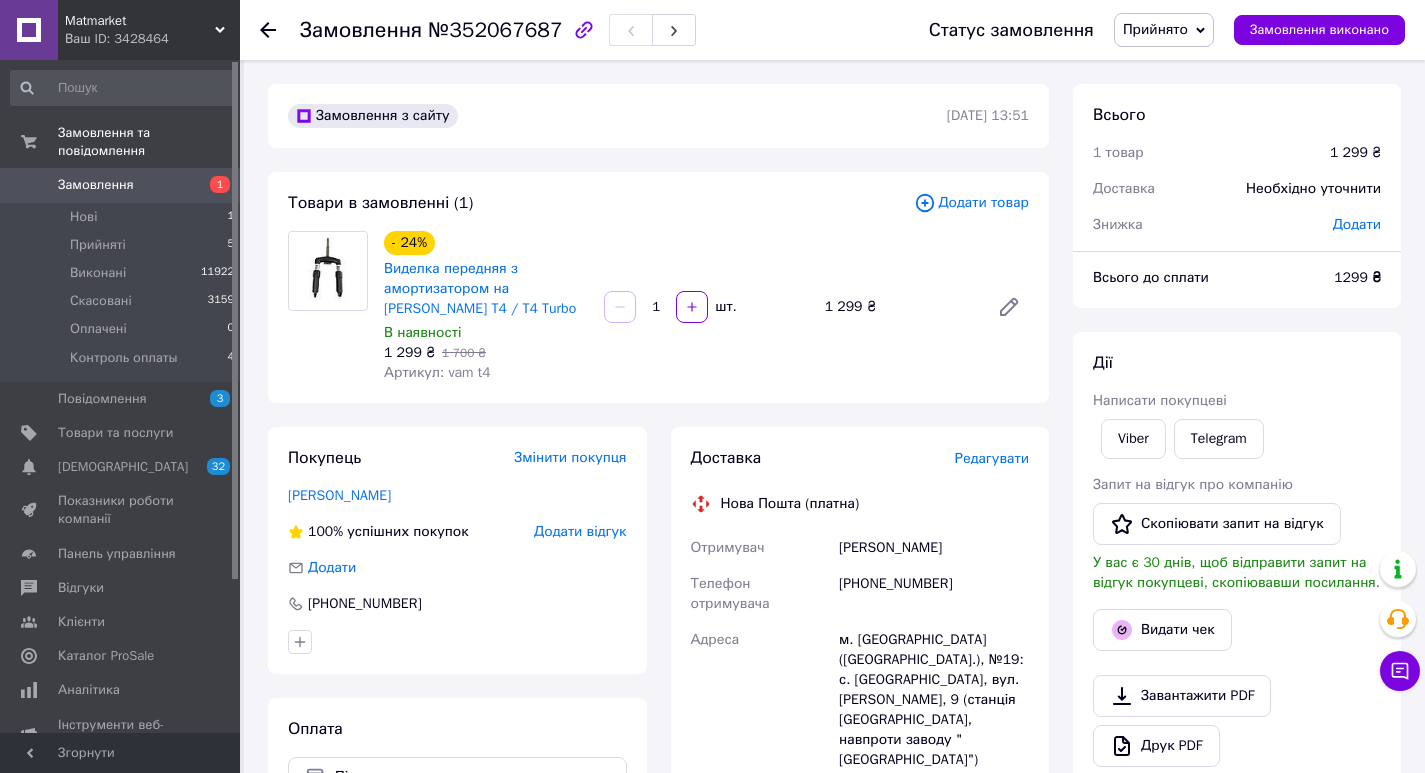 click on "Редагувати" at bounding box center (992, 458) 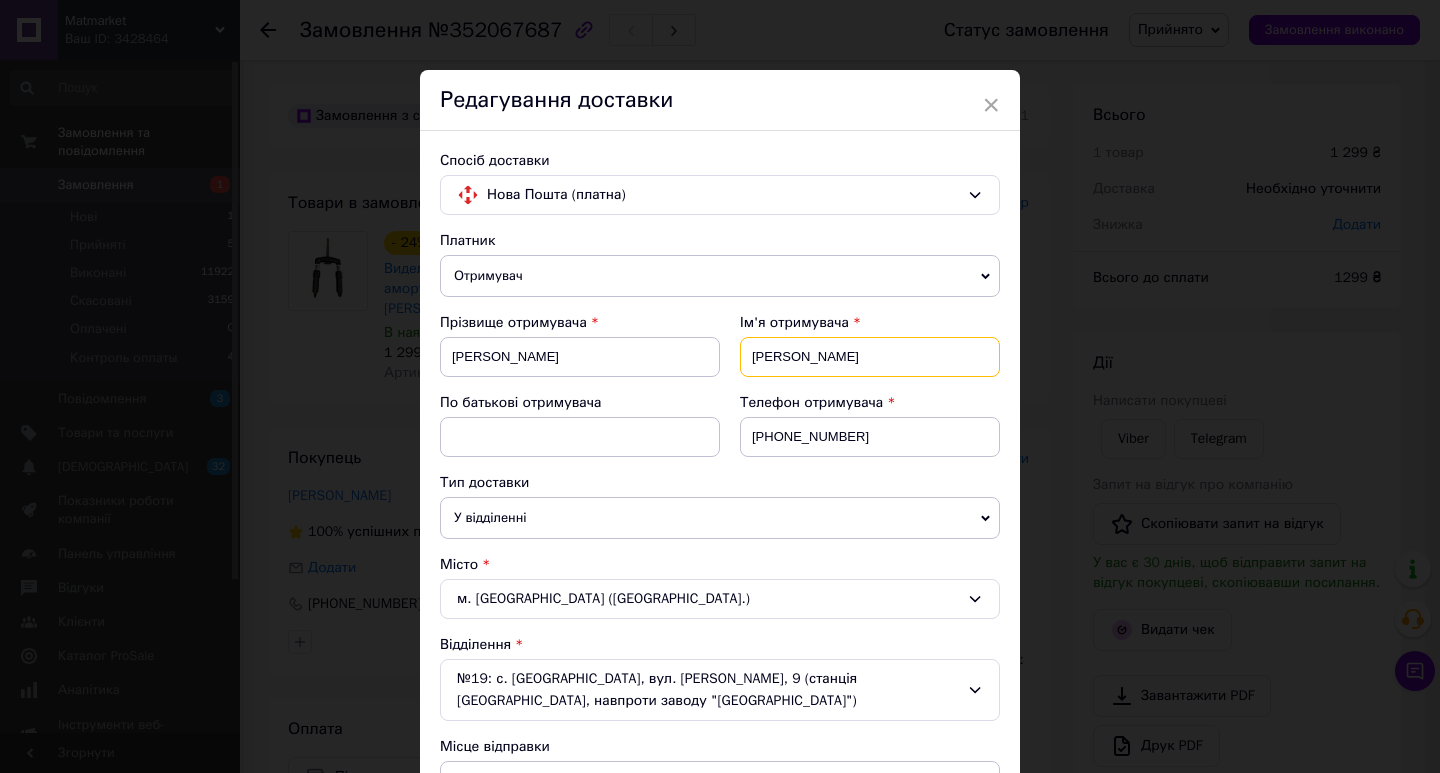 click on "[PERSON_NAME]" at bounding box center [870, 357] 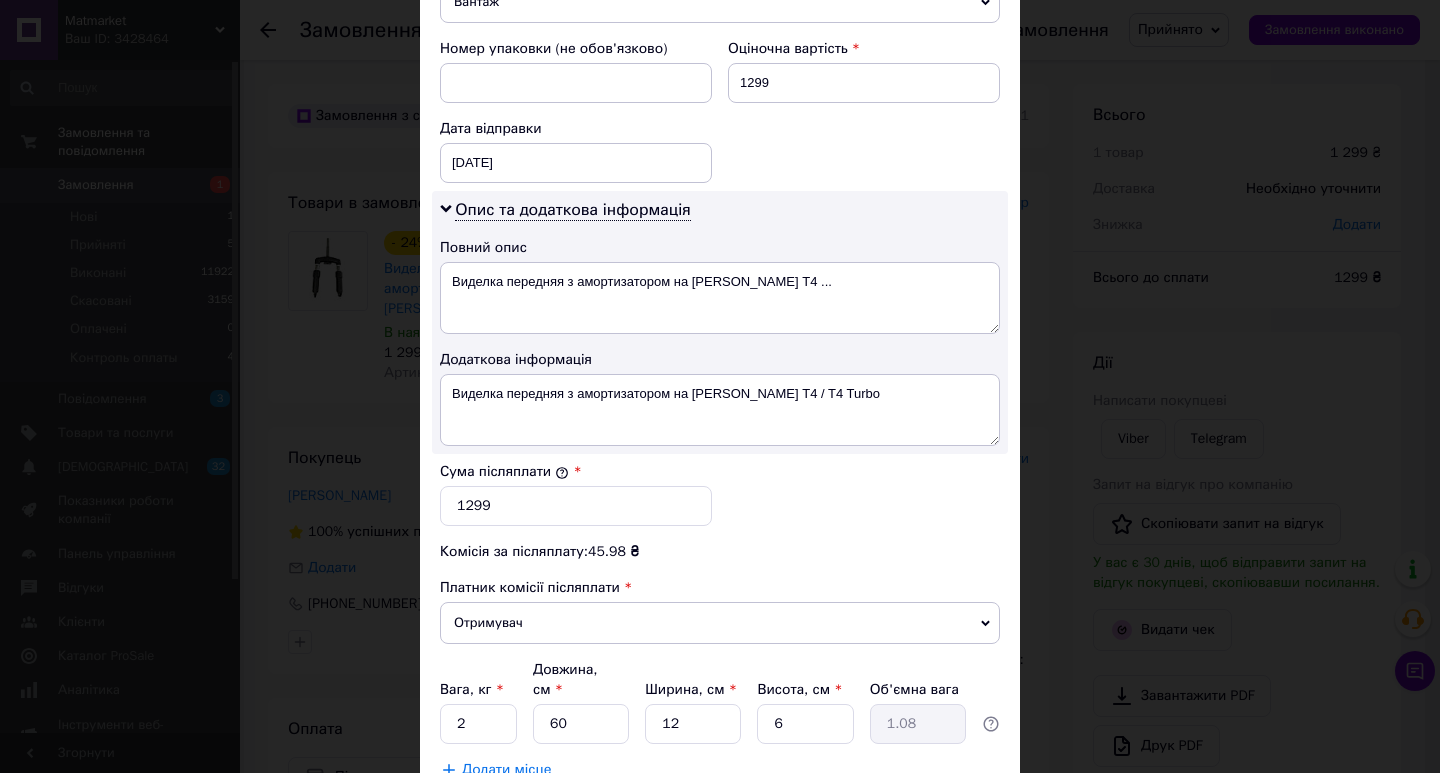scroll, scrollTop: 799, scrollLeft: 0, axis: vertical 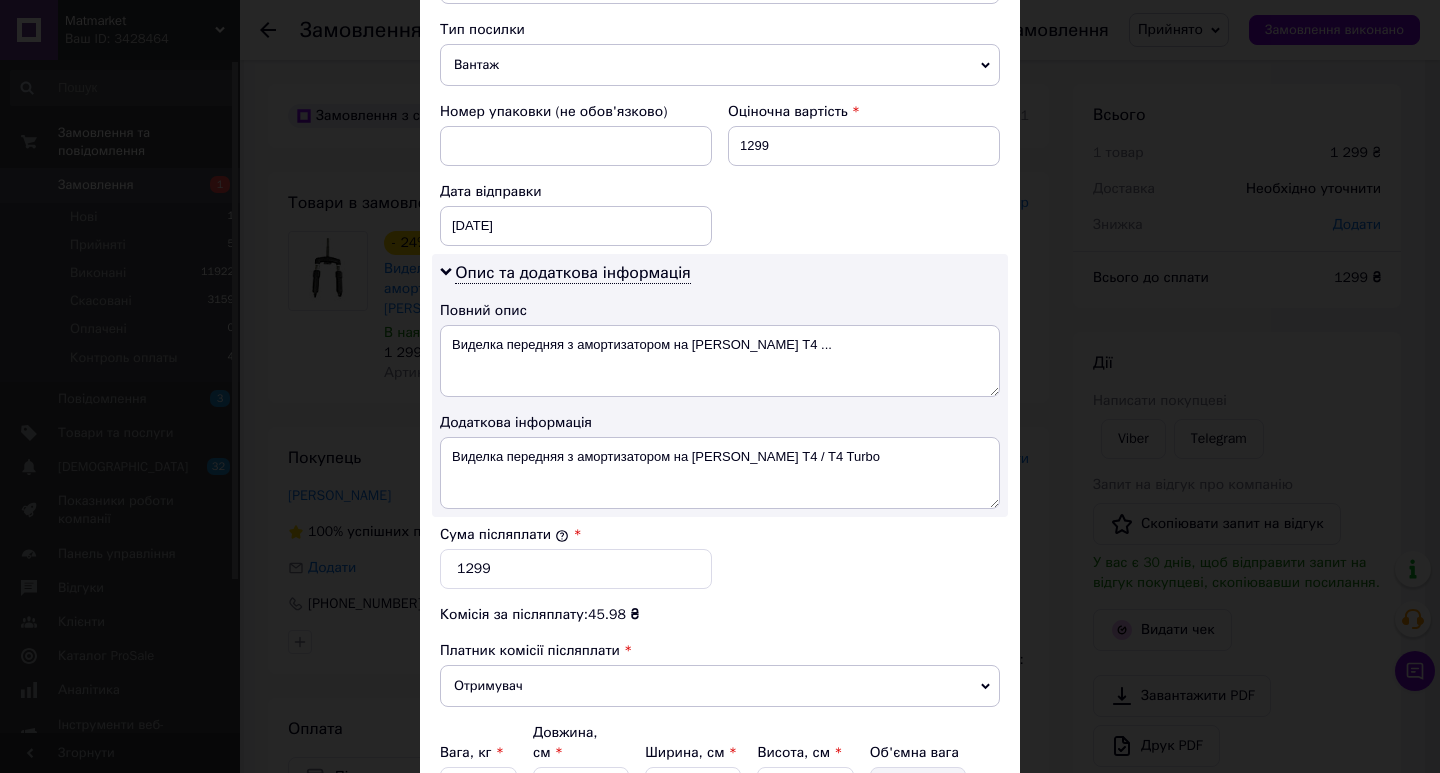 type on "[PERSON_NAME]" 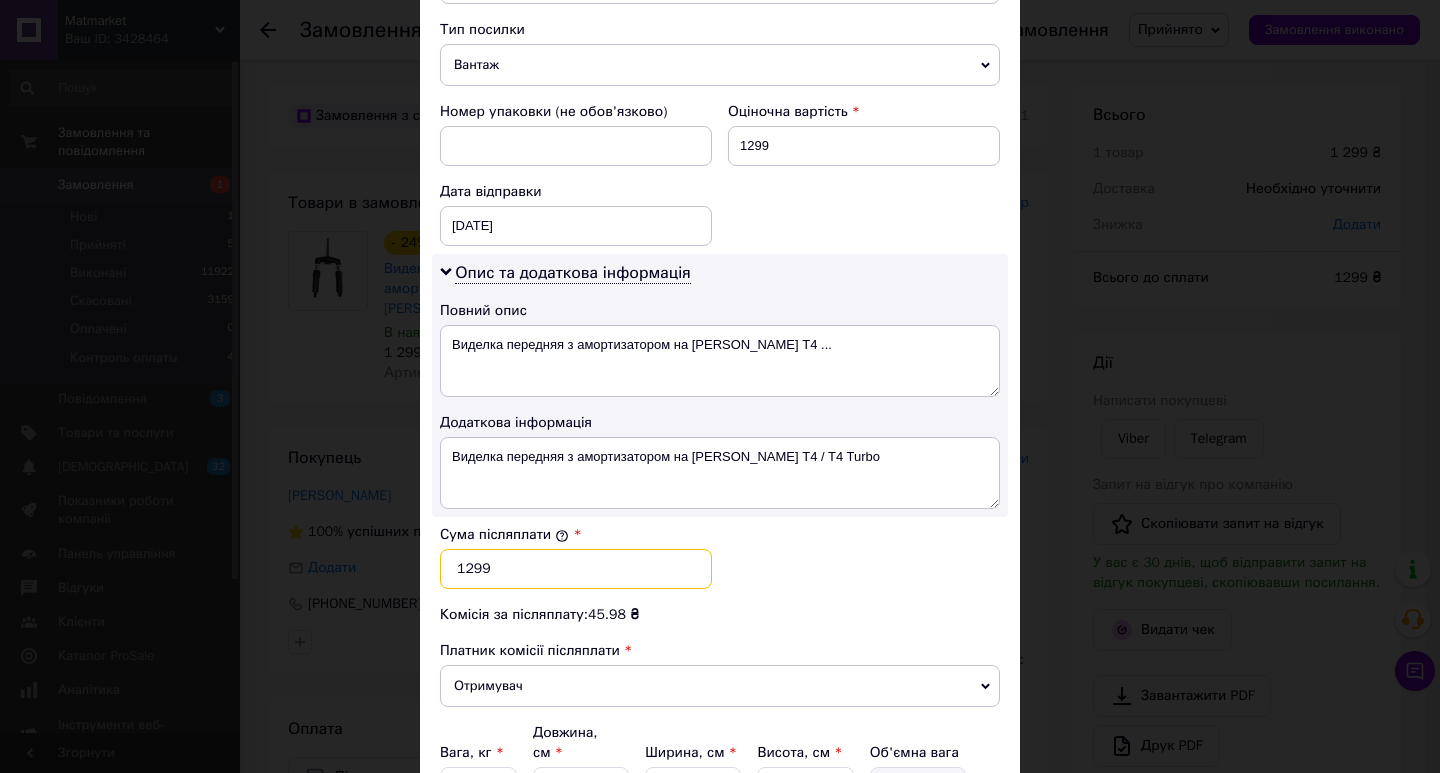 click on "1299" at bounding box center (576, 569) 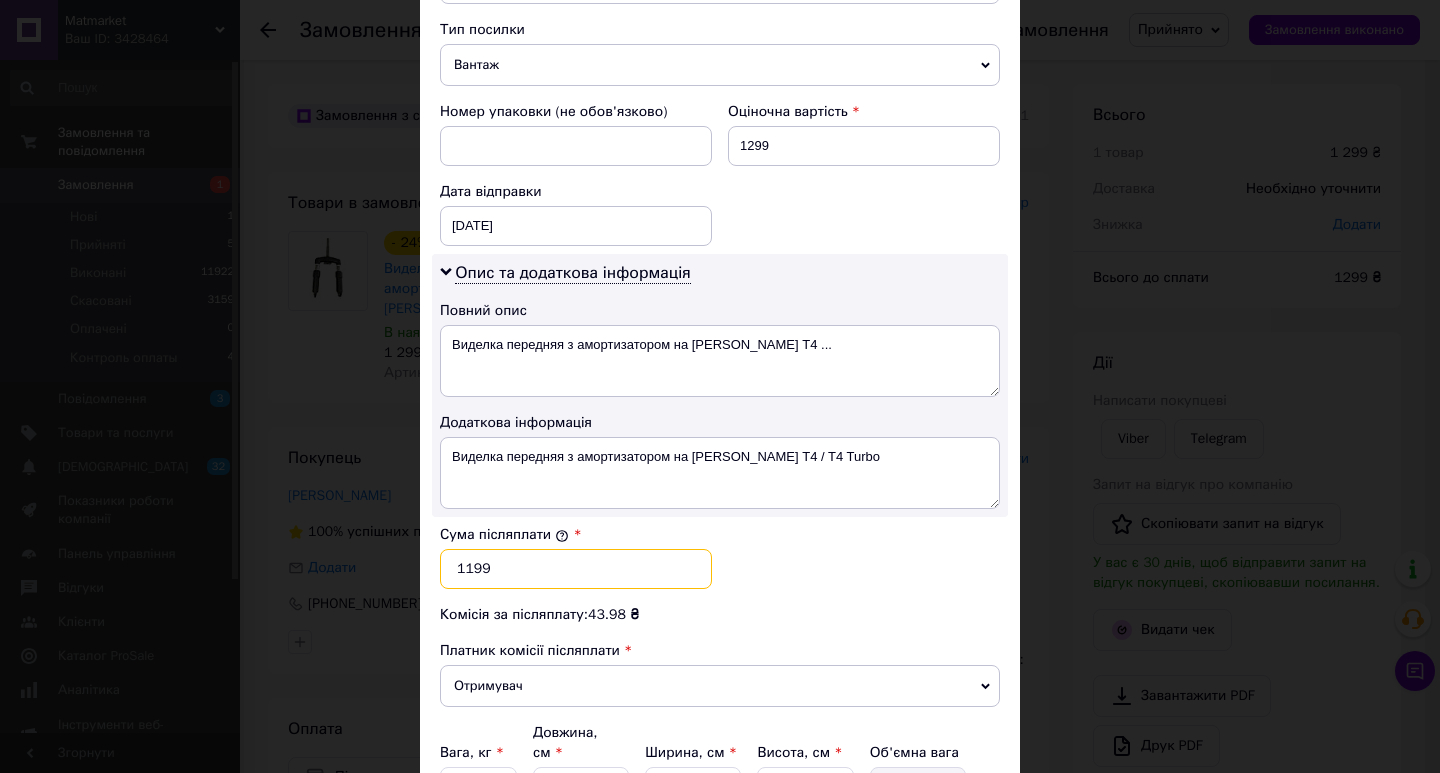 type on "1199" 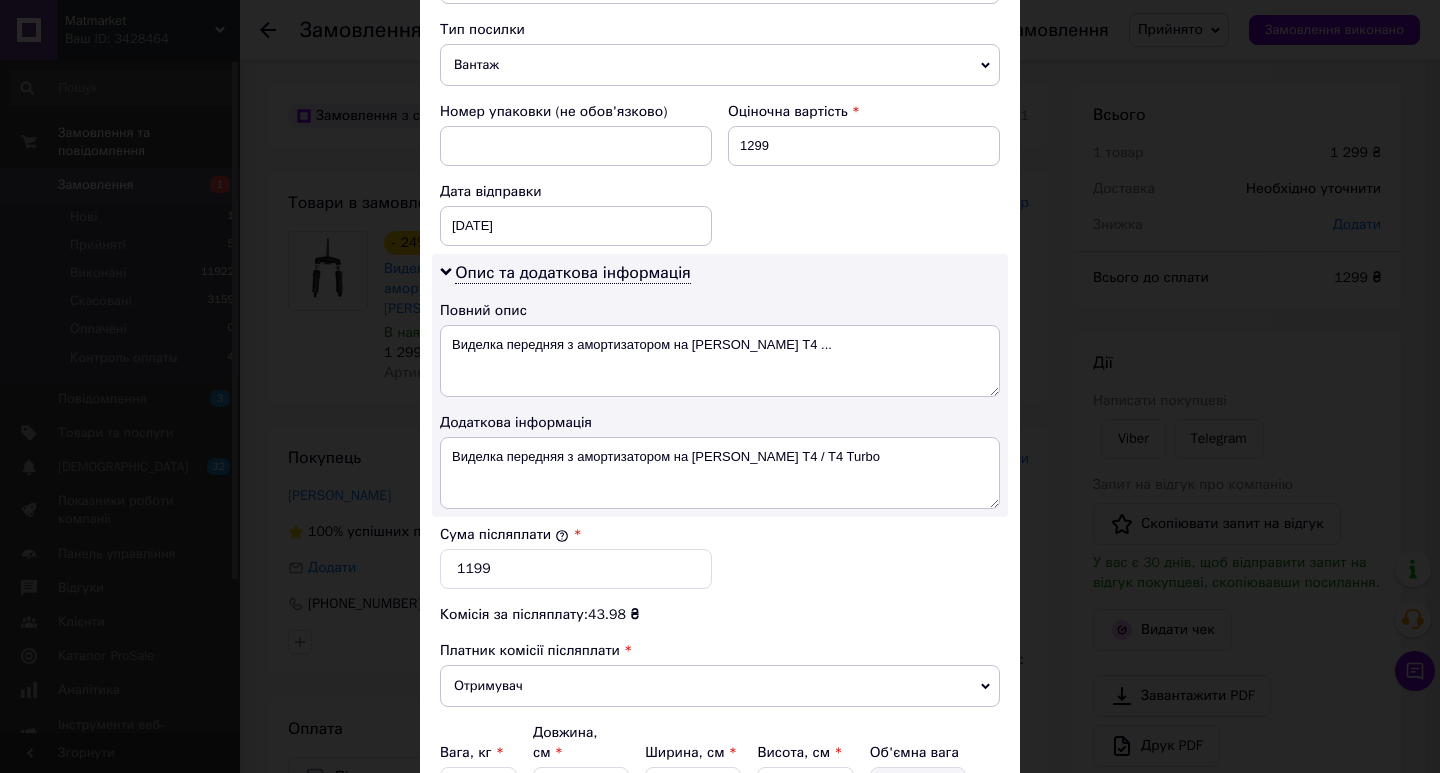 click on "[PERSON_NAME] післяплати     * 1199" at bounding box center (720, 557) 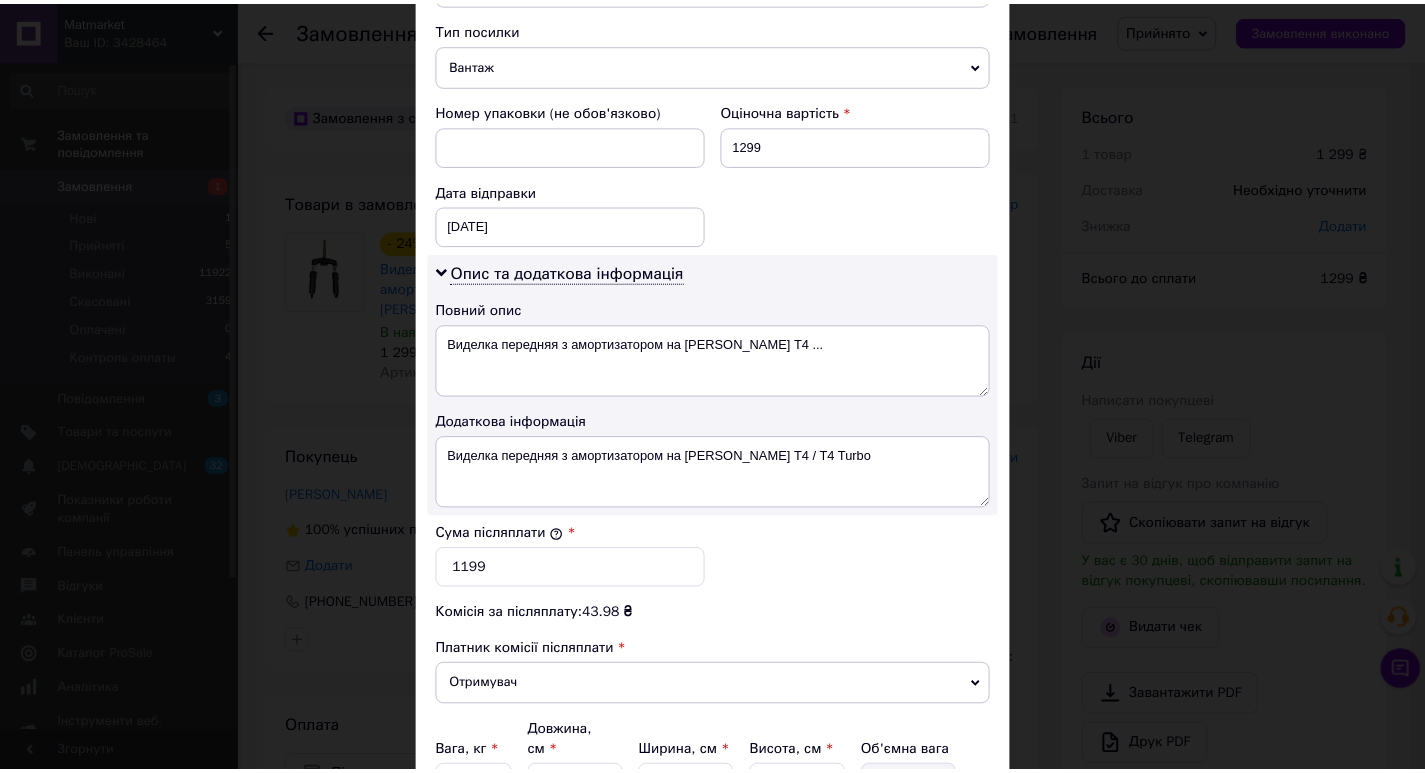 scroll, scrollTop: 999, scrollLeft: 0, axis: vertical 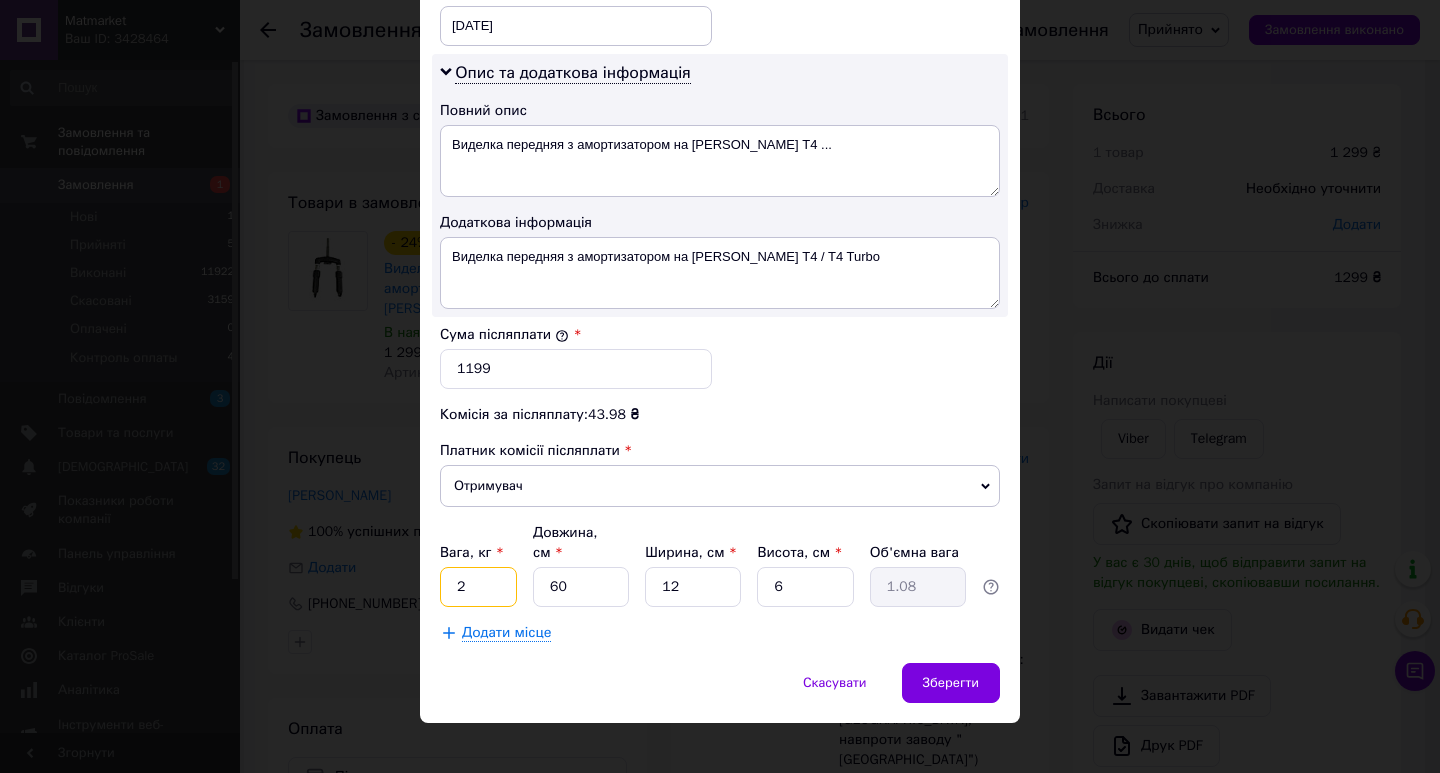 click on "2" at bounding box center [478, 587] 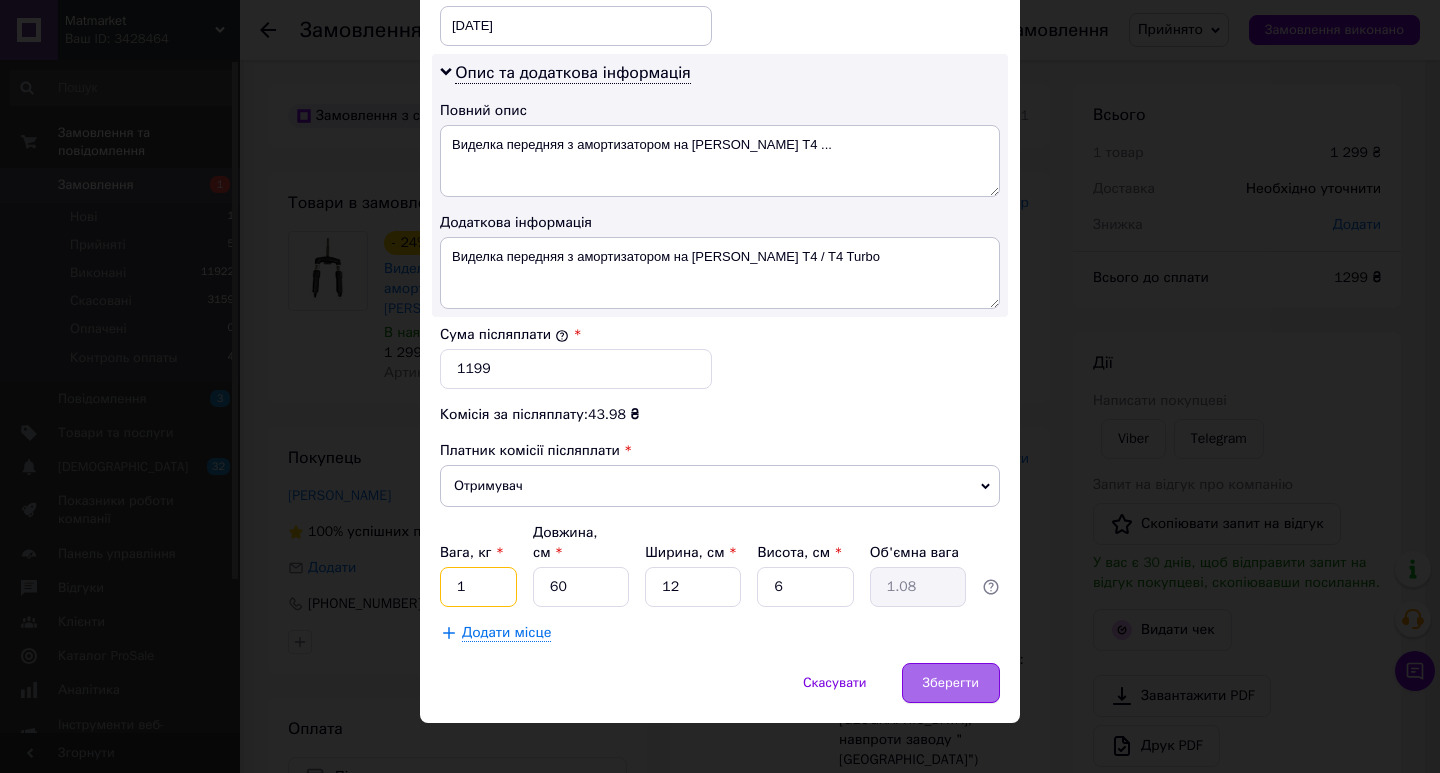type on "1" 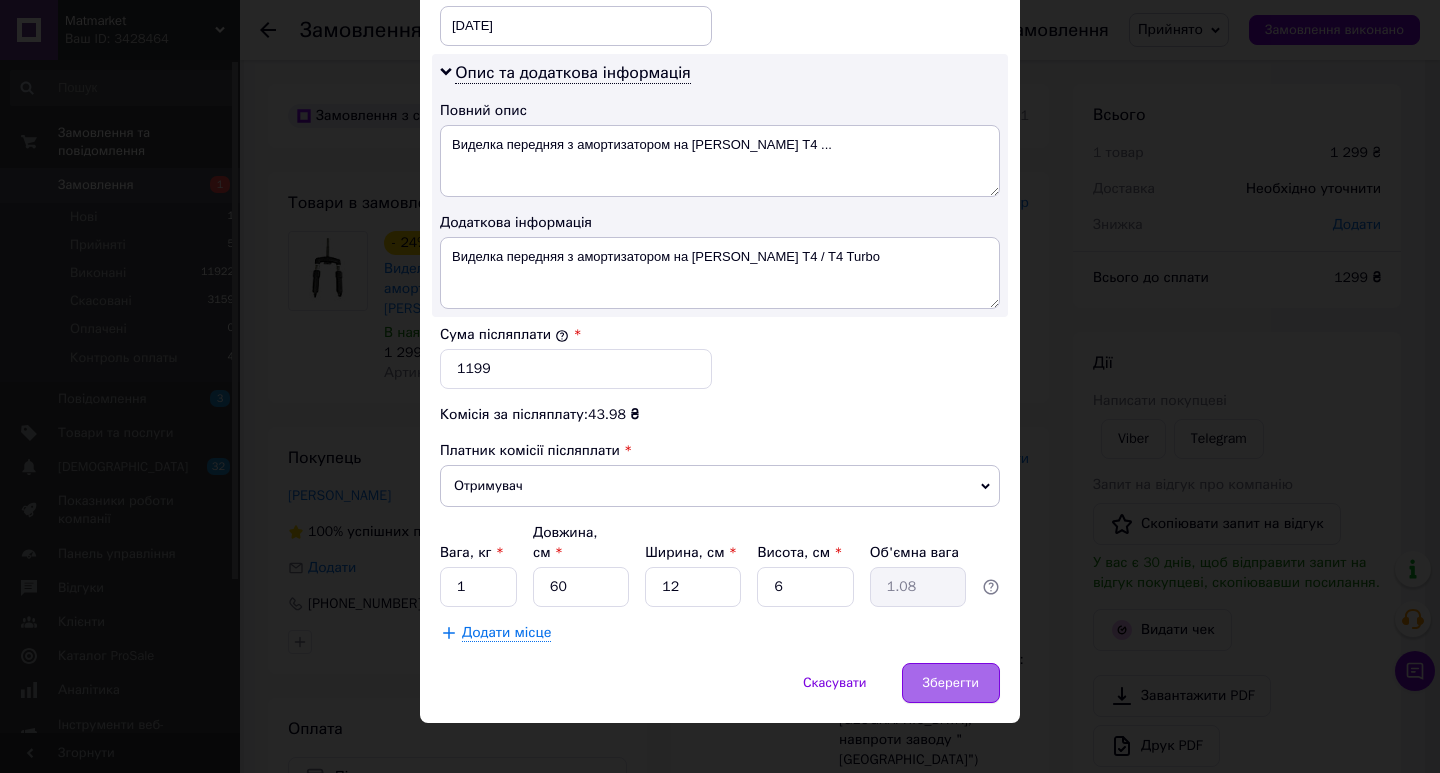 click on "Зберегти" at bounding box center [951, 683] 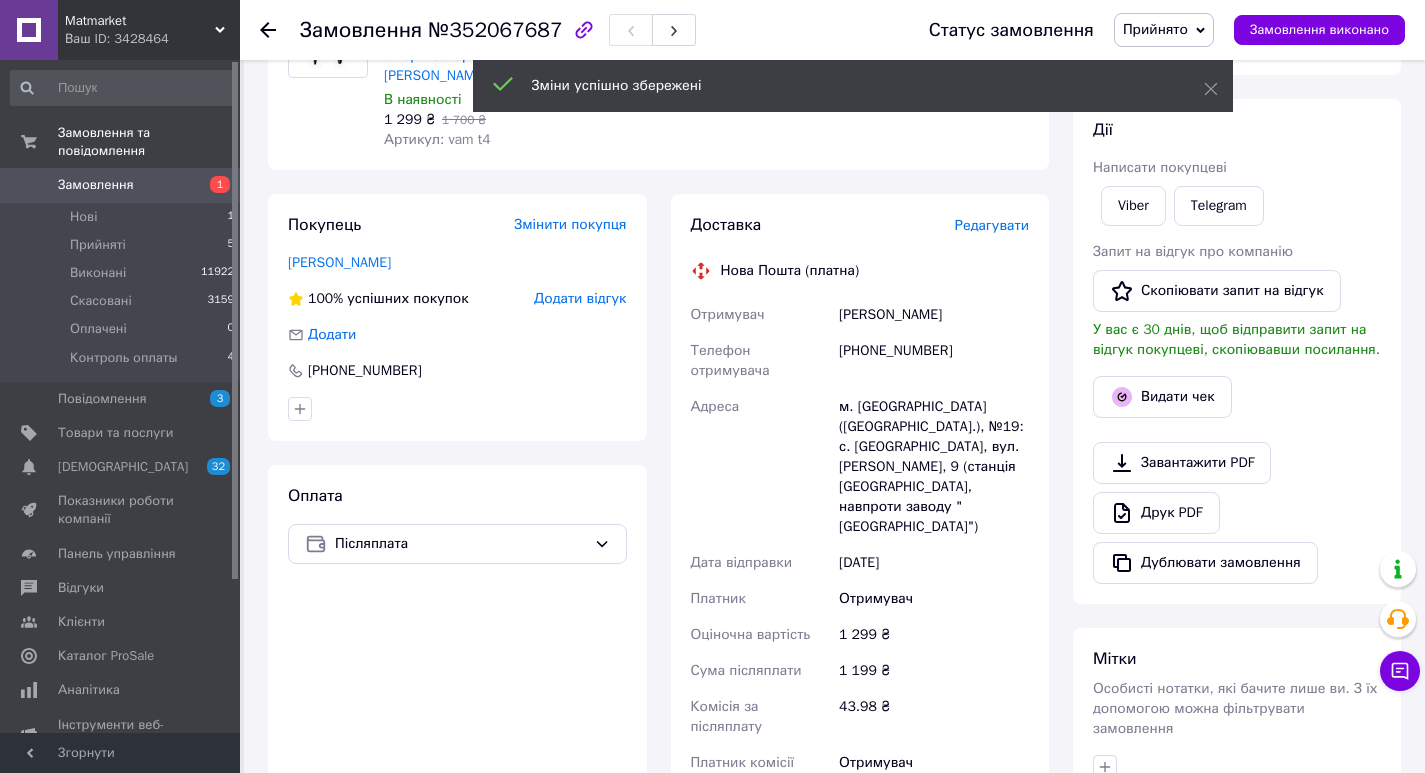 scroll, scrollTop: 400, scrollLeft: 0, axis: vertical 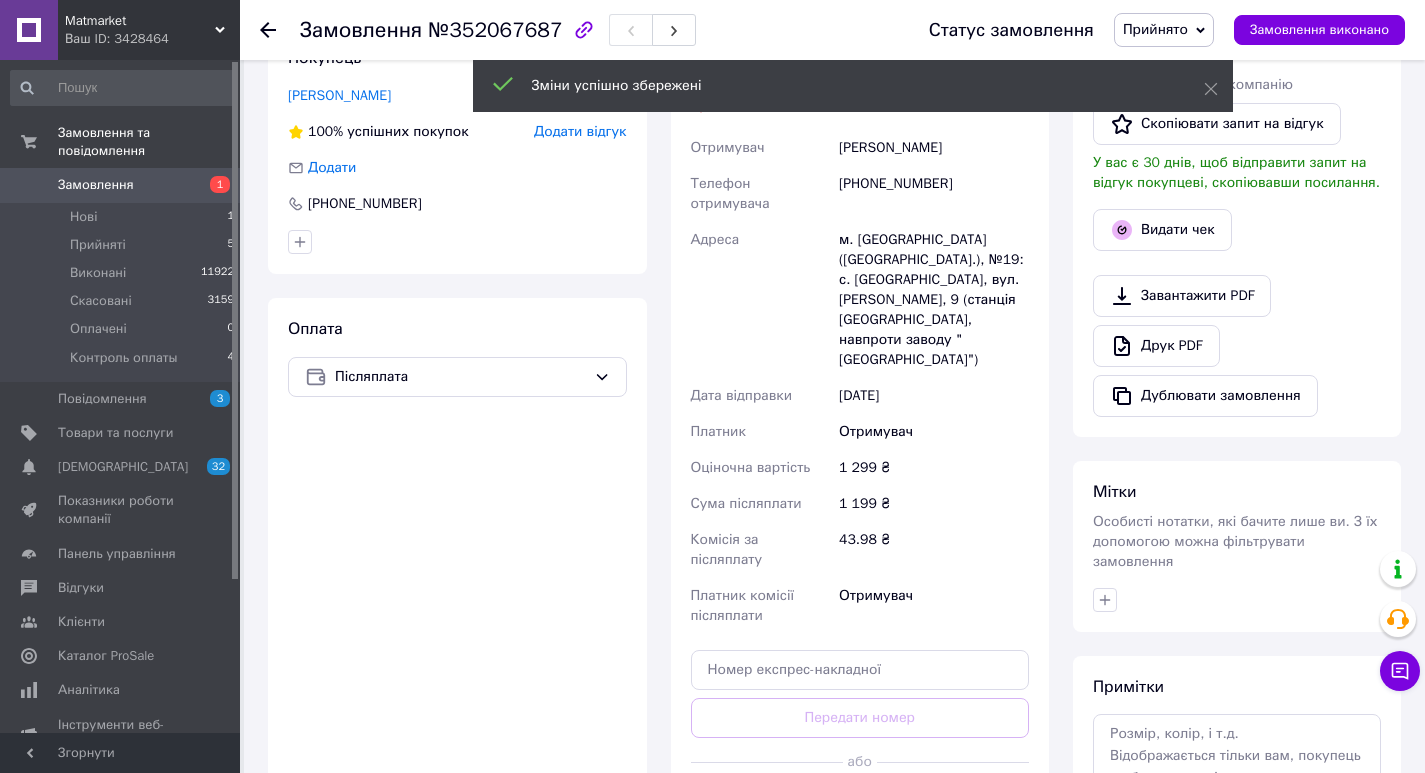 click on "Згенерувати ЕН" at bounding box center (860, 807) 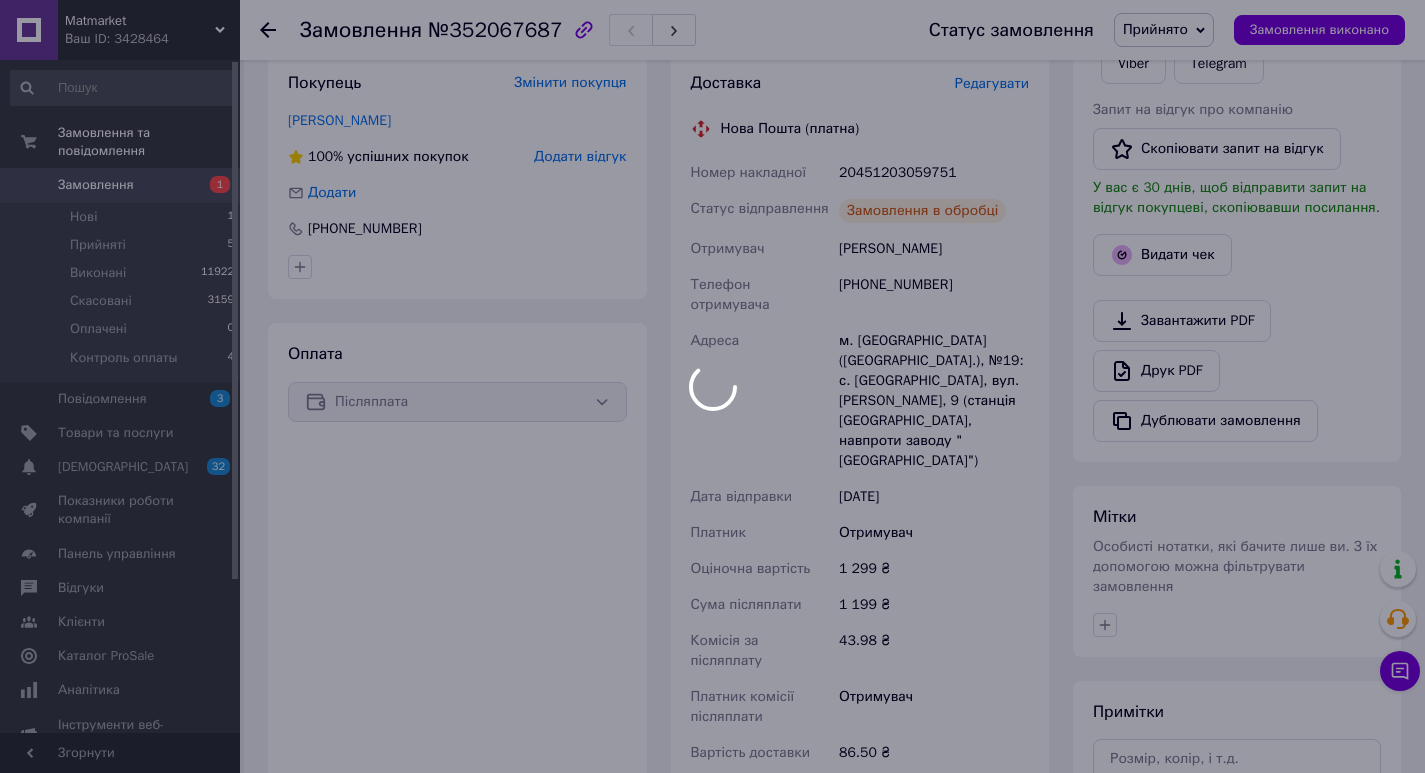 scroll, scrollTop: 400, scrollLeft: 0, axis: vertical 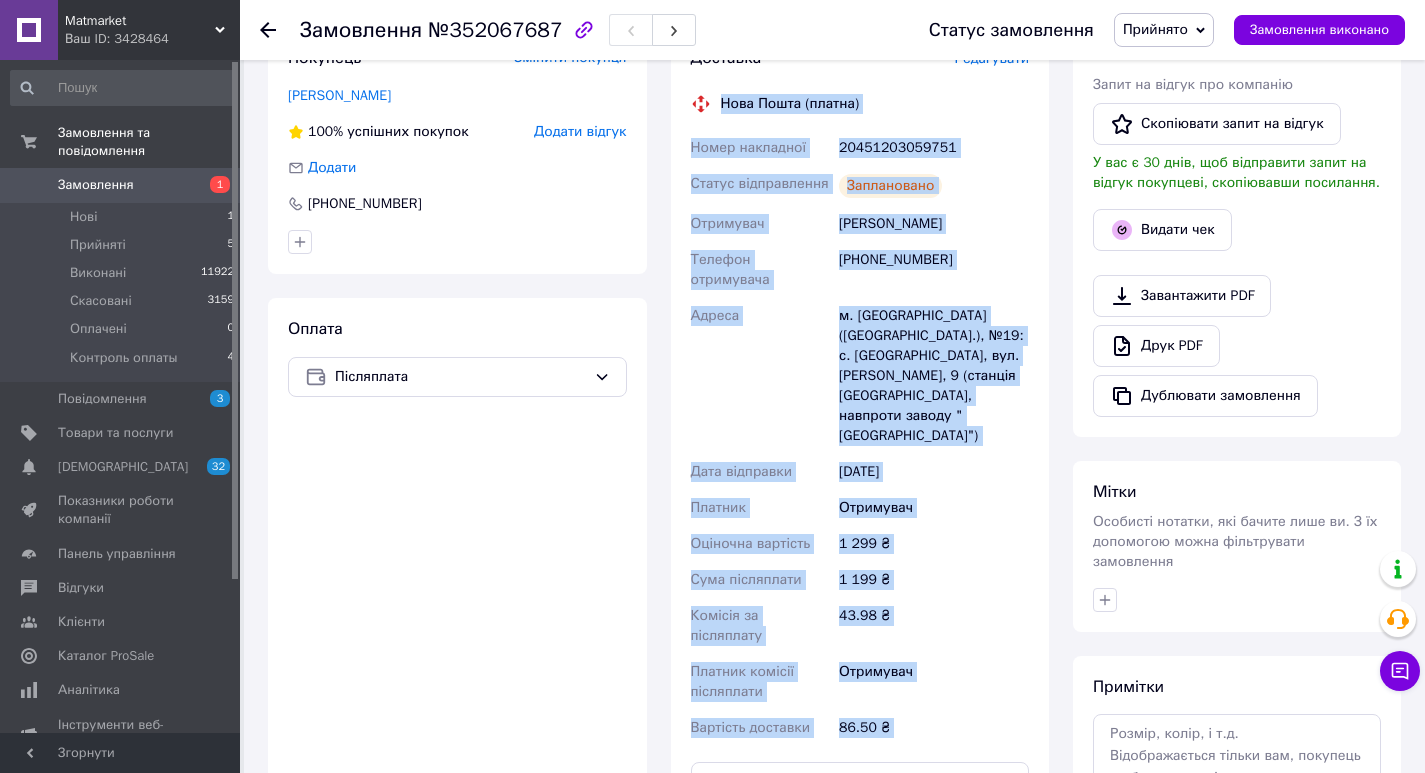 drag, startPoint x: 678, startPoint y: 92, endPoint x: 981, endPoint y: 677, distance: 658.81256 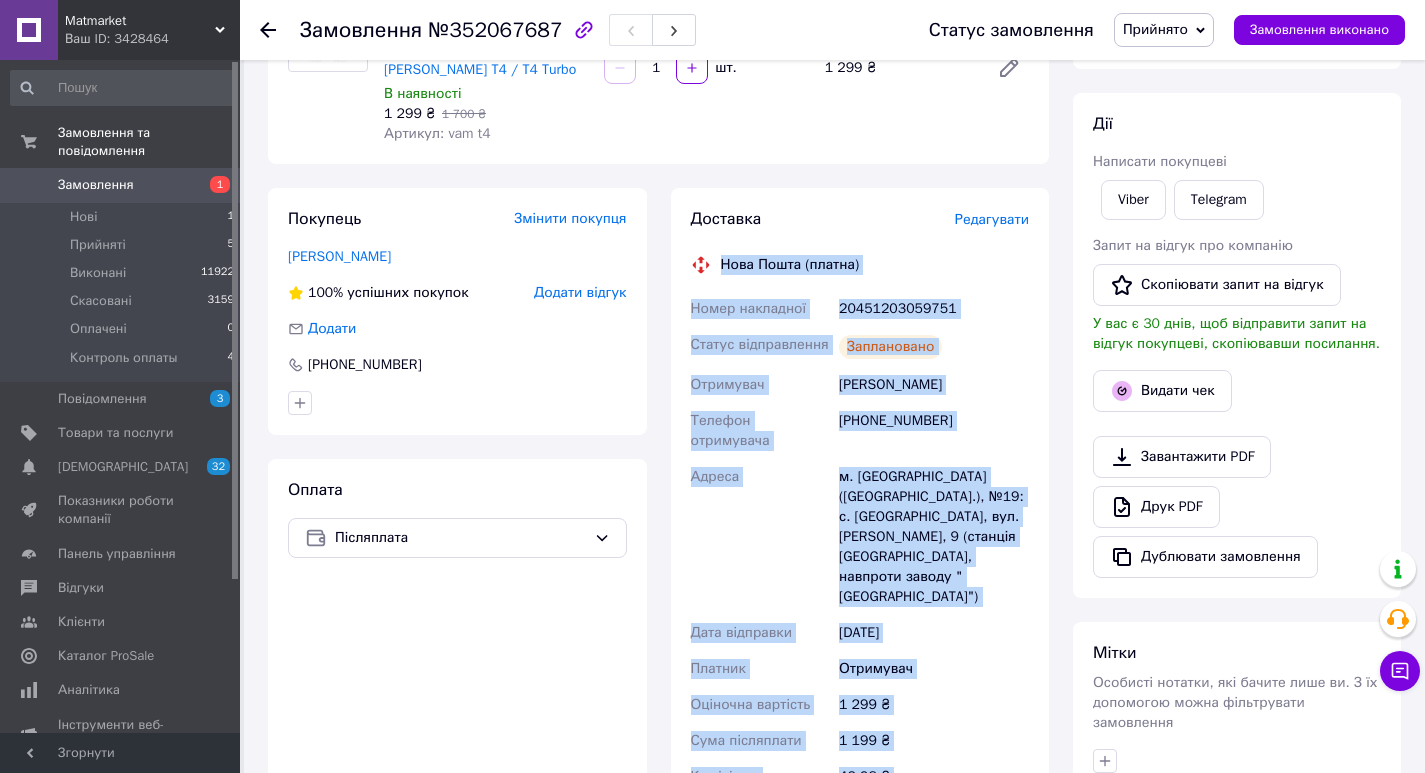 scroll, scrollTop: 200, scrollLeft: 0, axis: vertical 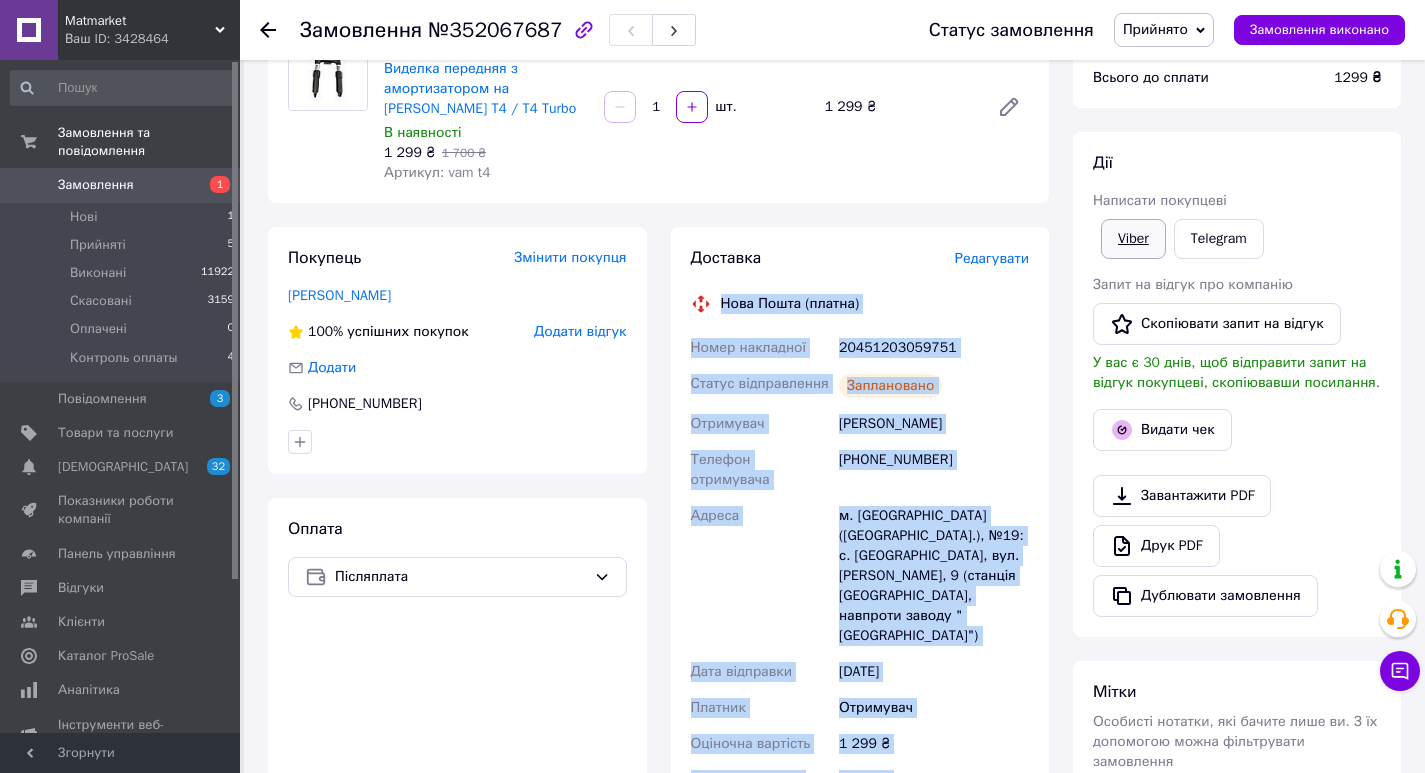 click on "Viber" at bounding box center [1133, 239] 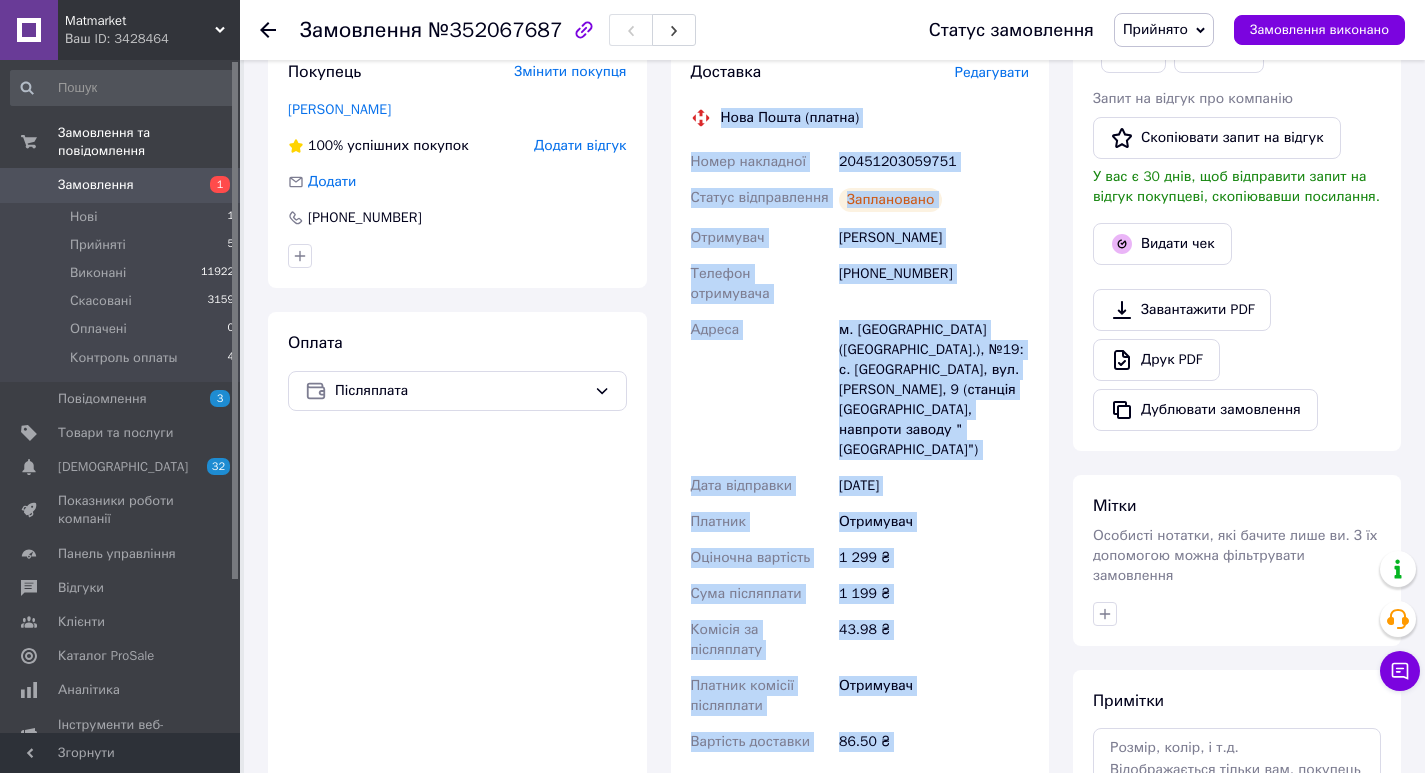 scroll, scrollTop: 500, scrollLeft: 0, axis: vertical 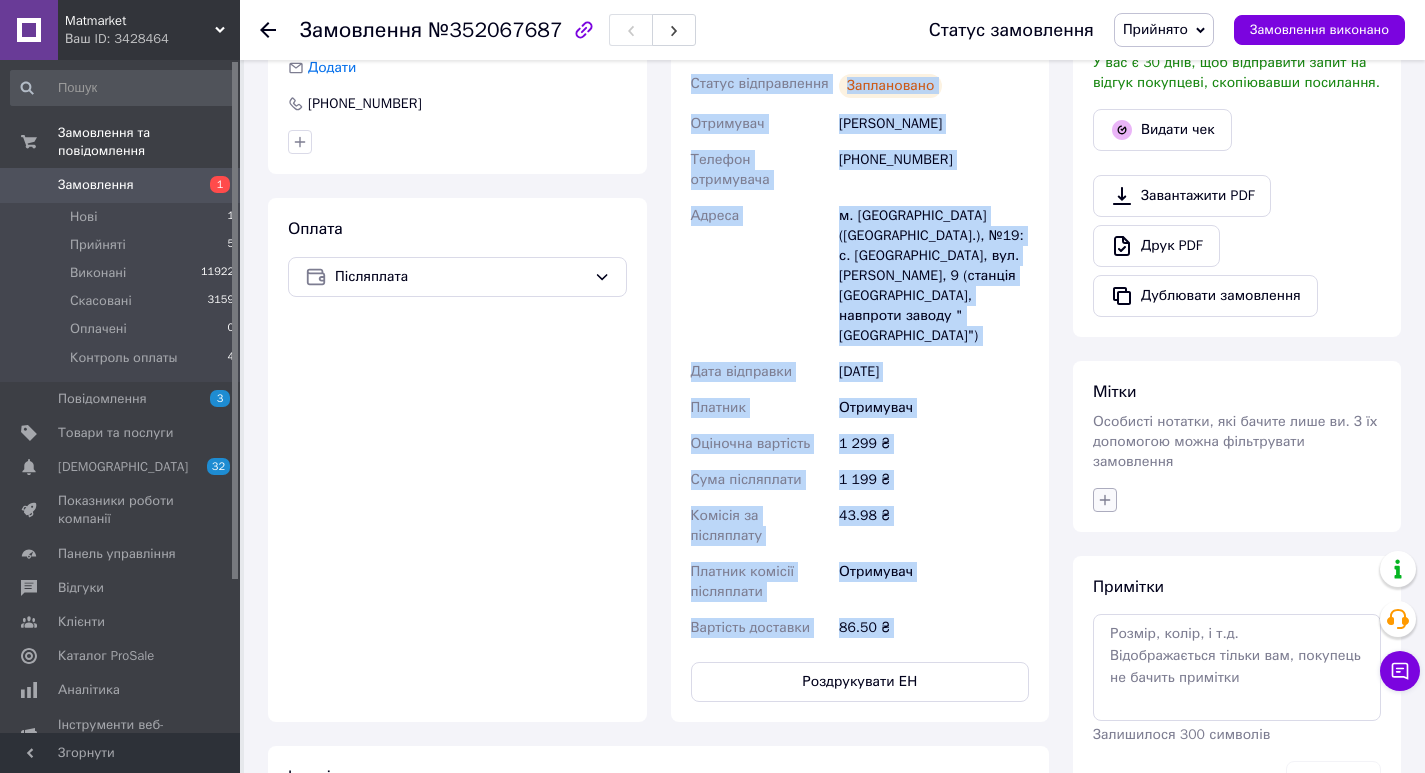 click 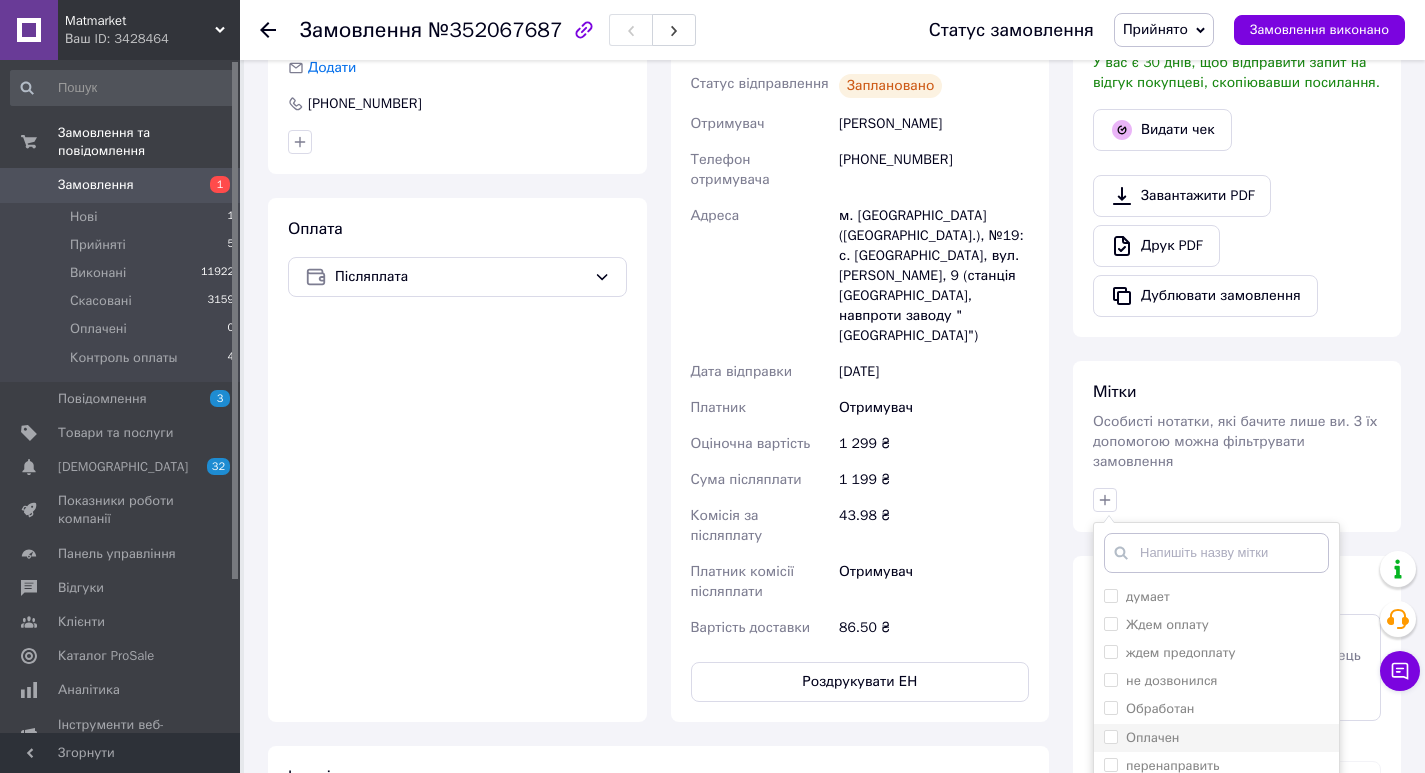 scroll, scrollTop: 700, scrollLeft: 0, axis: vertical 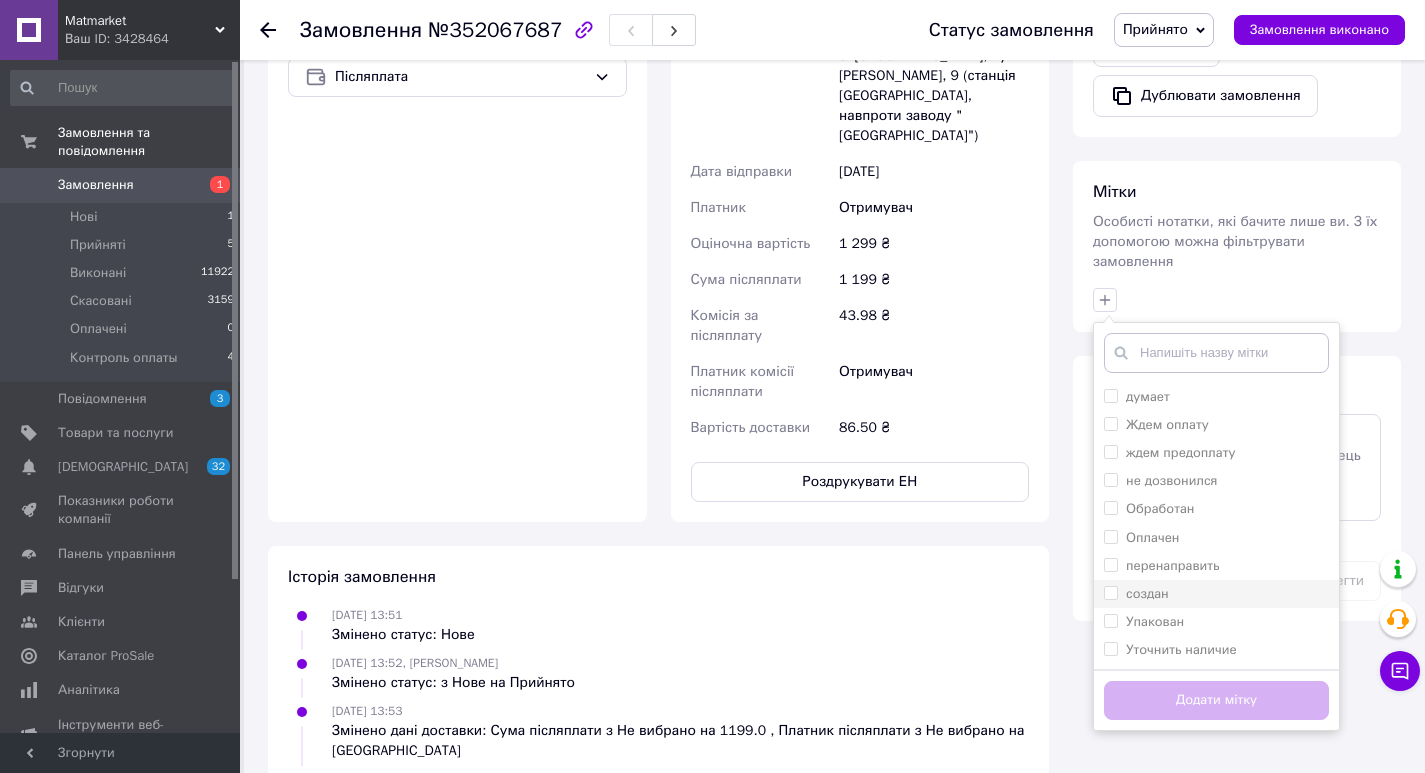 click on "создан" at bounding box center (1110, 592) 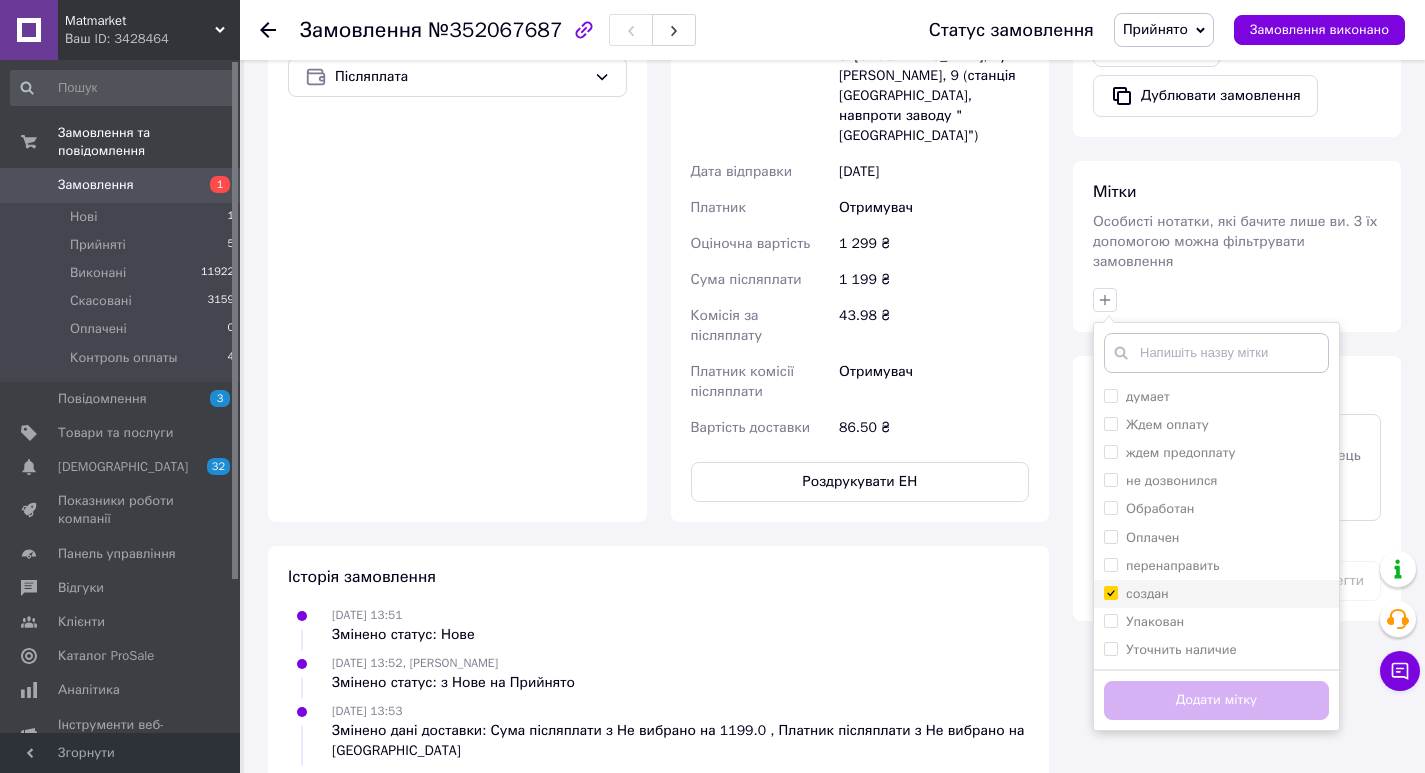 checkbox on "true" 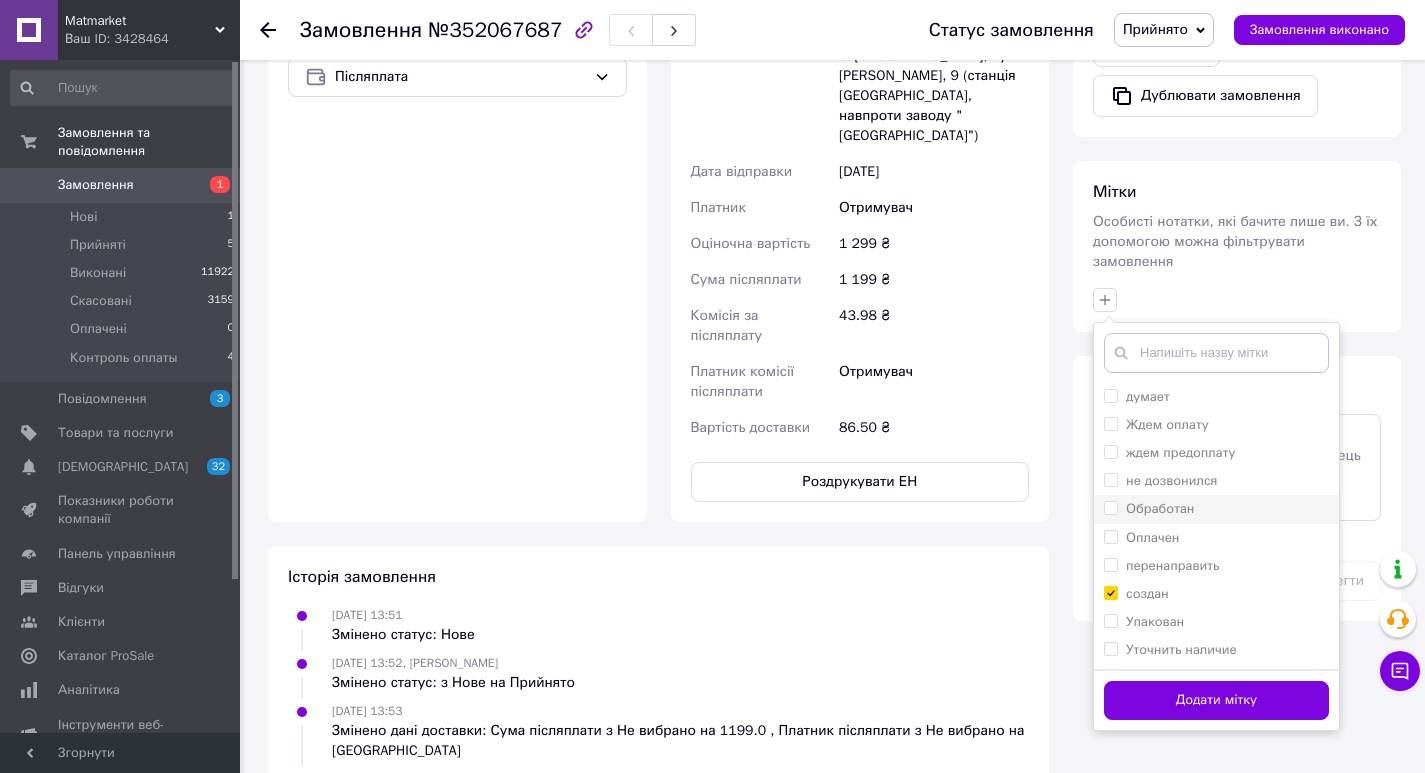 click on "Обработан" at bounding box center (1110, 507) 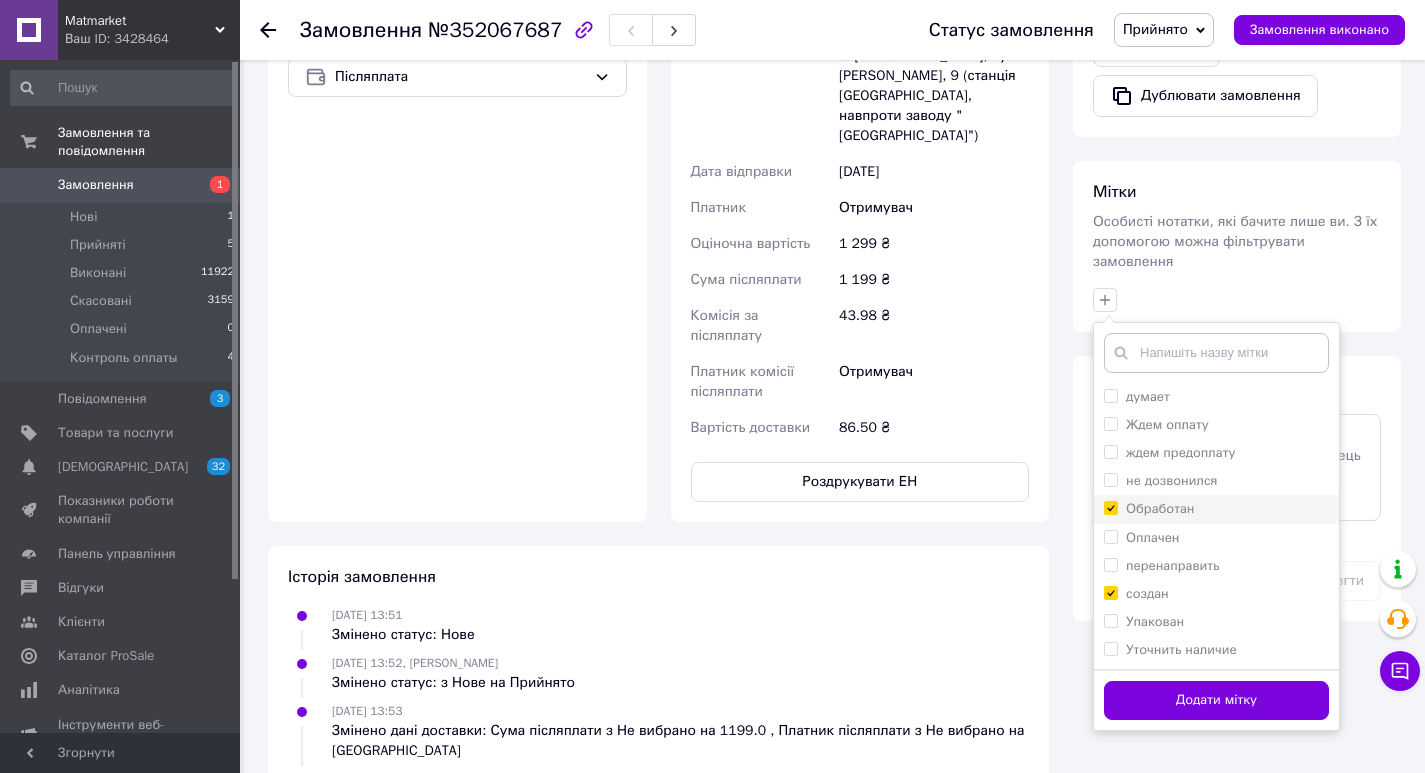 checkbox on "true" 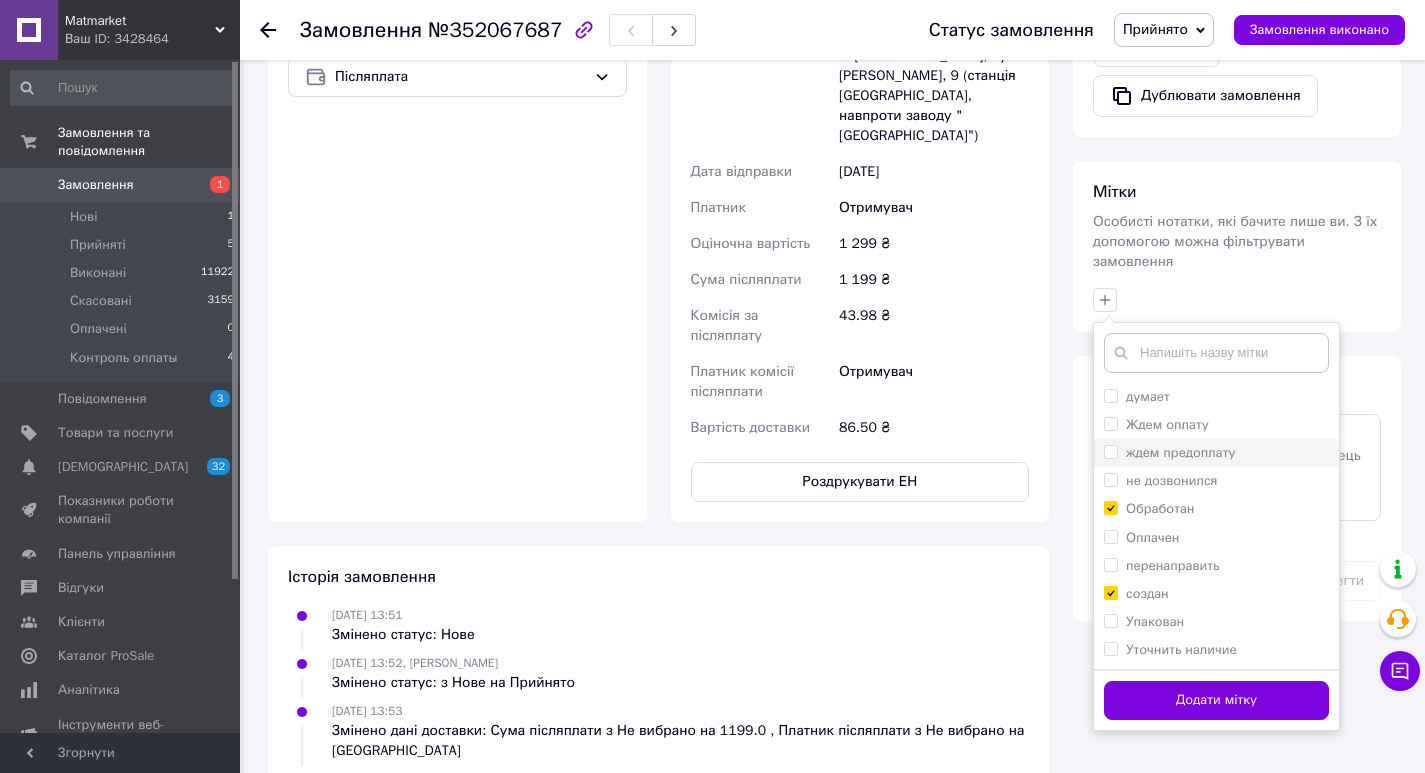 click on "ждем предоплату" at bounding box center [1110, 451] 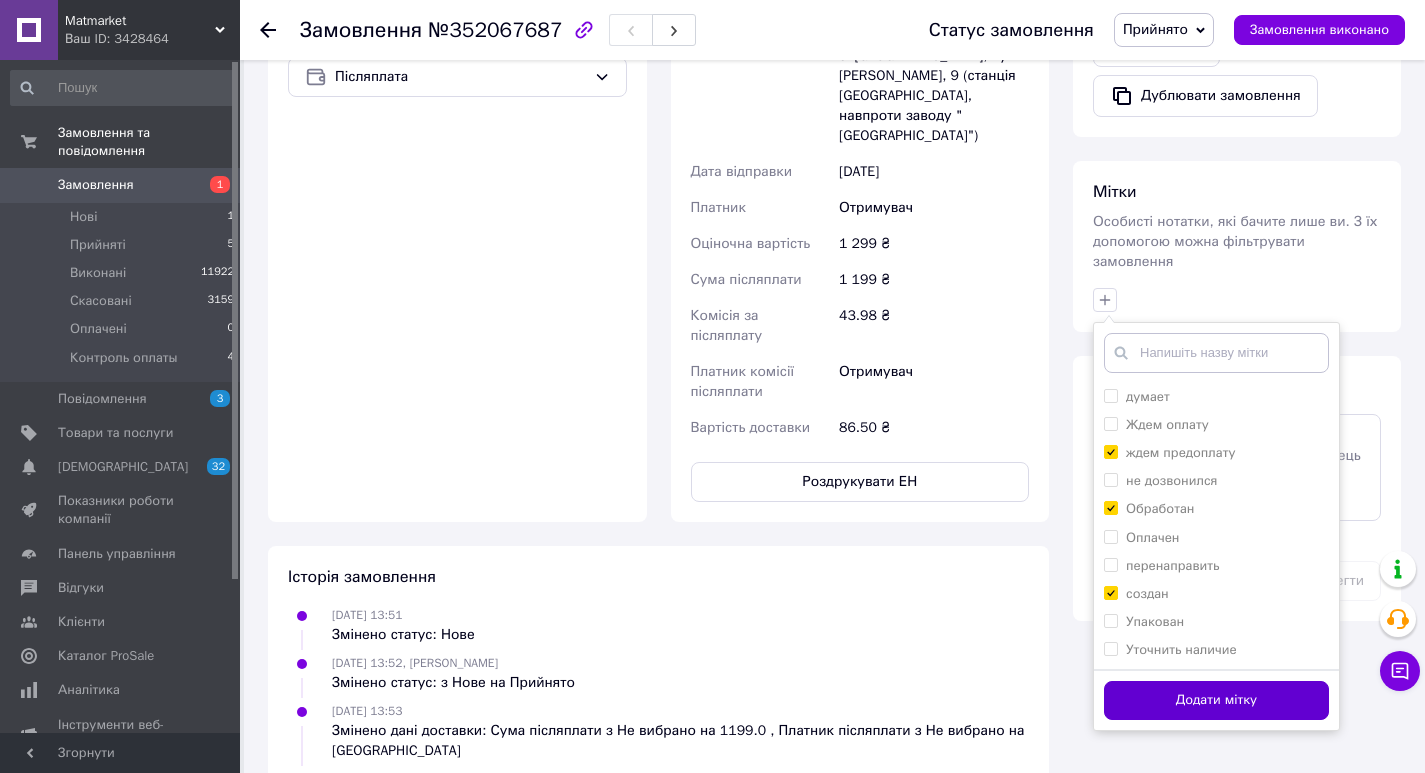 click on "Додати мітку" at bounding box center [1216, 700] 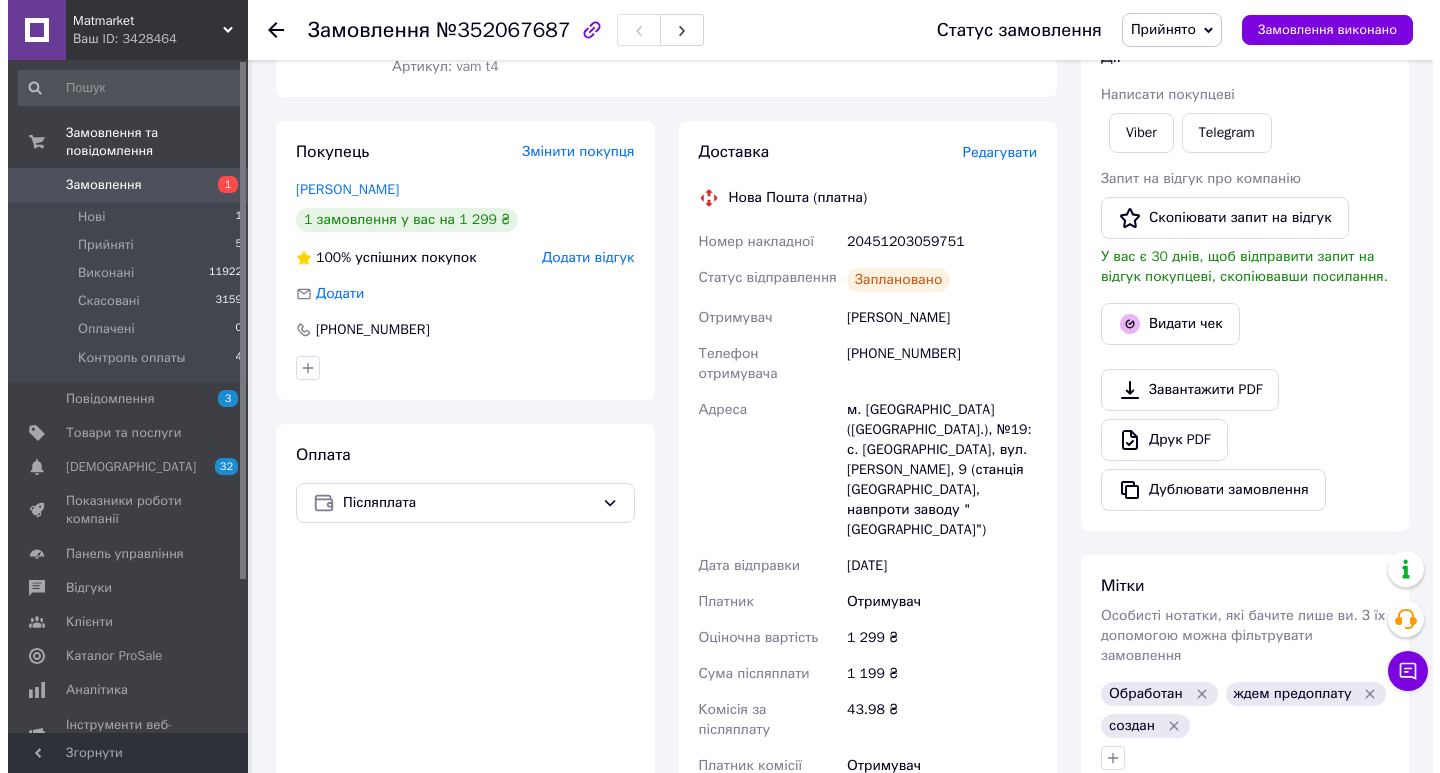 scroll, scrollTop: 232, scrollLeft: 0, axis: vertical 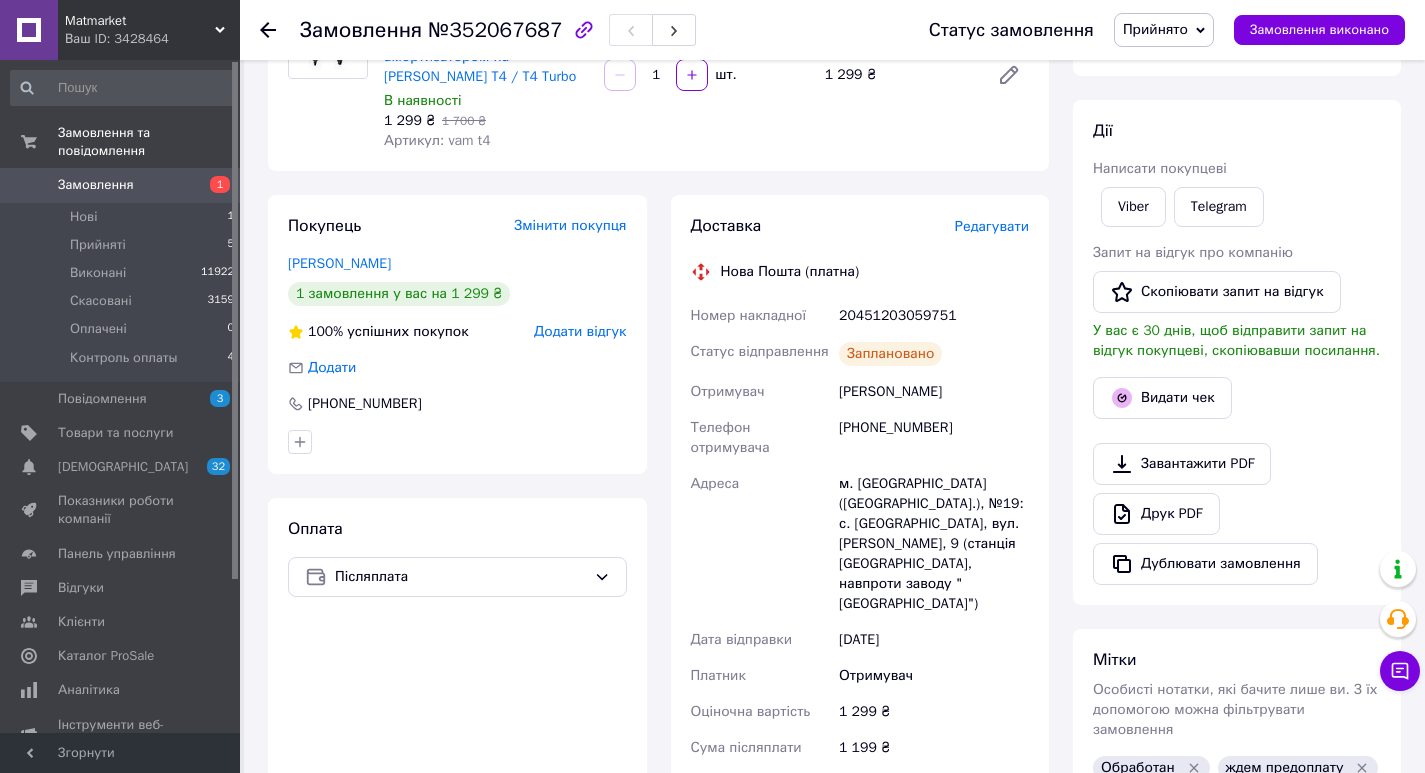 click on "Редагувати" at bounding box center [992, 226] 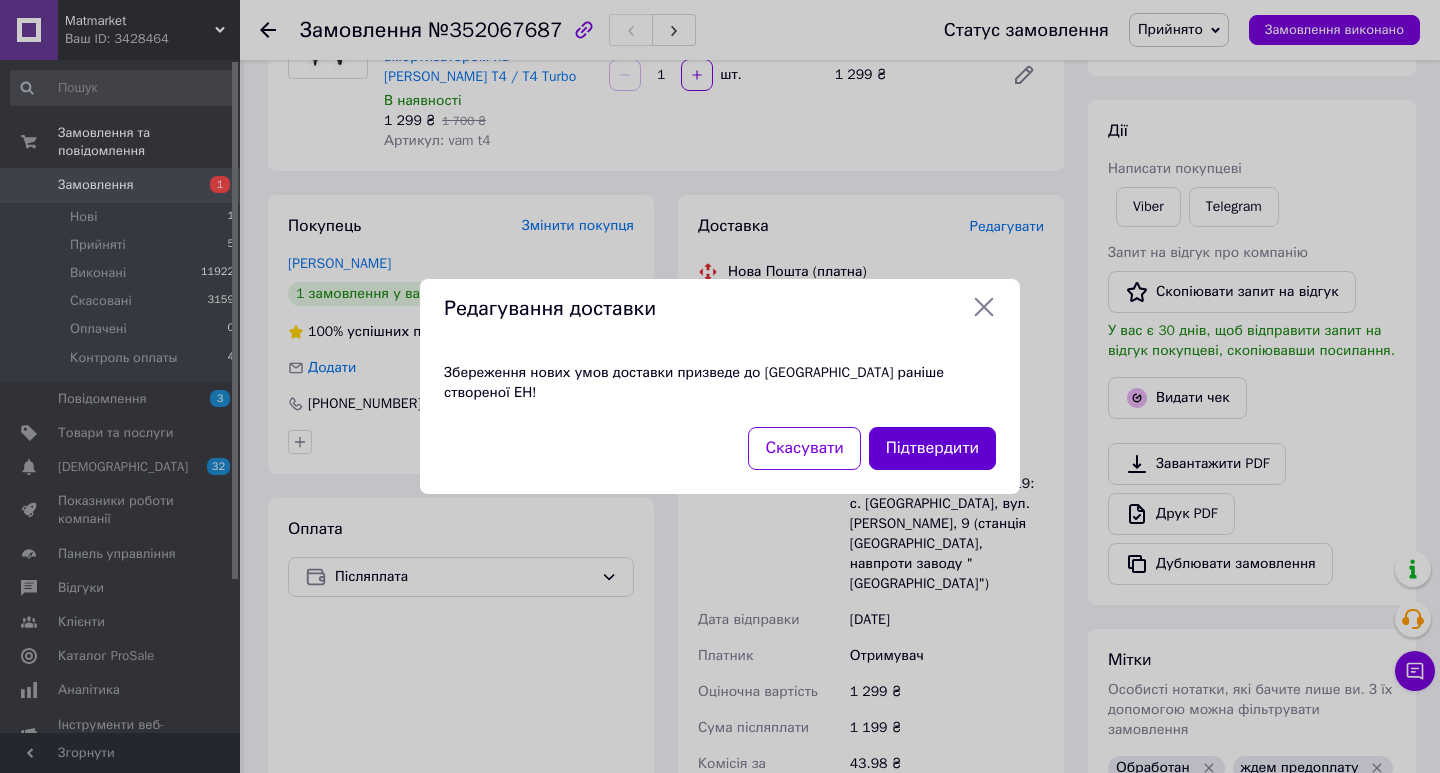 click on "Підтвердити" at bounding box center (932, 448) 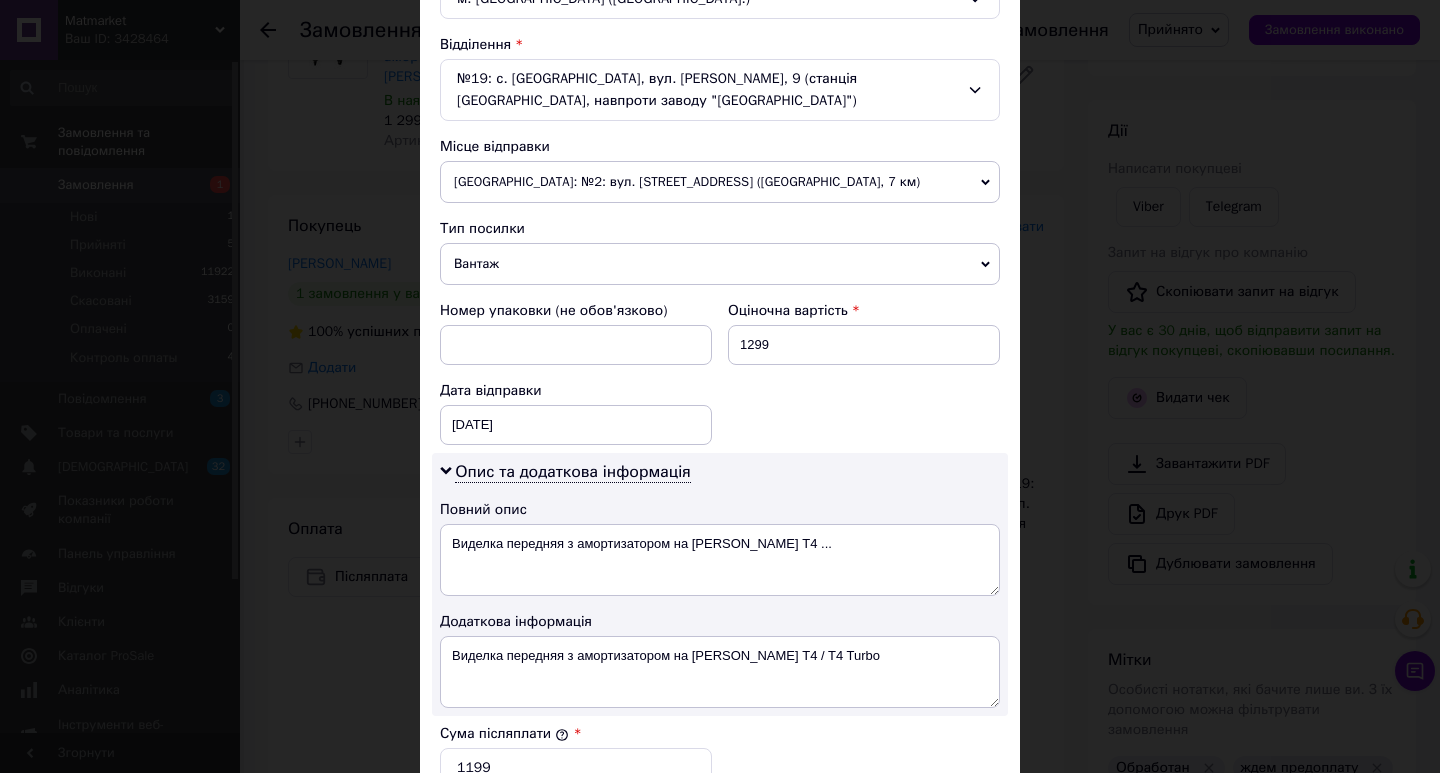 scroll, scrollTop: 900, scrollLeft: 0, axis: vertical 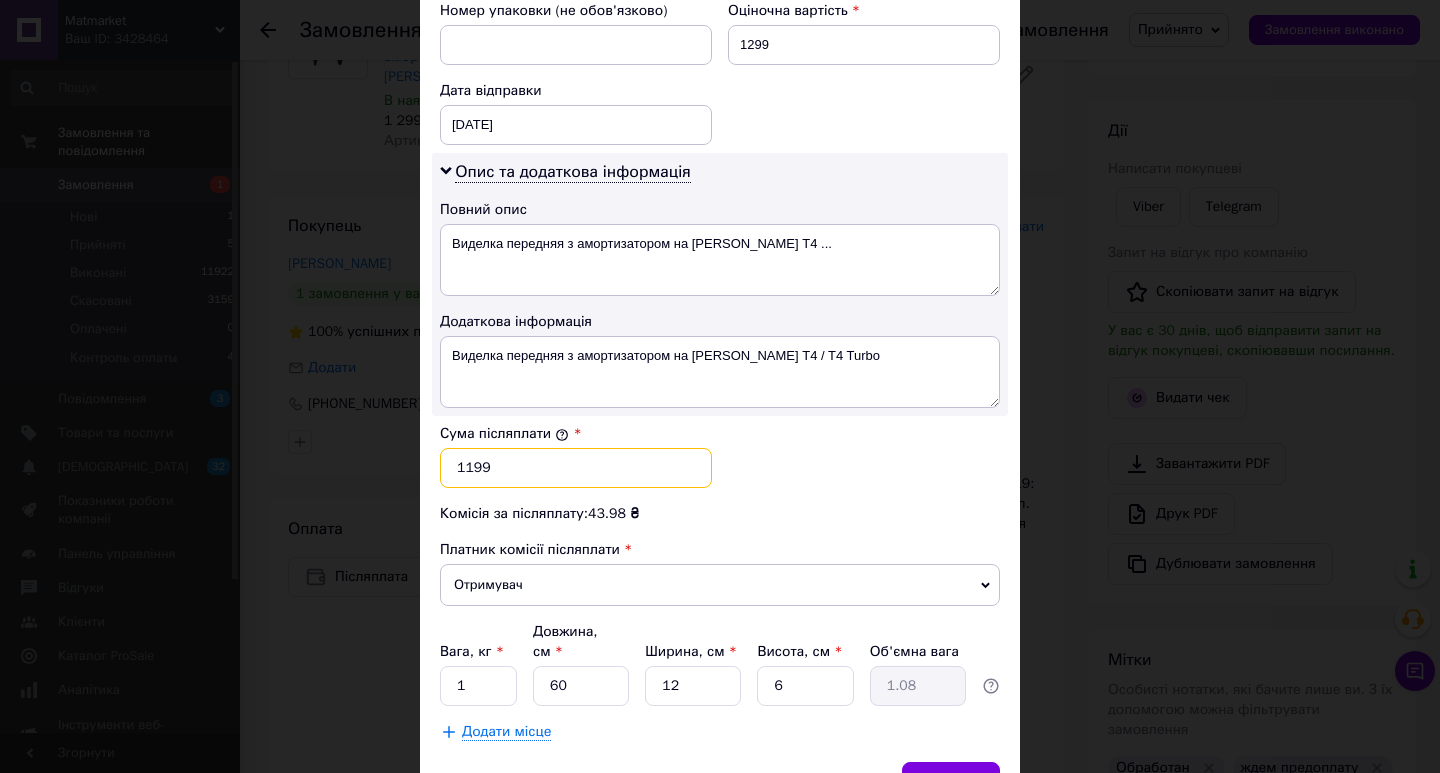 click on "1199" at bounding box center [576, 468] 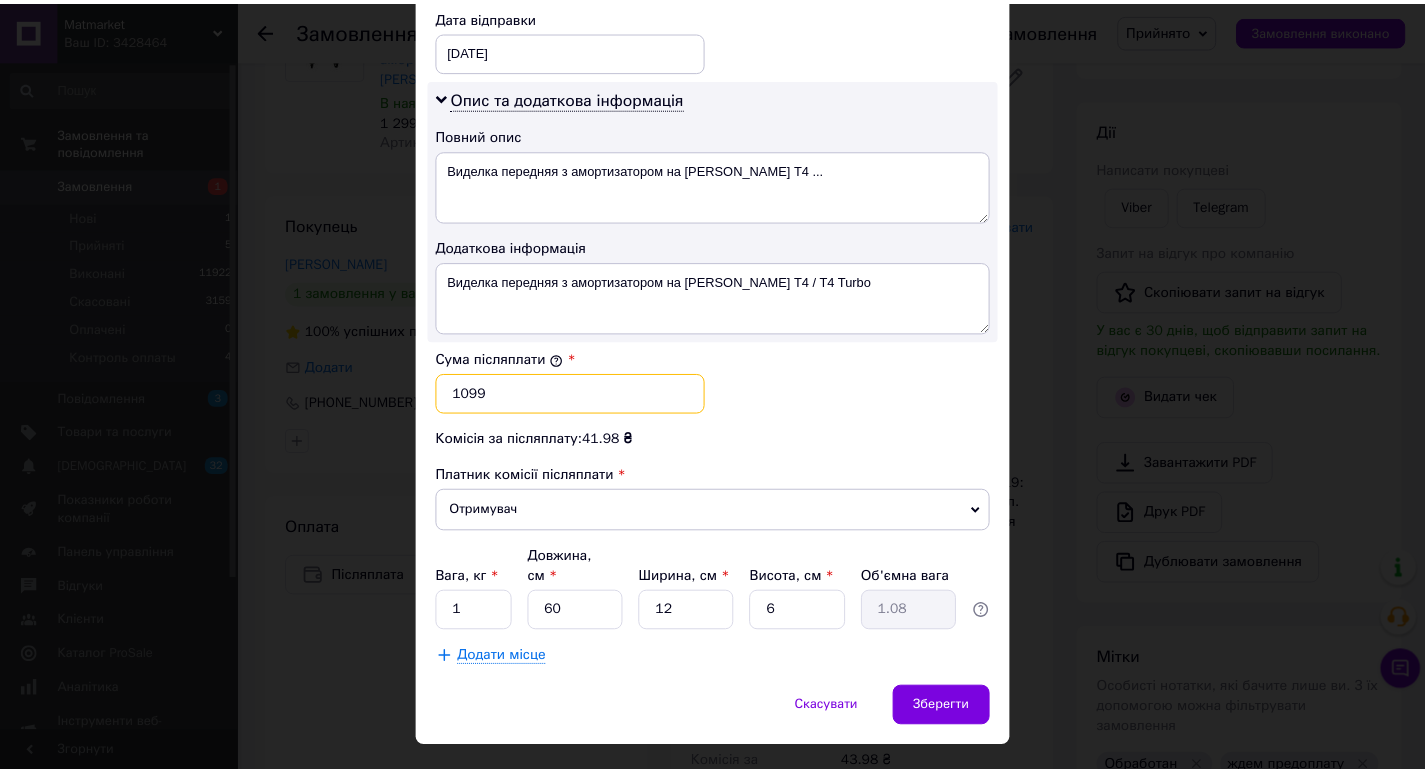 scroll, scrollTop: 999, scrollLeft: 0, axis: vertical 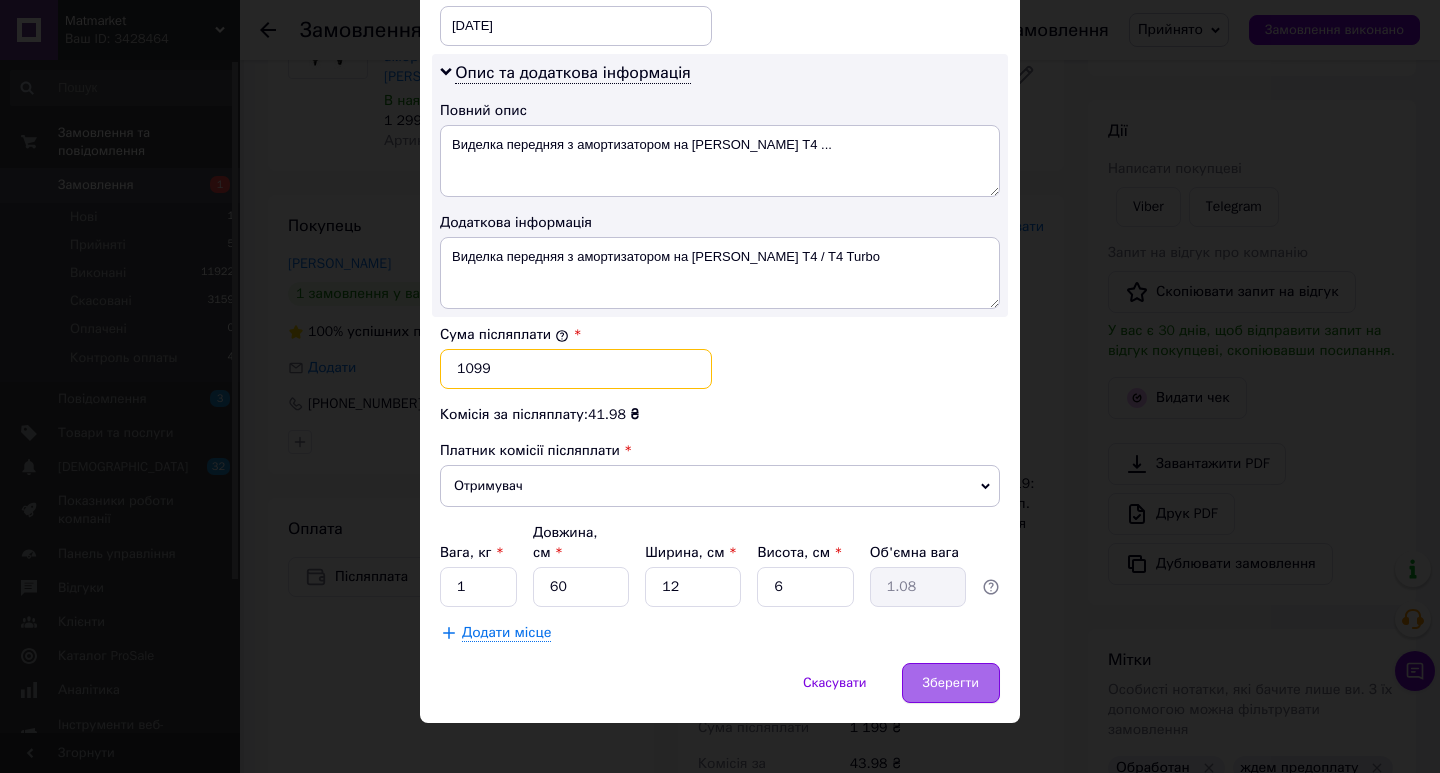 type on "1099" 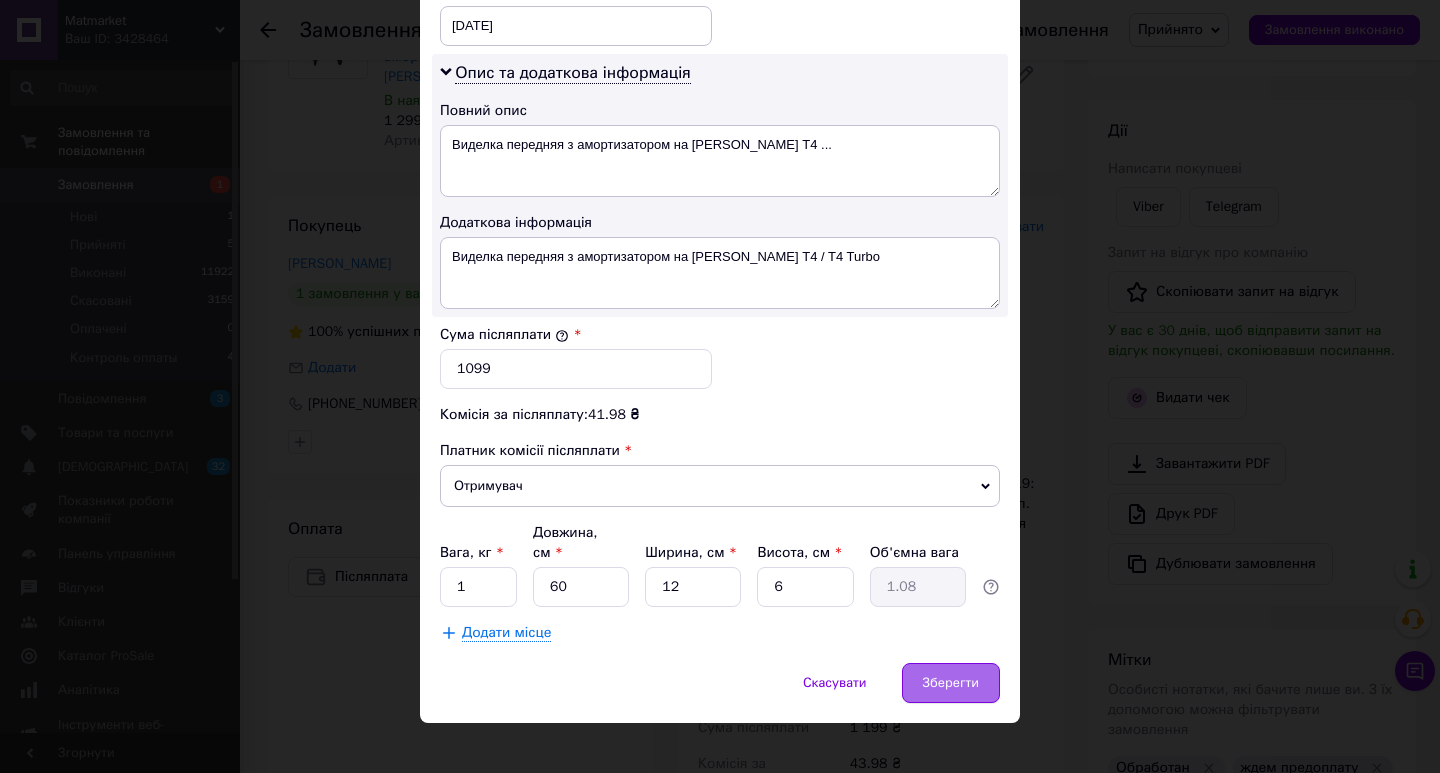 click on "Зберегти" at bounding box center [951, 683] 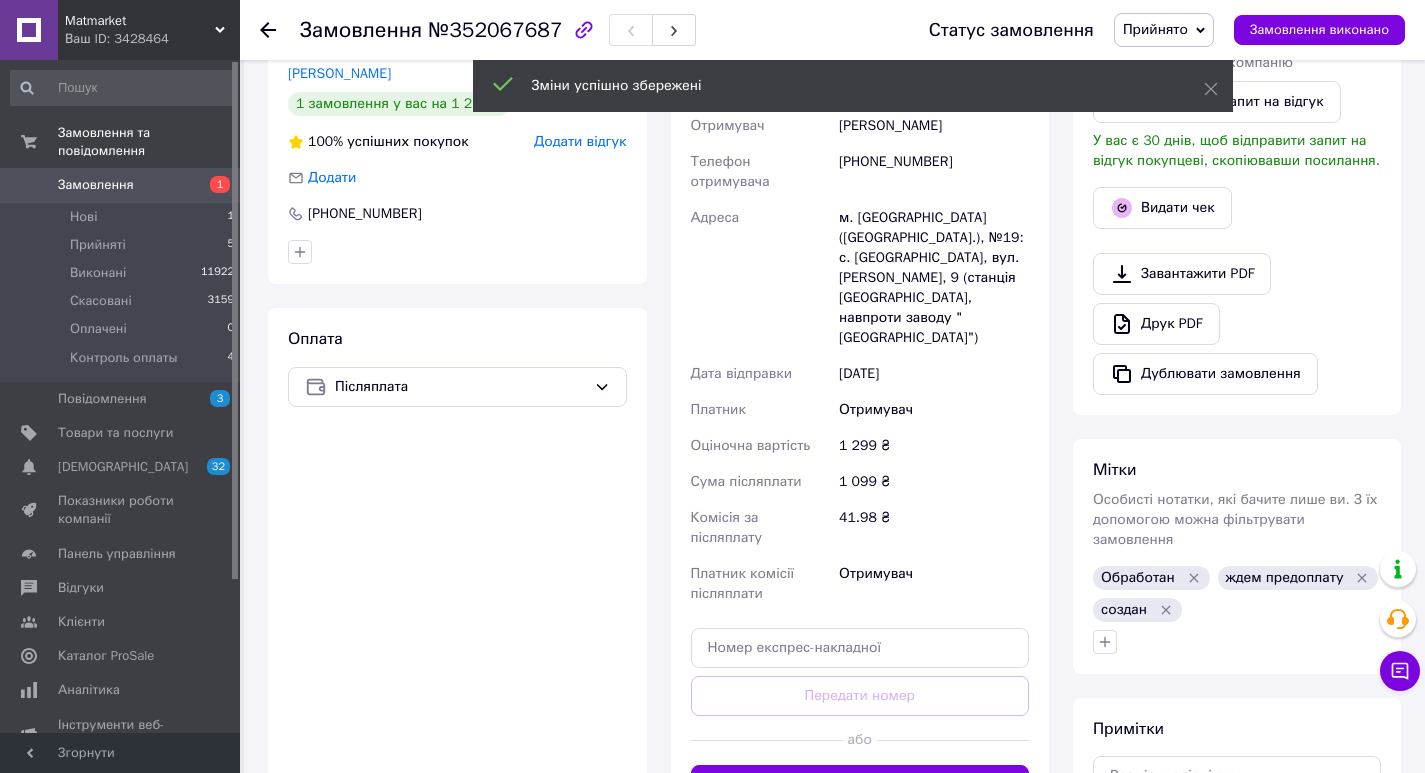 scroll, scrollTop: 632, scrollLeft: 0, axis: vertical 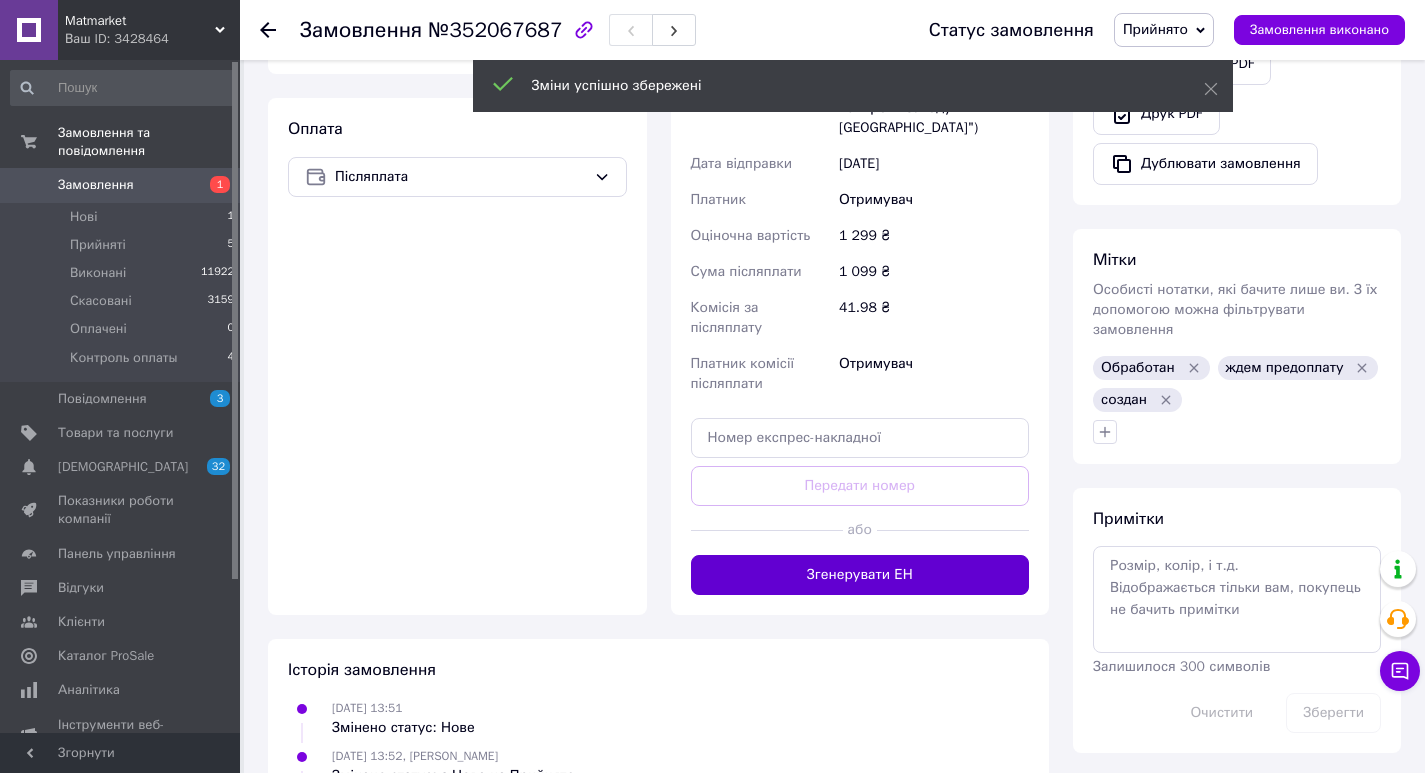 click on "Згенерувати ЕН" at bounding box center [860, 575] 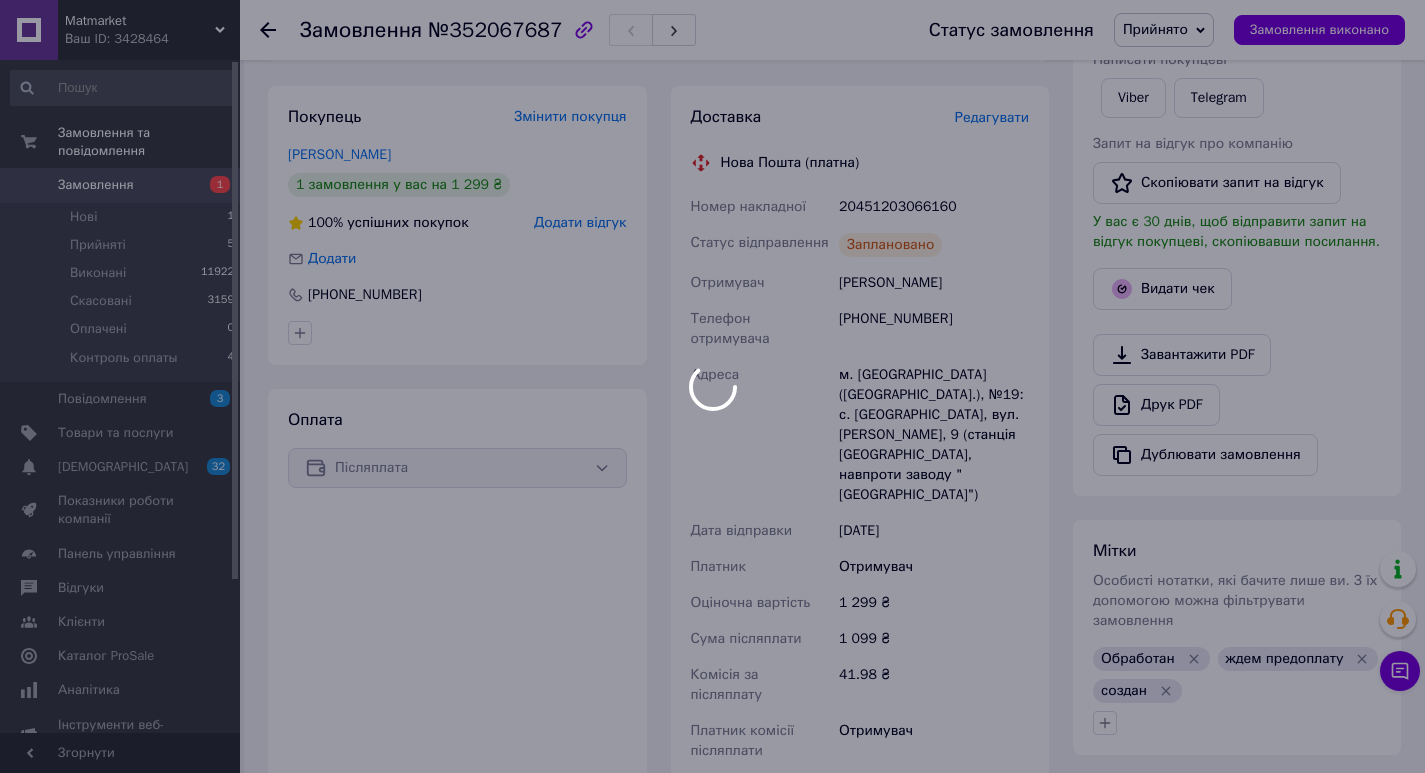 scroll, scrollTop: 332, scrollLeft: 0, axis: vertical 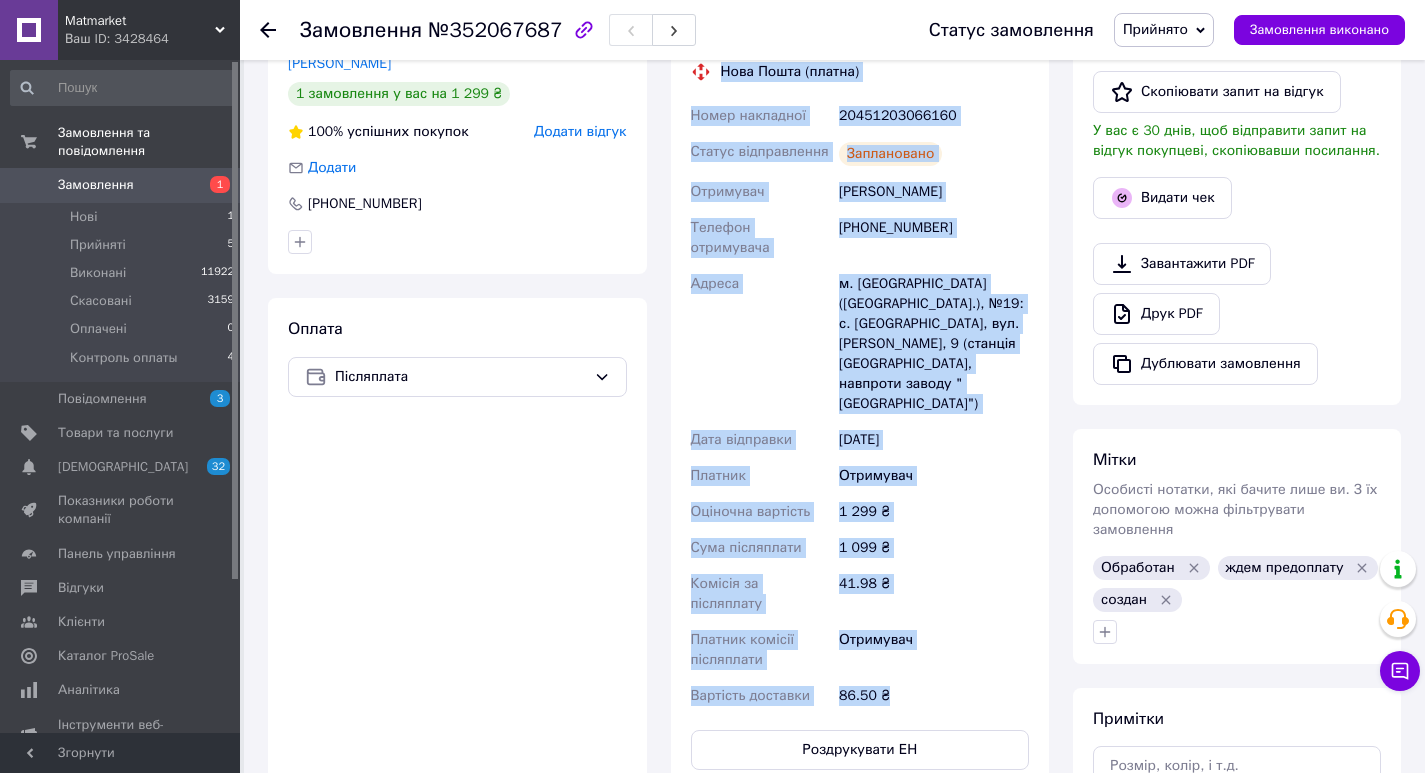 drag, startPoint x: 680, startPoint y: 65, endPoint x: 986, endPoint y: 600, distance: 616.3287 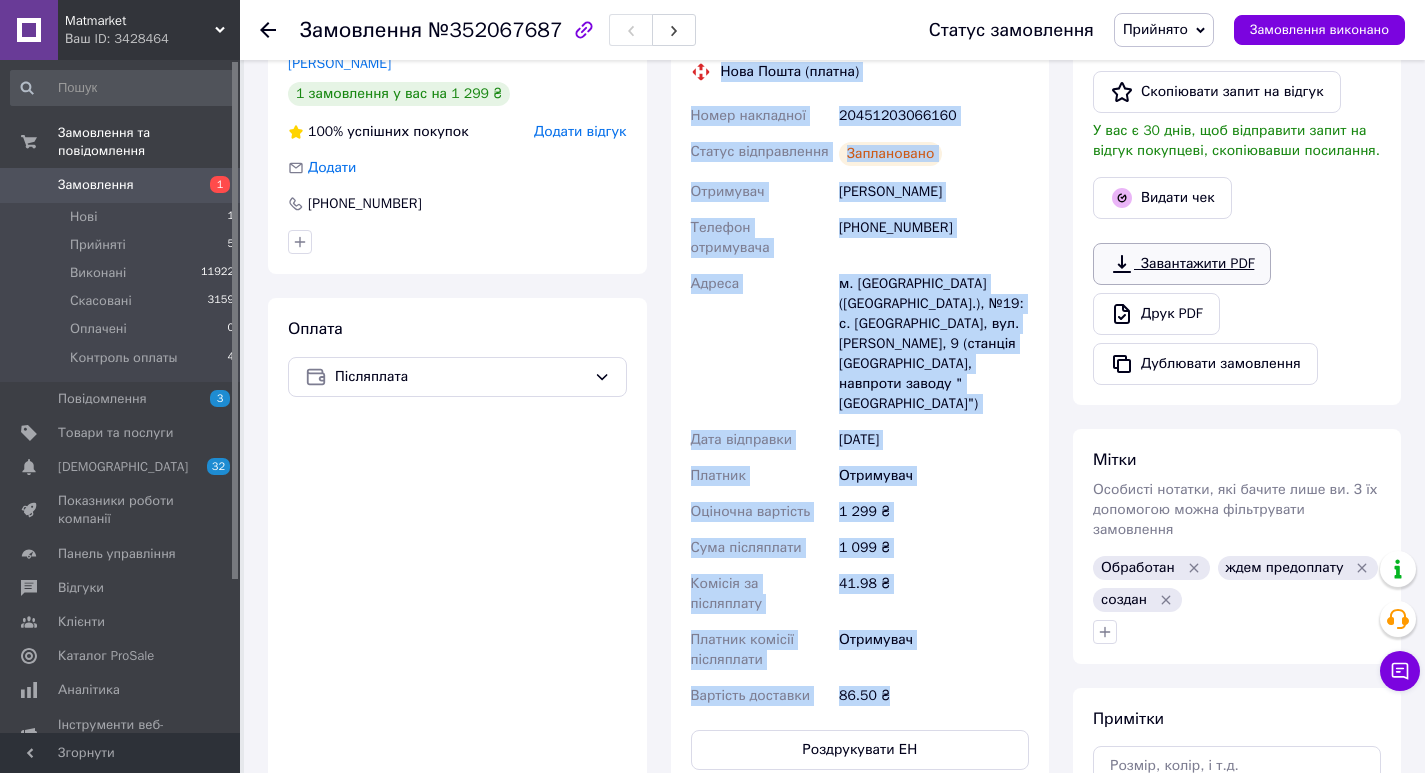 scroll, scrollTop: 232, scrollLeft: 0, axis: vertical 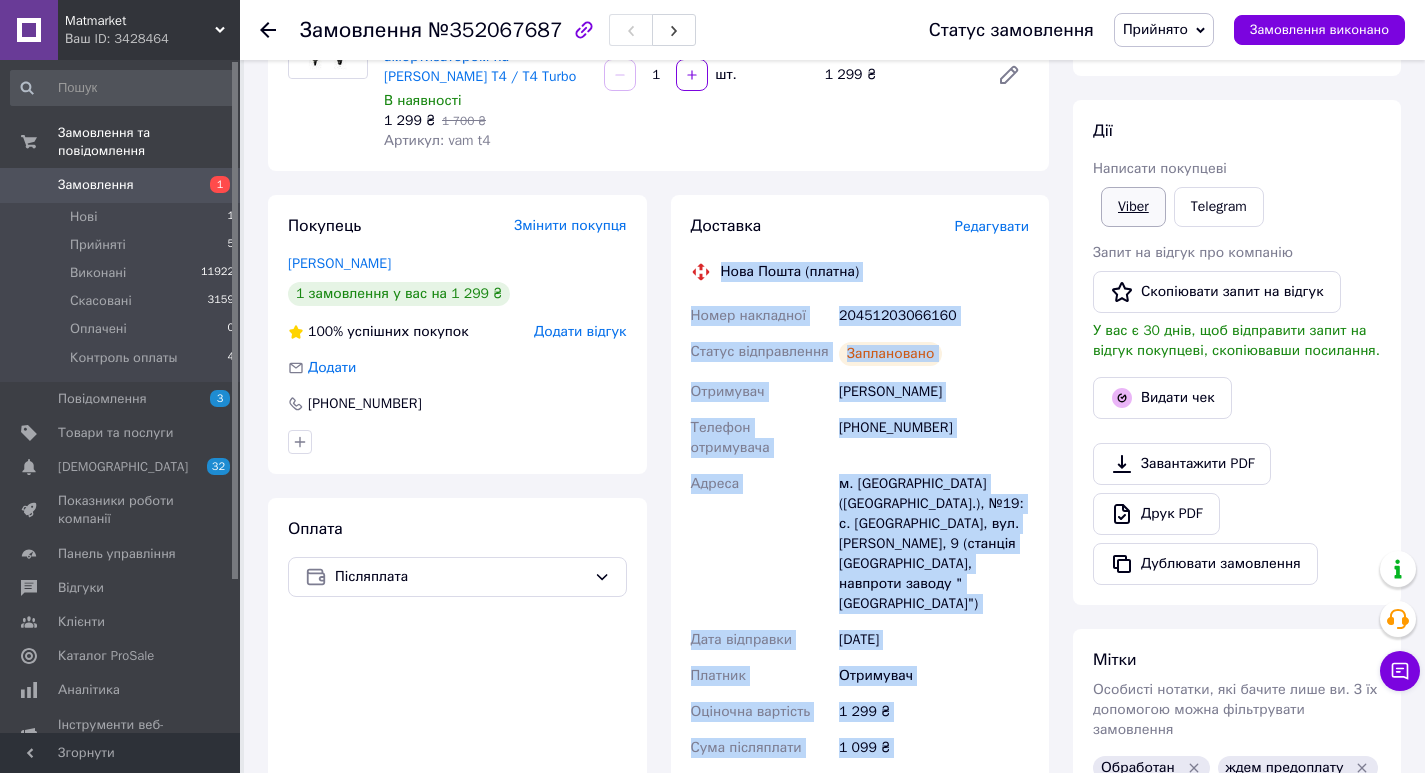 click on "Viber" at bounding box center [1133, 207] 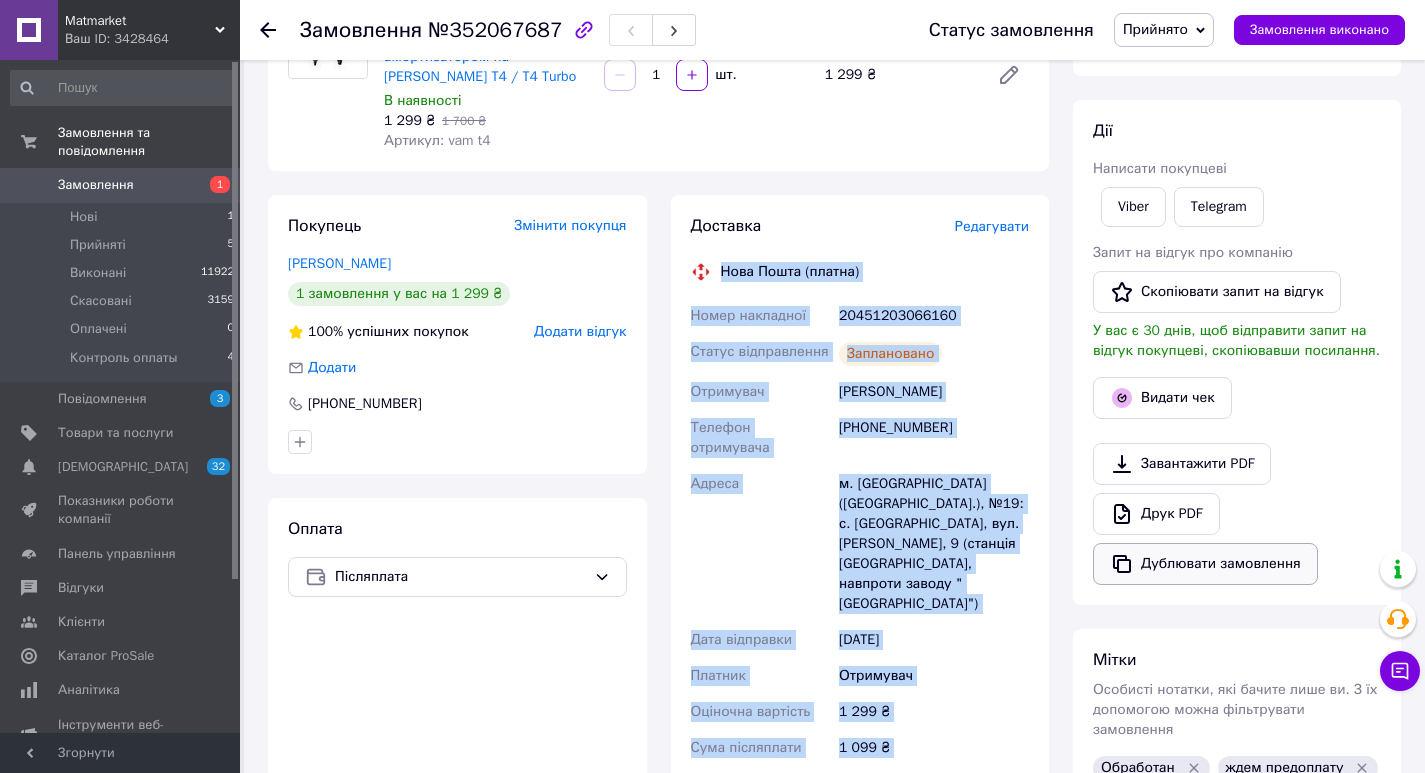 scroll, scrollTop: 632, scrollLeft: 0, axis: vertical 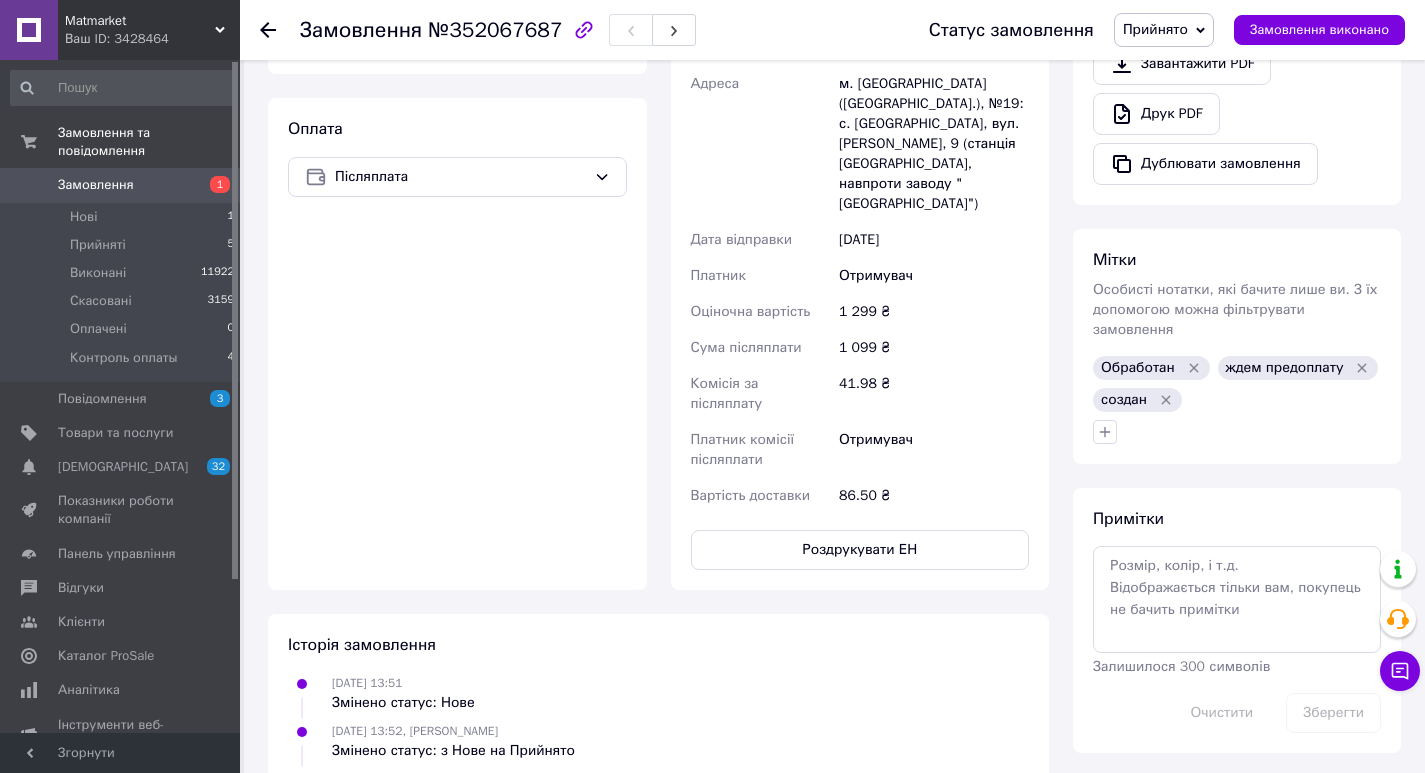 click 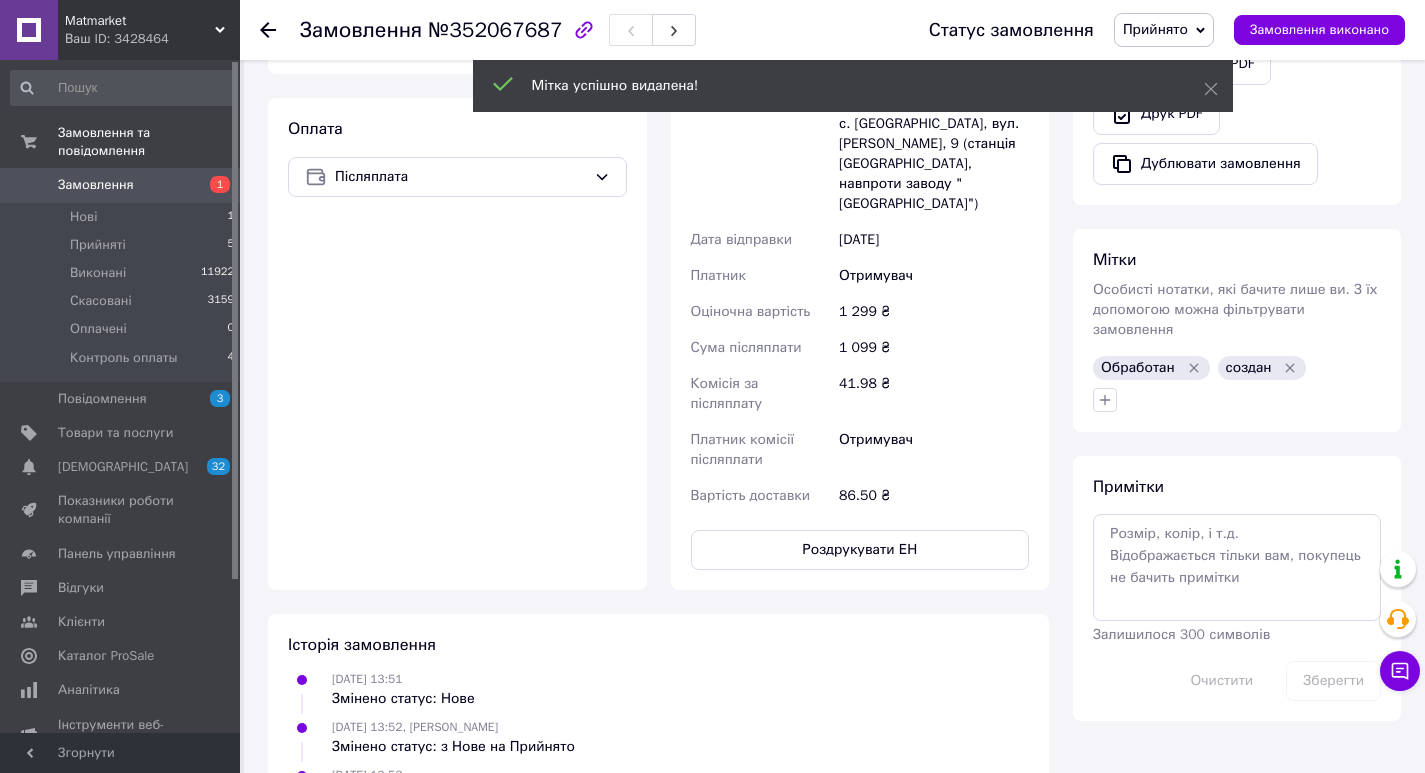 scroll, scrollTop: 52, scrollLeft: 0, axis: vertical 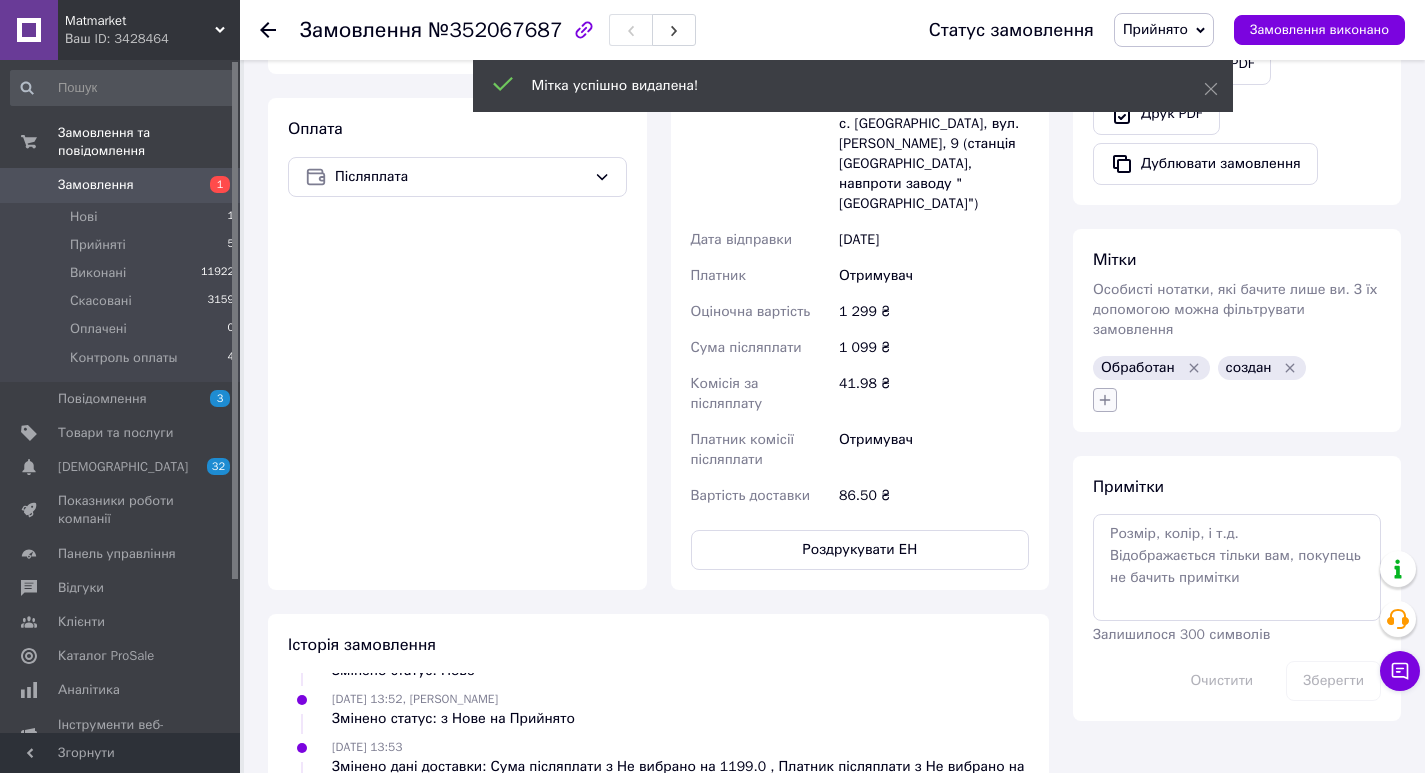 click 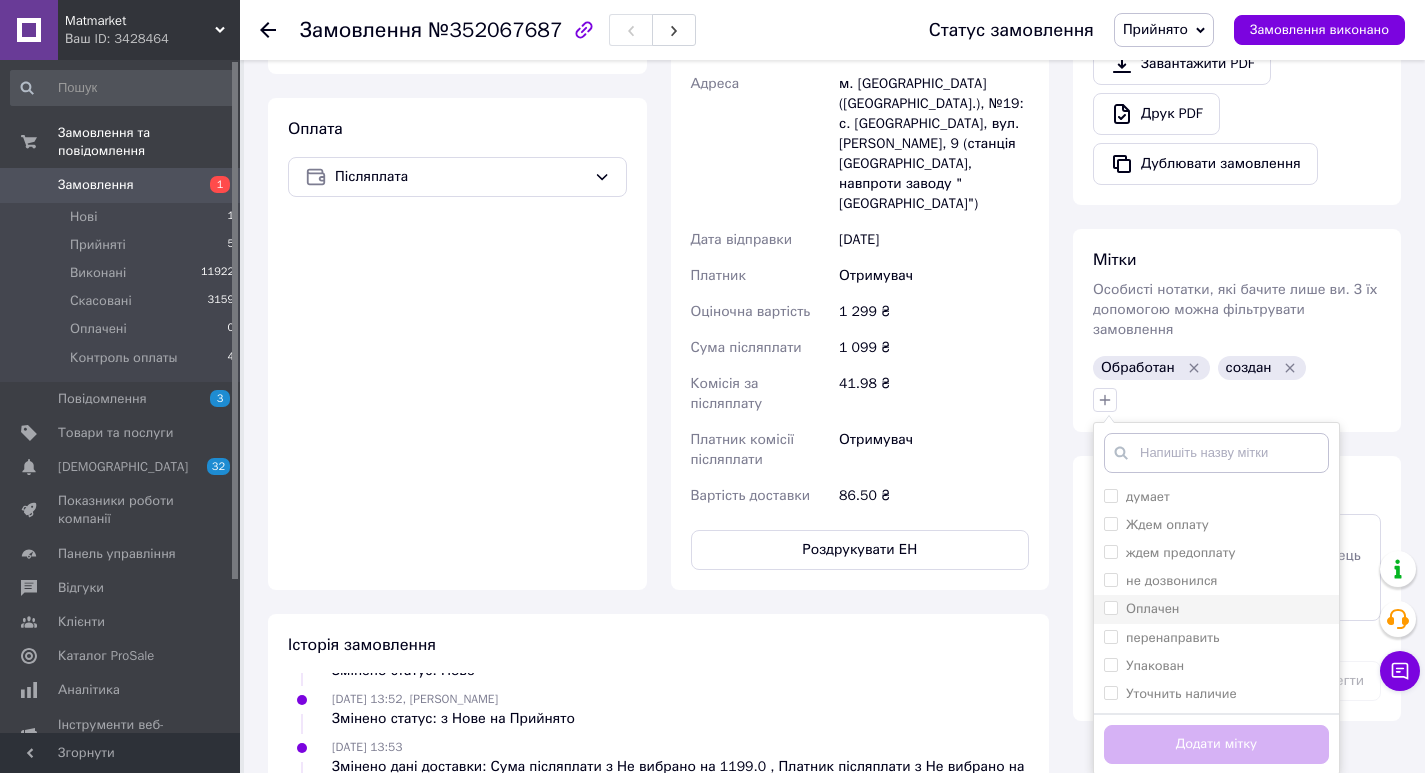 click on "Оплачен" at bounding box center [1152, 608] 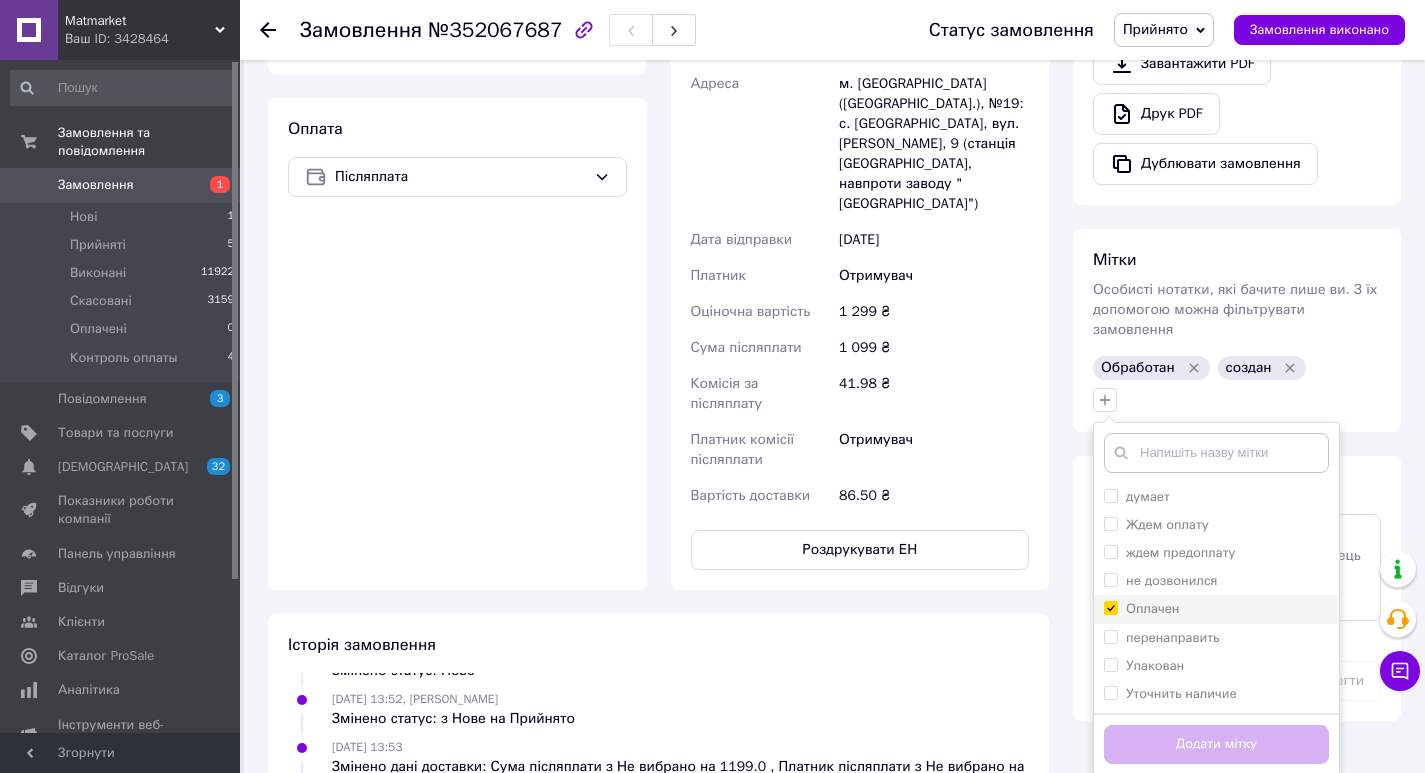 checkbox on "true" 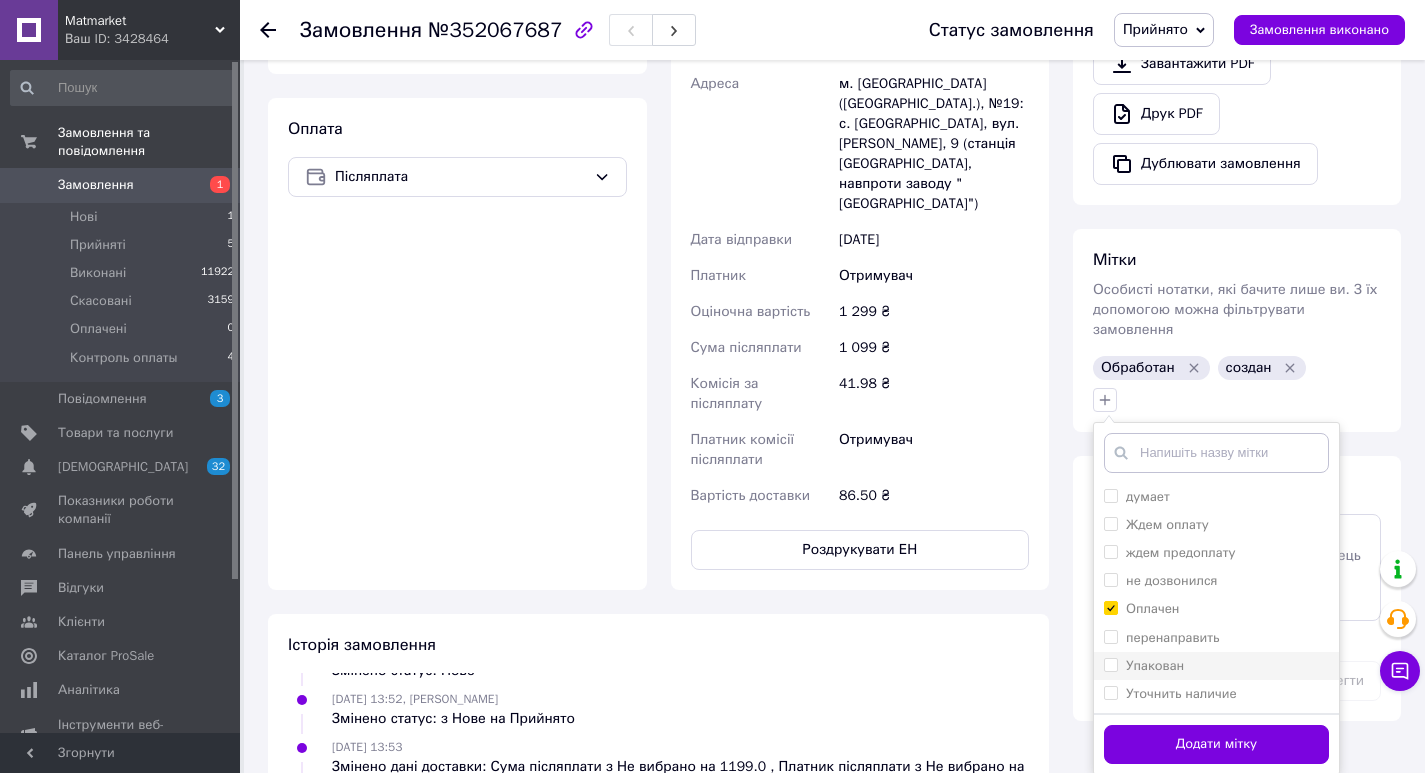 click on "Упакован" at bounding box center [1155, 665] 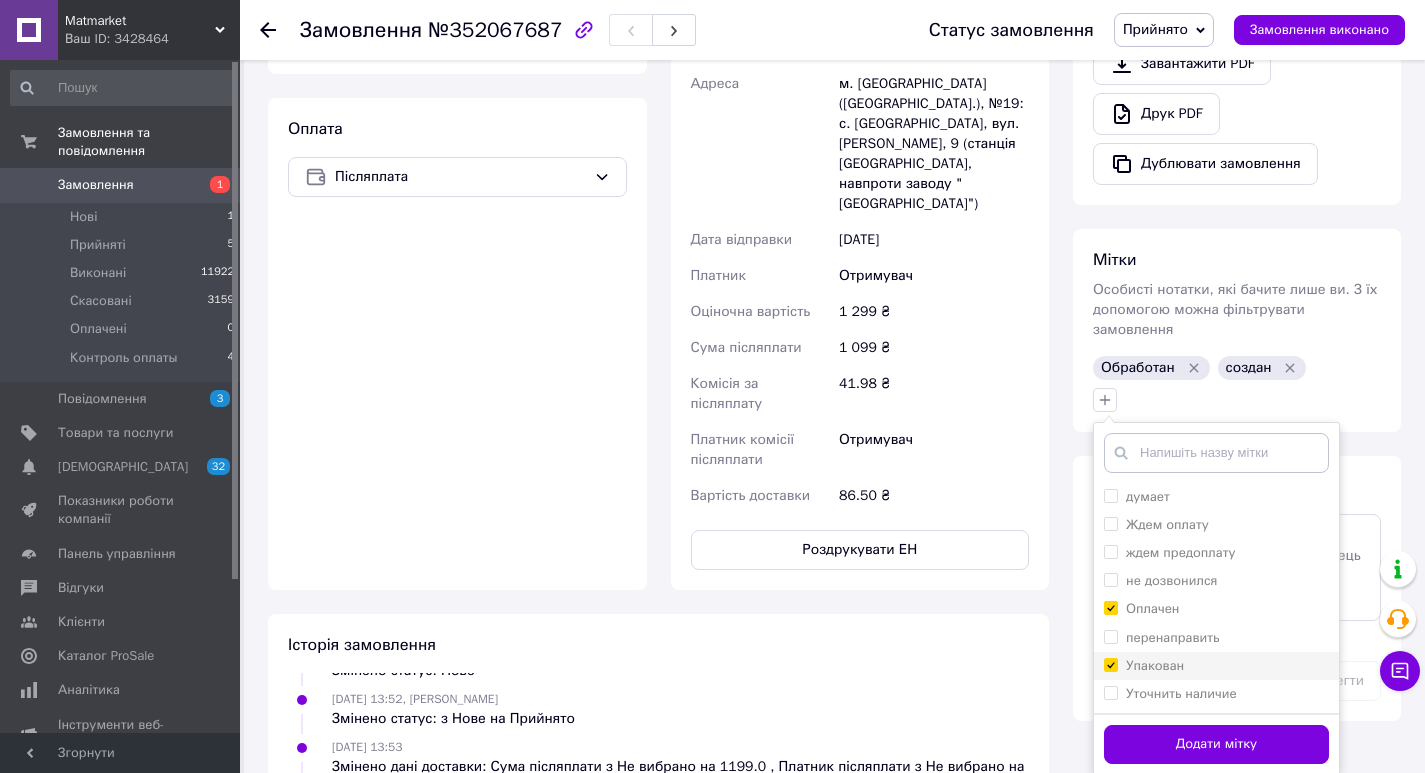 checkbox on "true" 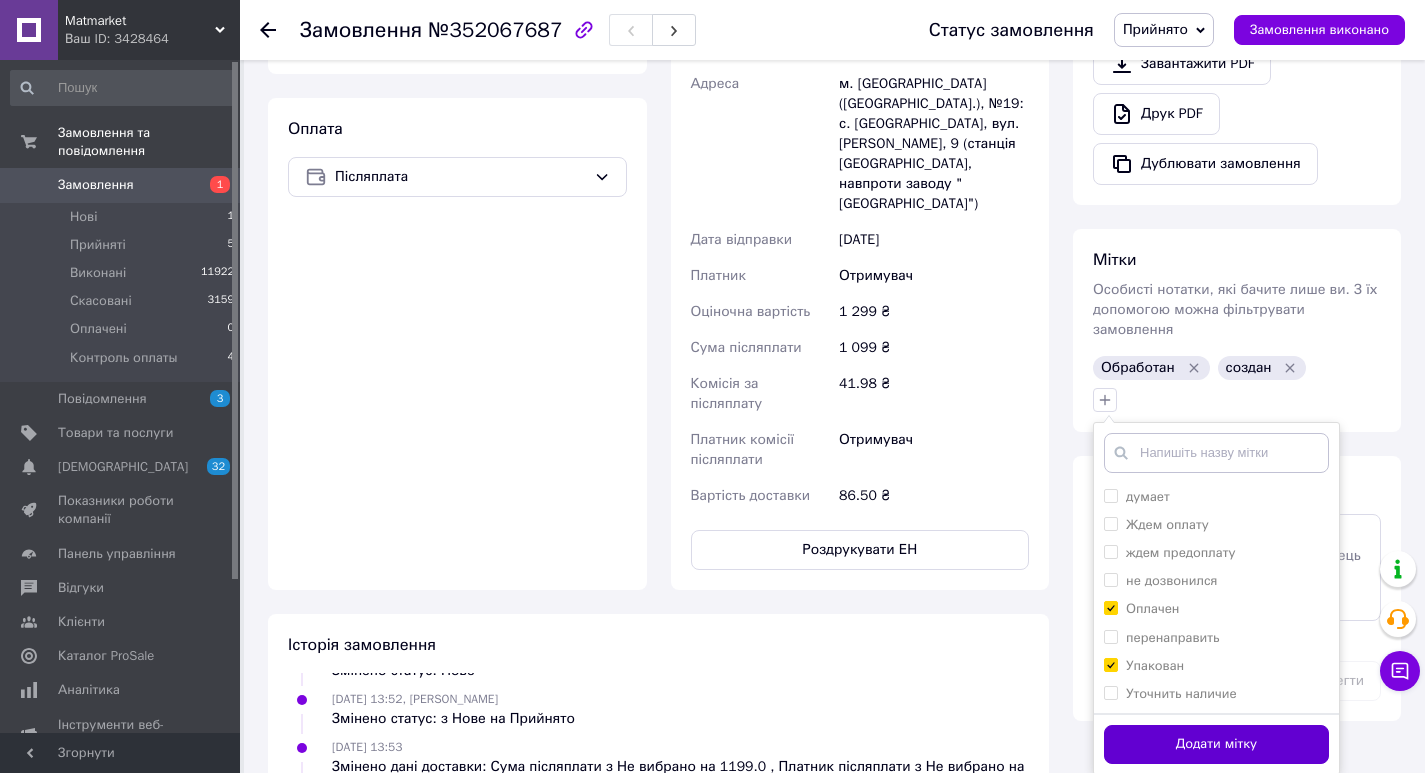 click on "Додати мітку" at bounding box center (1216, 744) 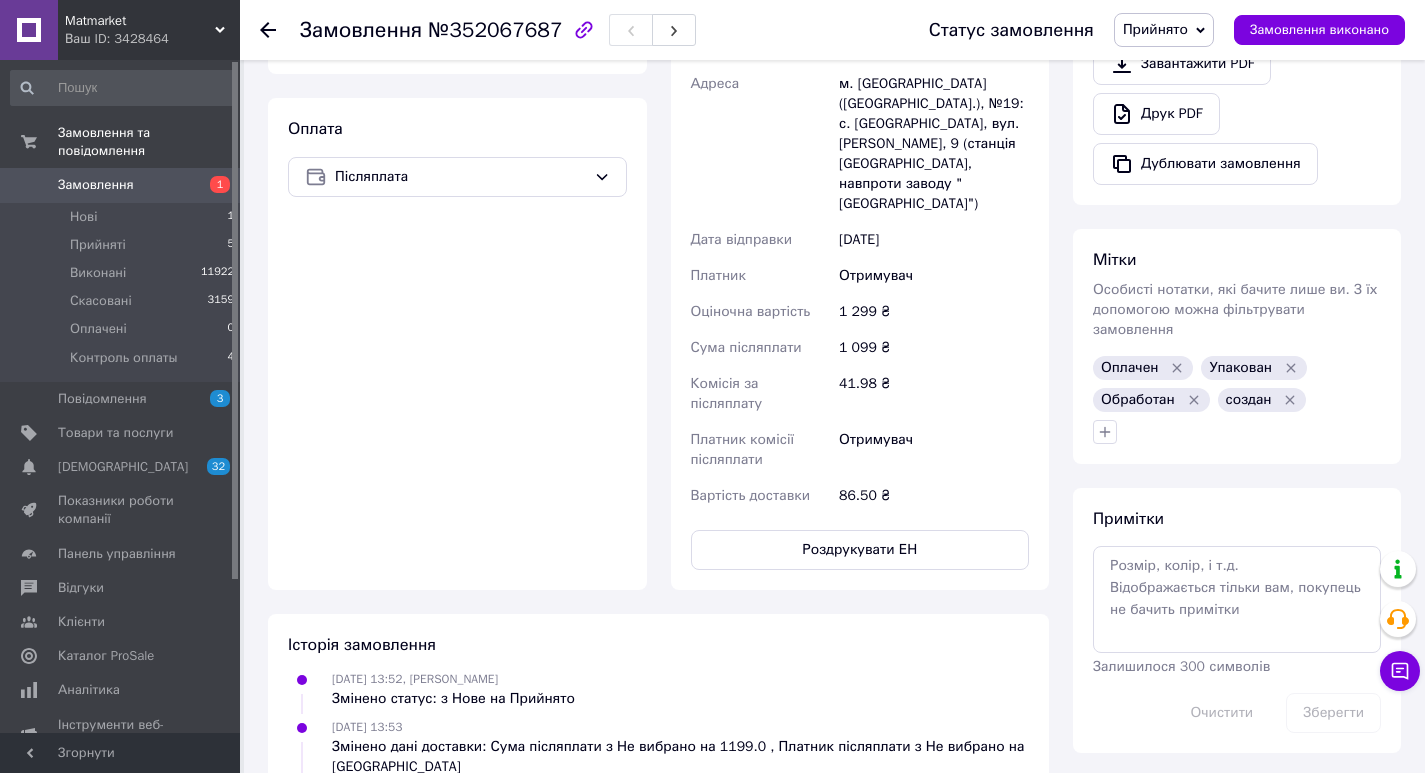 scroll, scrollTop: 100, scrollLeft: 0, axis: vertical 